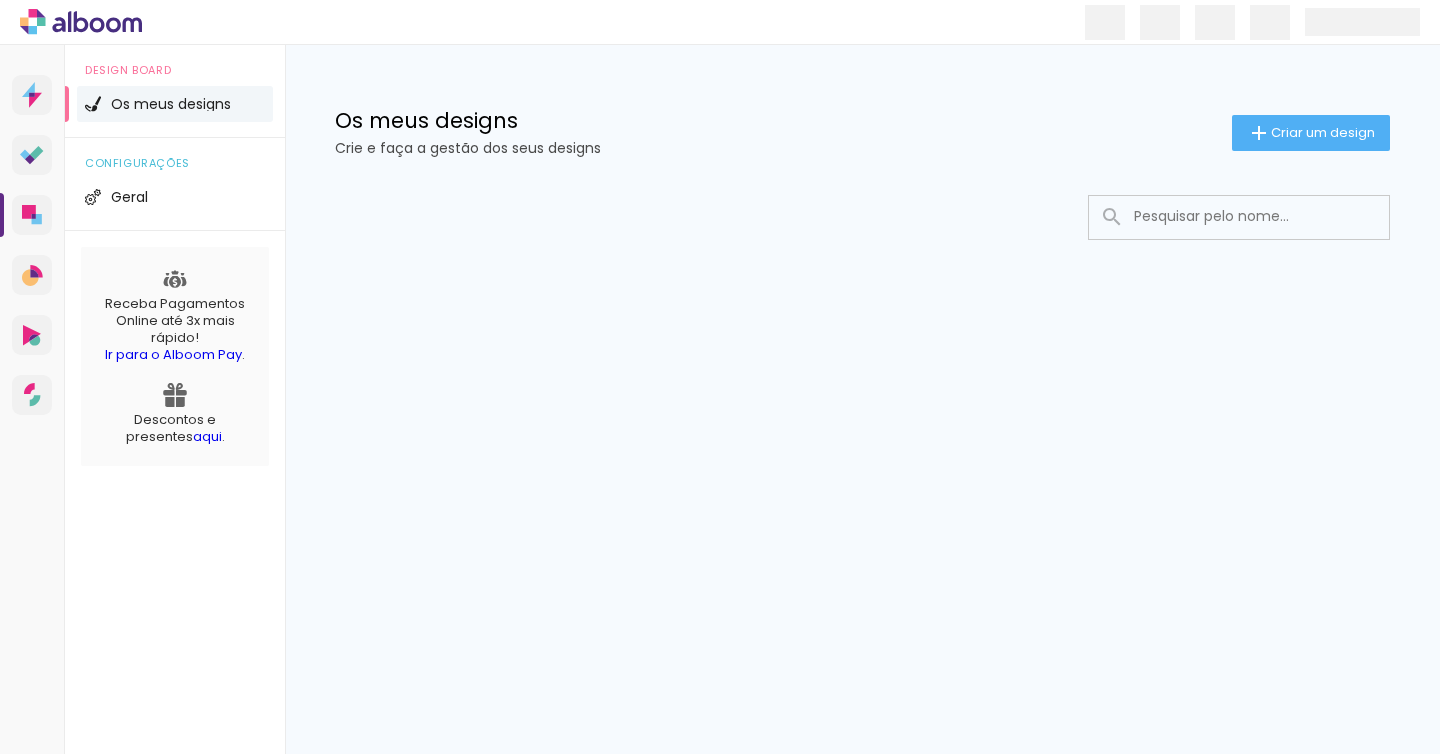 scroll, scrollTop: 0, scrollLeft: 0, axis: both 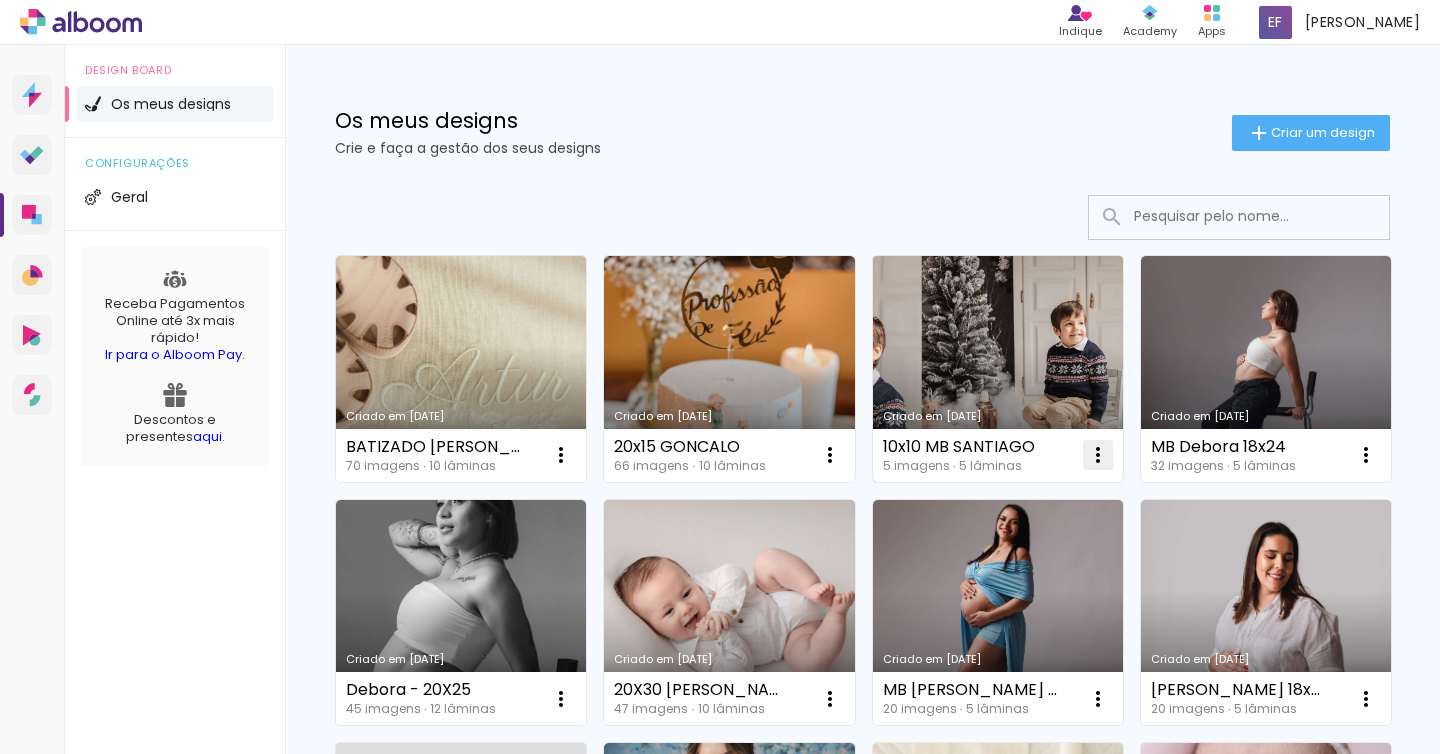 click at bounding box center [561, 455] 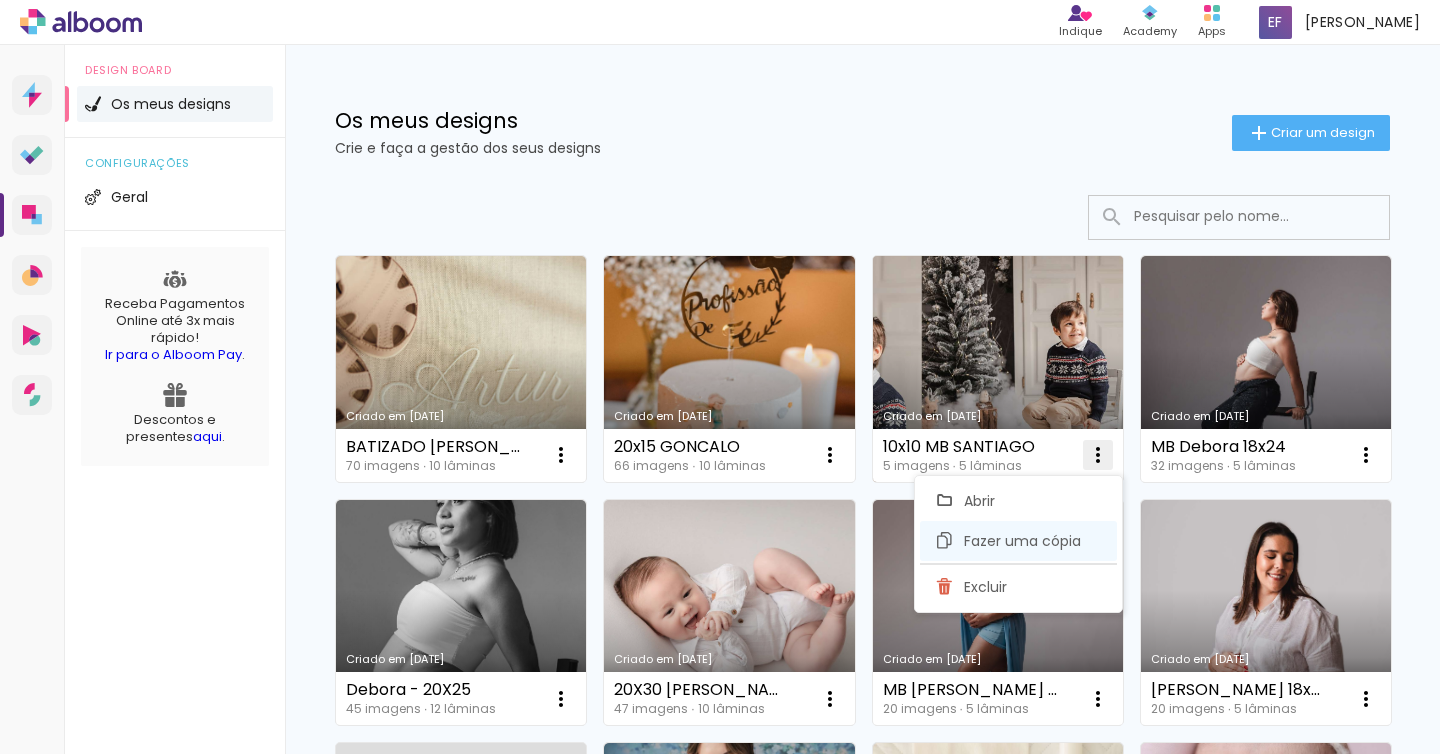 click on "Fazer uma cópia" 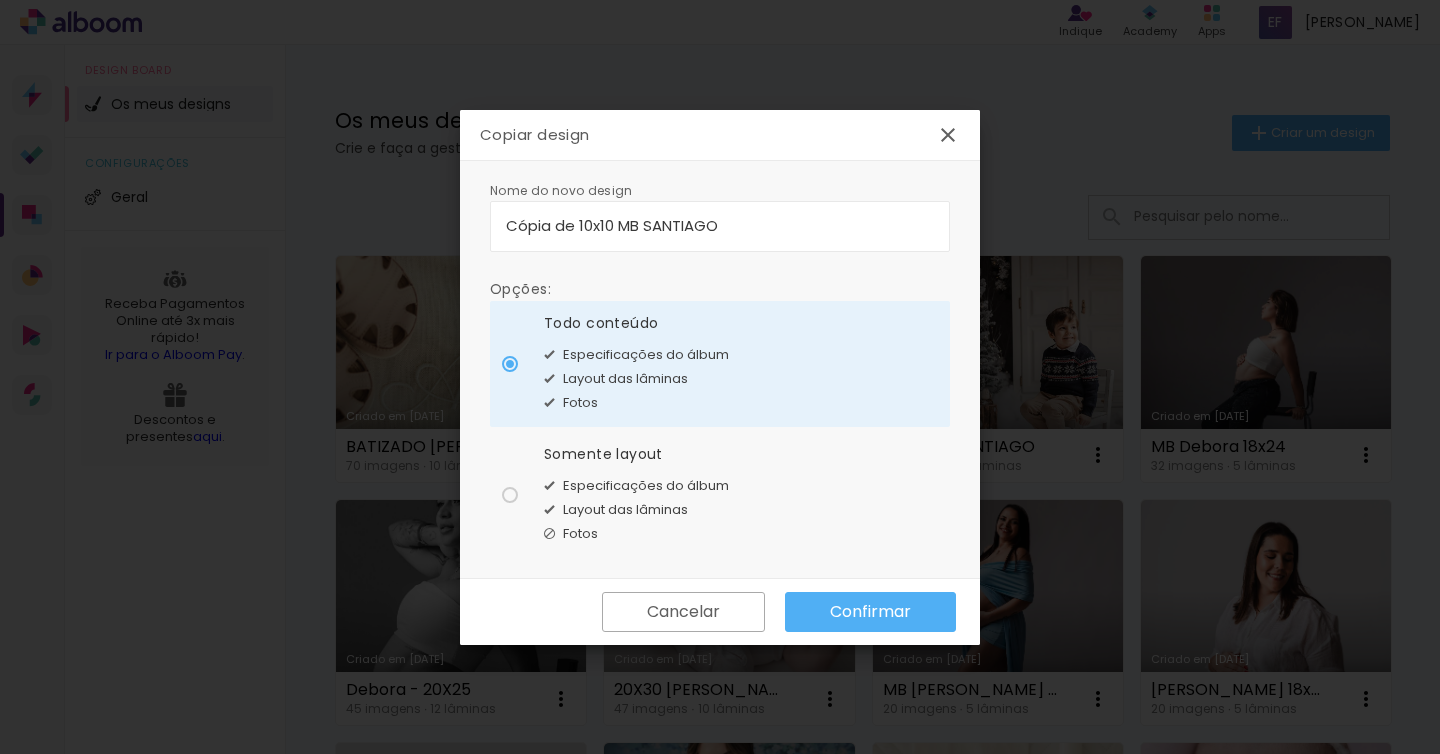 drag, startPoint x: 750, startPoint y: 216, endPoint x: 465, endPoint y: 223, distance: 285.08594 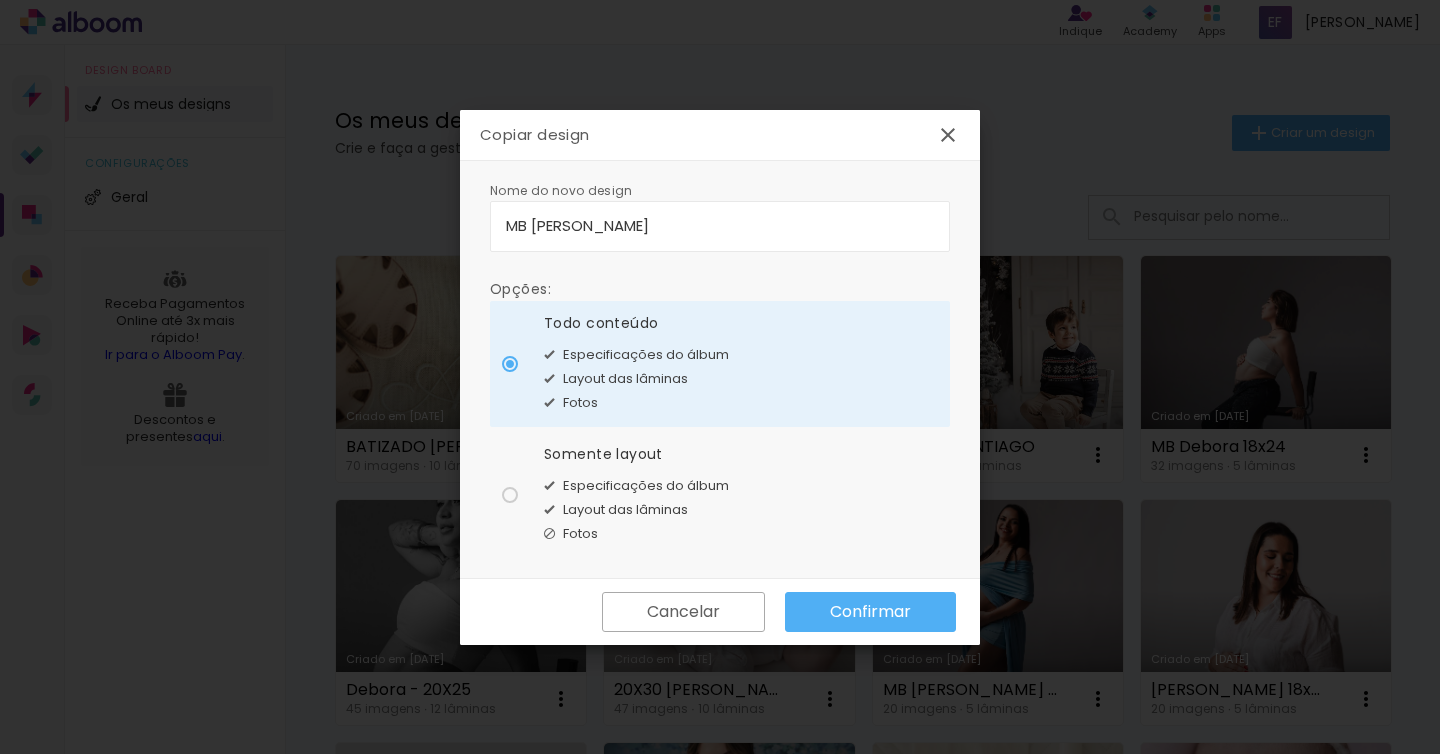 type on "MB [PERSON_NAME]" 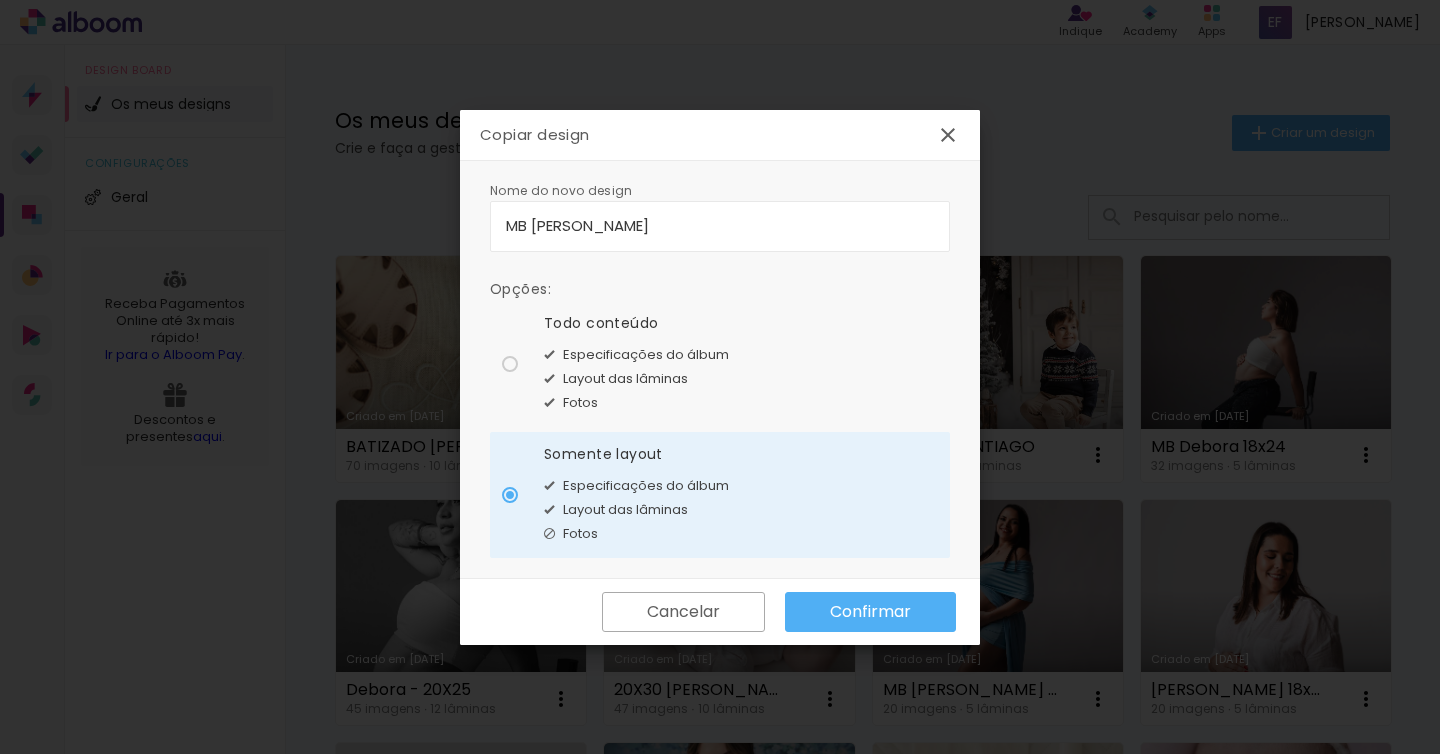click on "Confirmar" at bounding box center [870, 612] 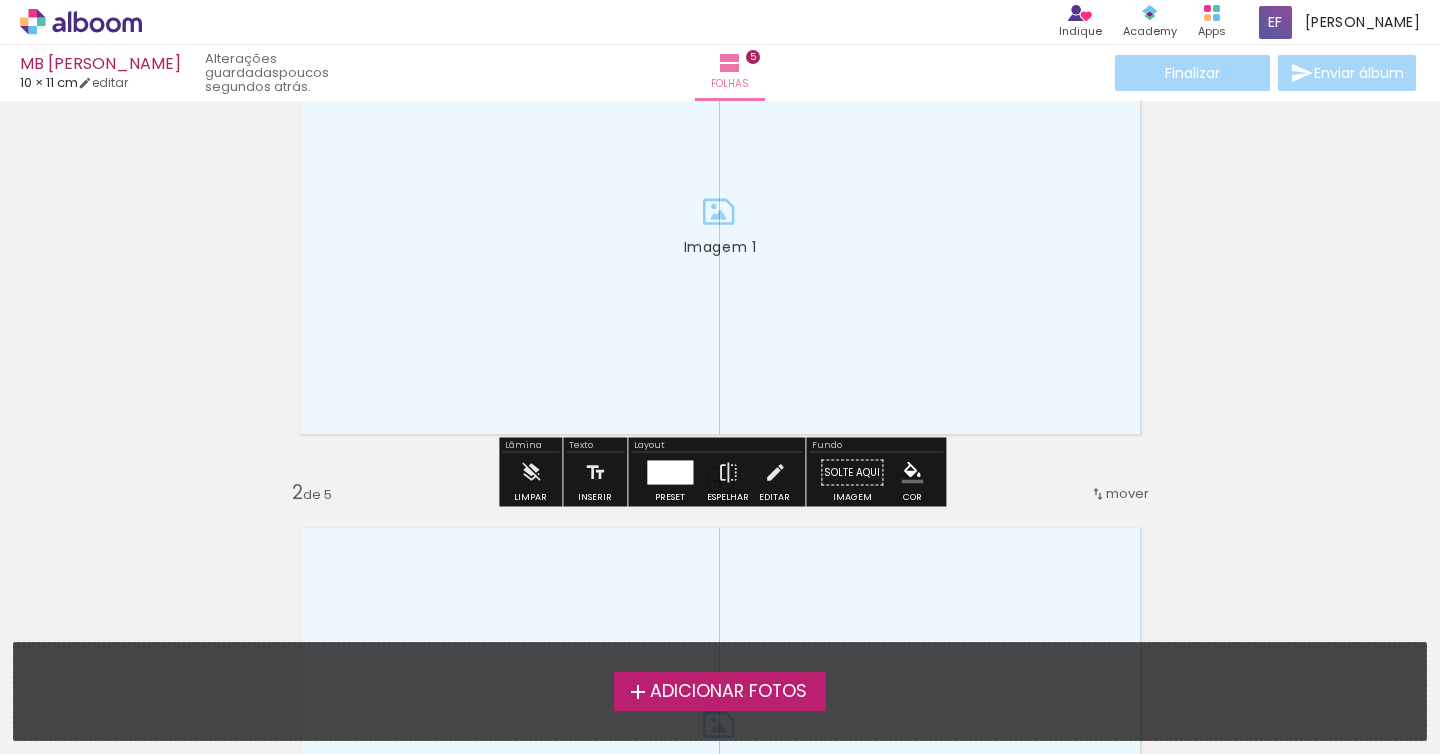 scroll, scrollTop: 196, scrollLeft: 0, axis: vertical 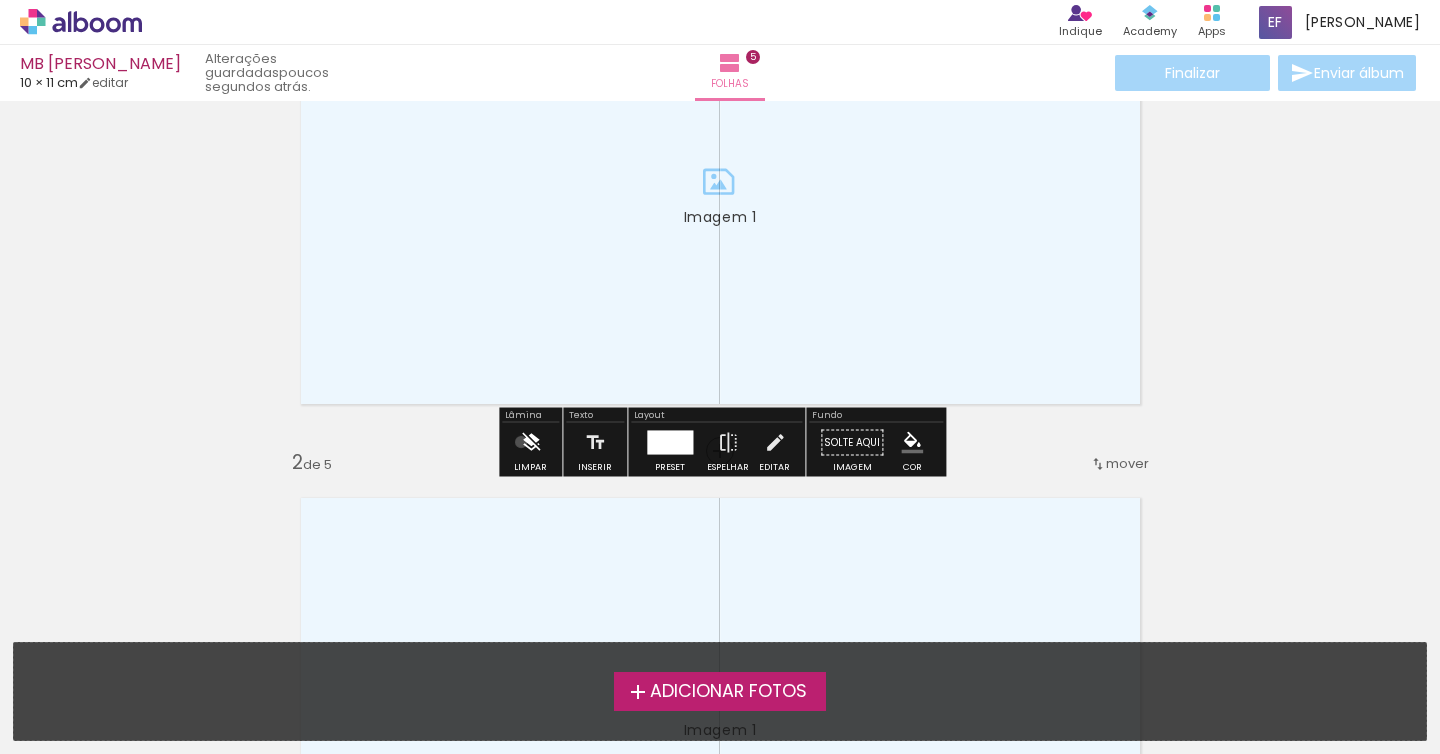 click at bounding box center (531, 443) 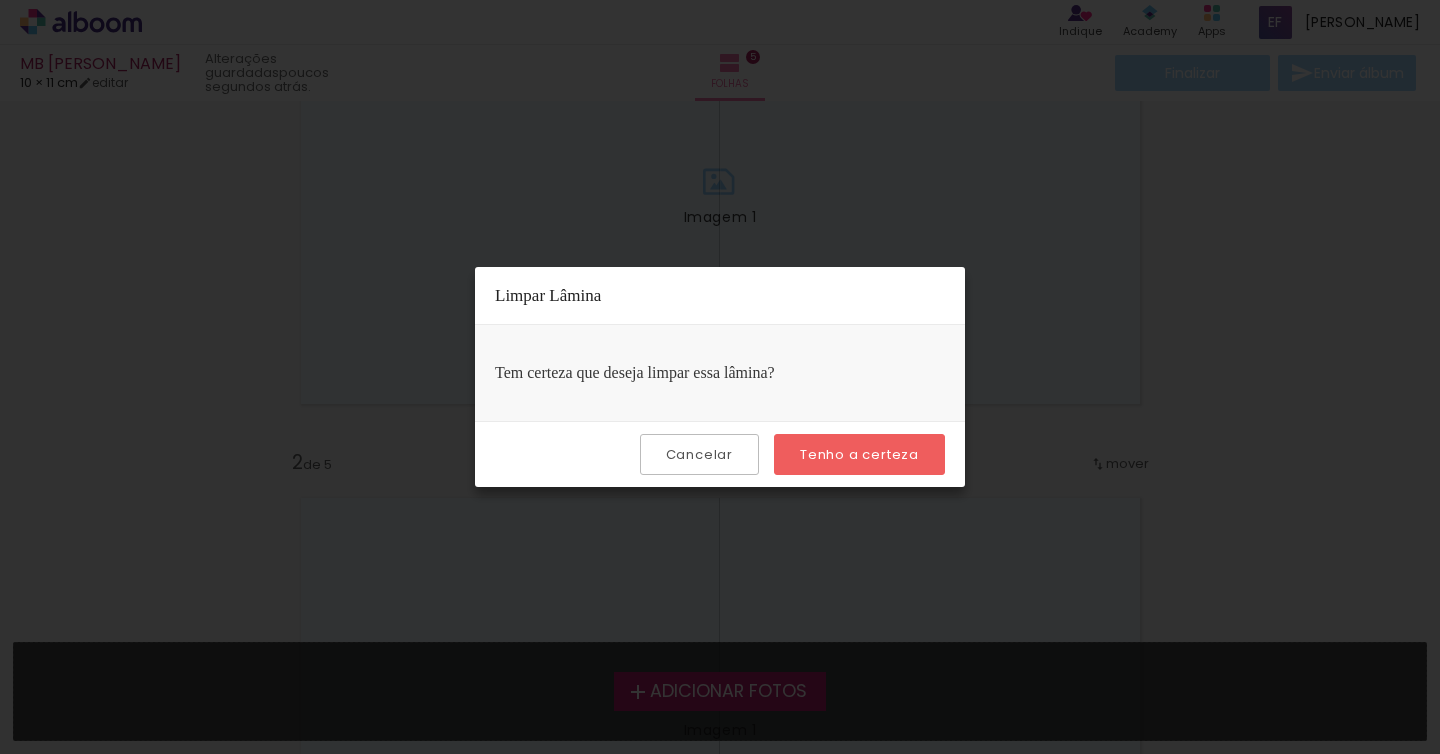 click on "Tenho a certeza" at bounding box center [859, 454] 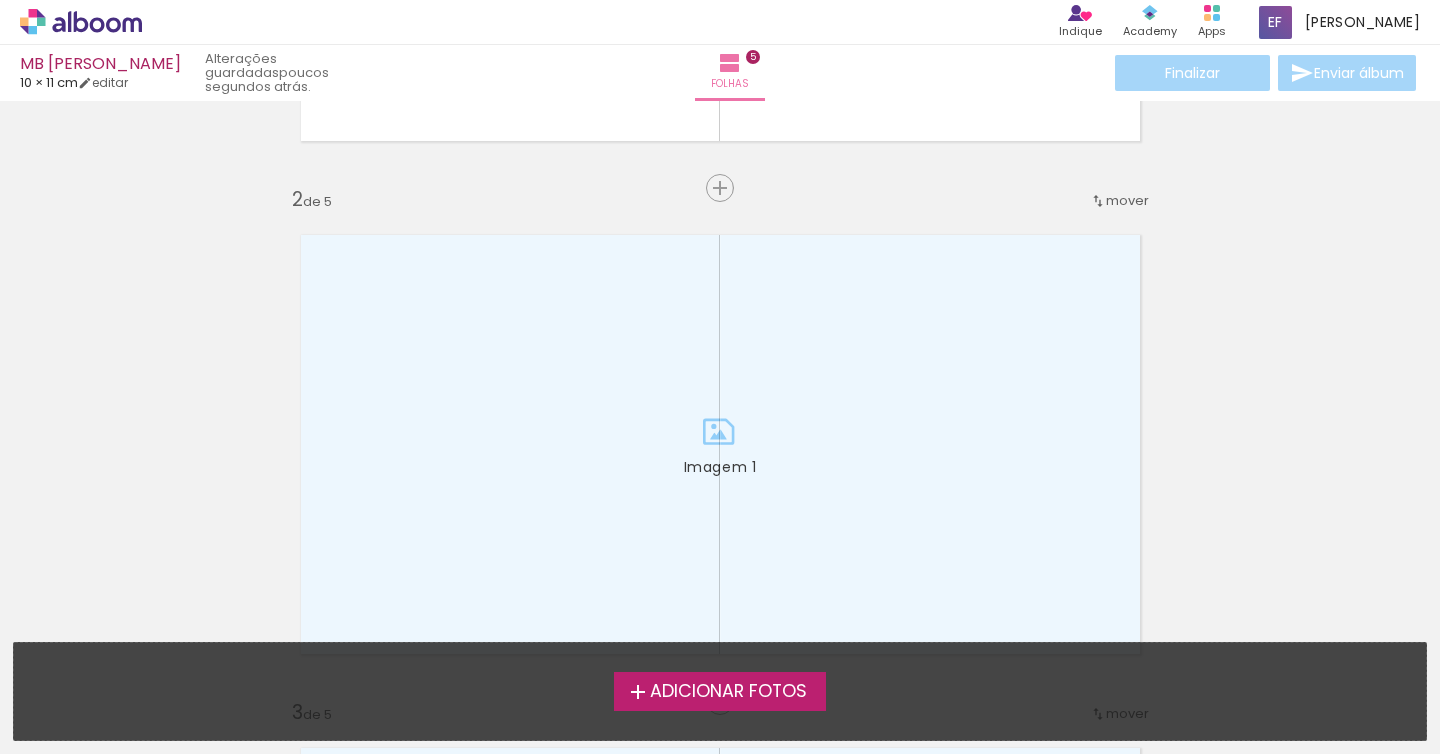 scroll, scrollTop: 691, scrollLeft: 0, axis: vertical 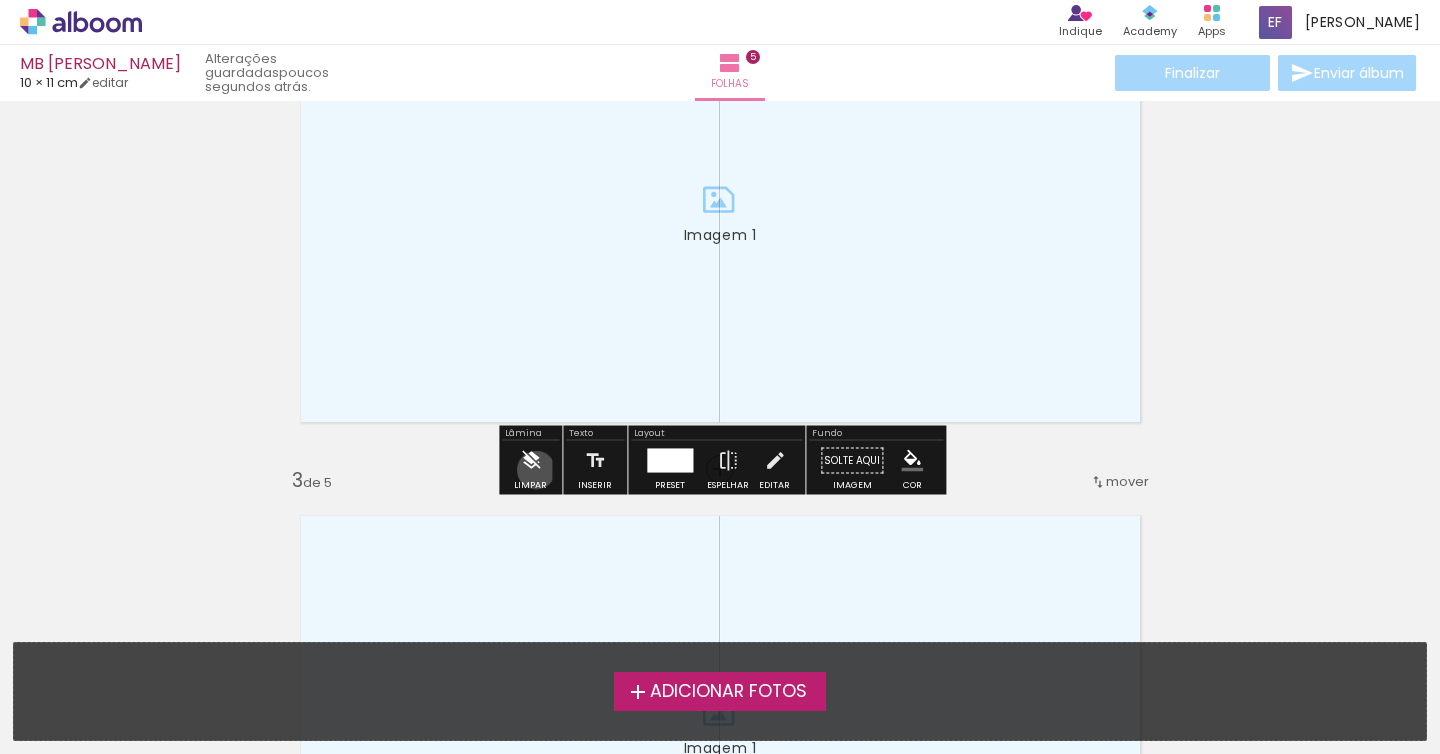 click at bounding box center (531, 461) 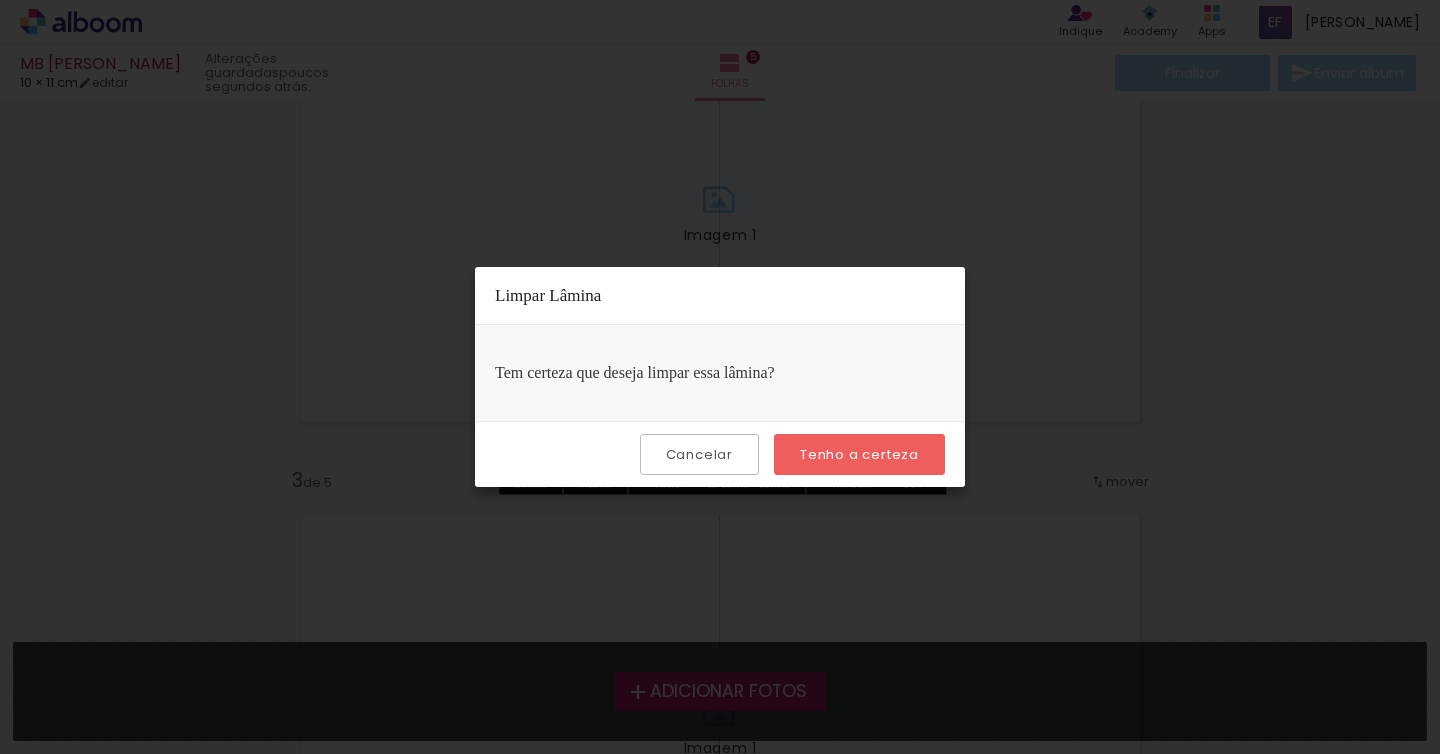 click on "Tenho a certeza" at bounding box center [0, 0] 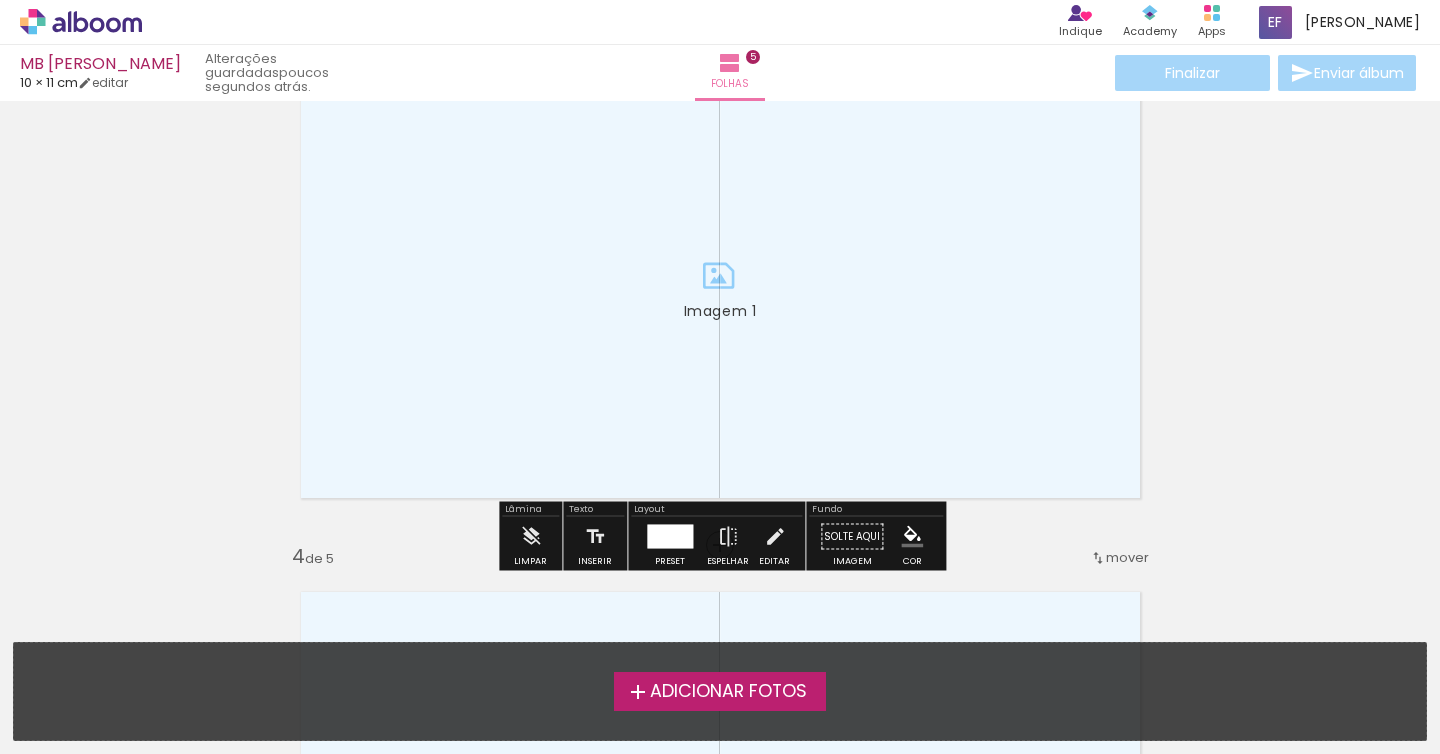 scroll, scrollTop: 1130, scrollLeft: 0, axis: vertical 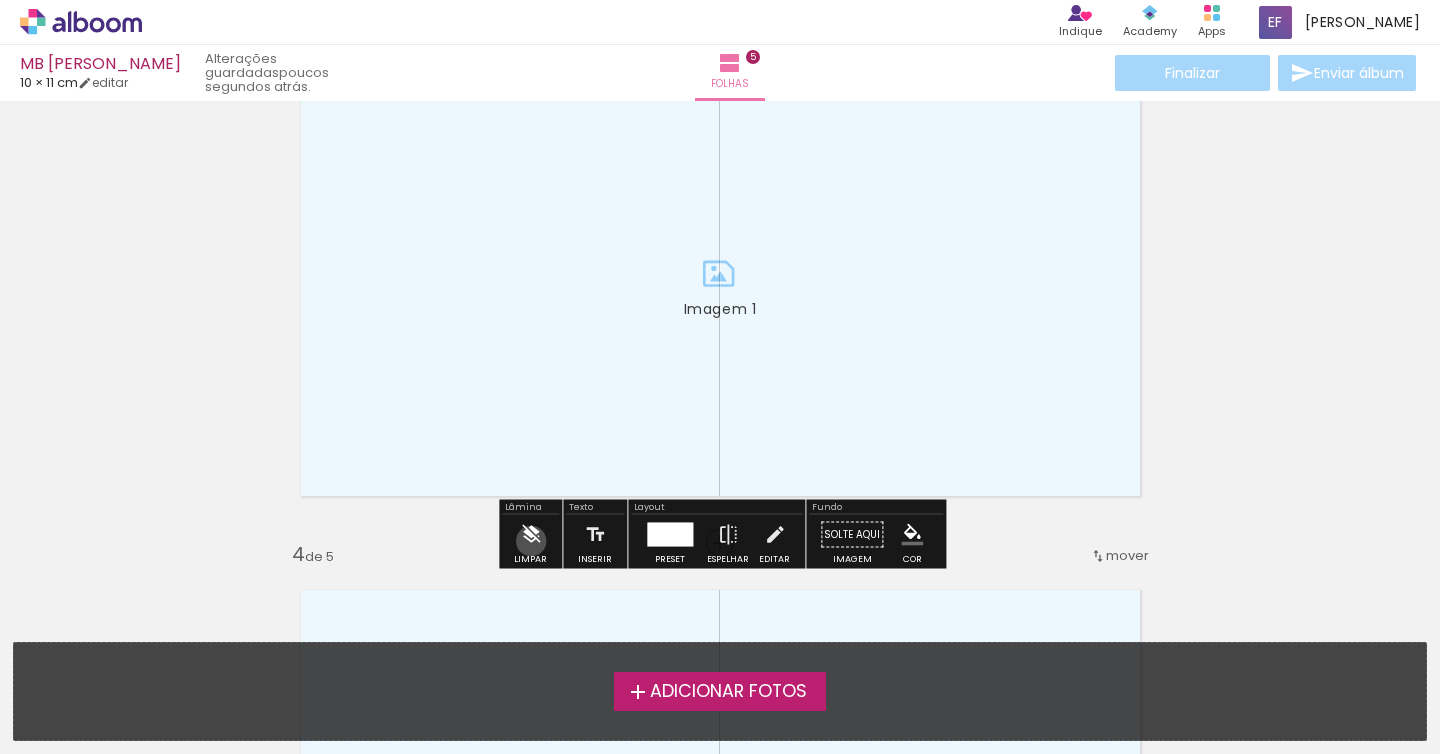 click at bounding box center (531, 535) 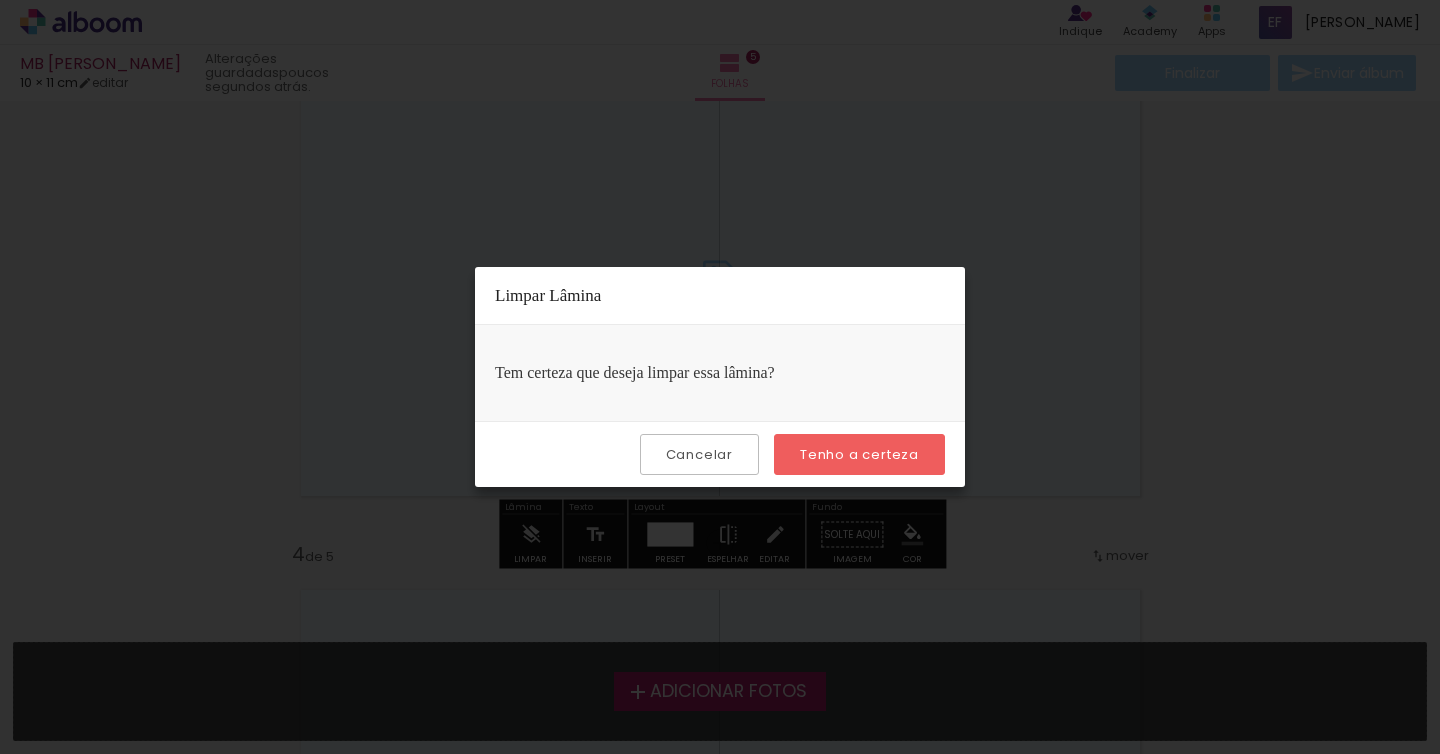 click on "Tenho a certeza" at bounding box center [0, 0] 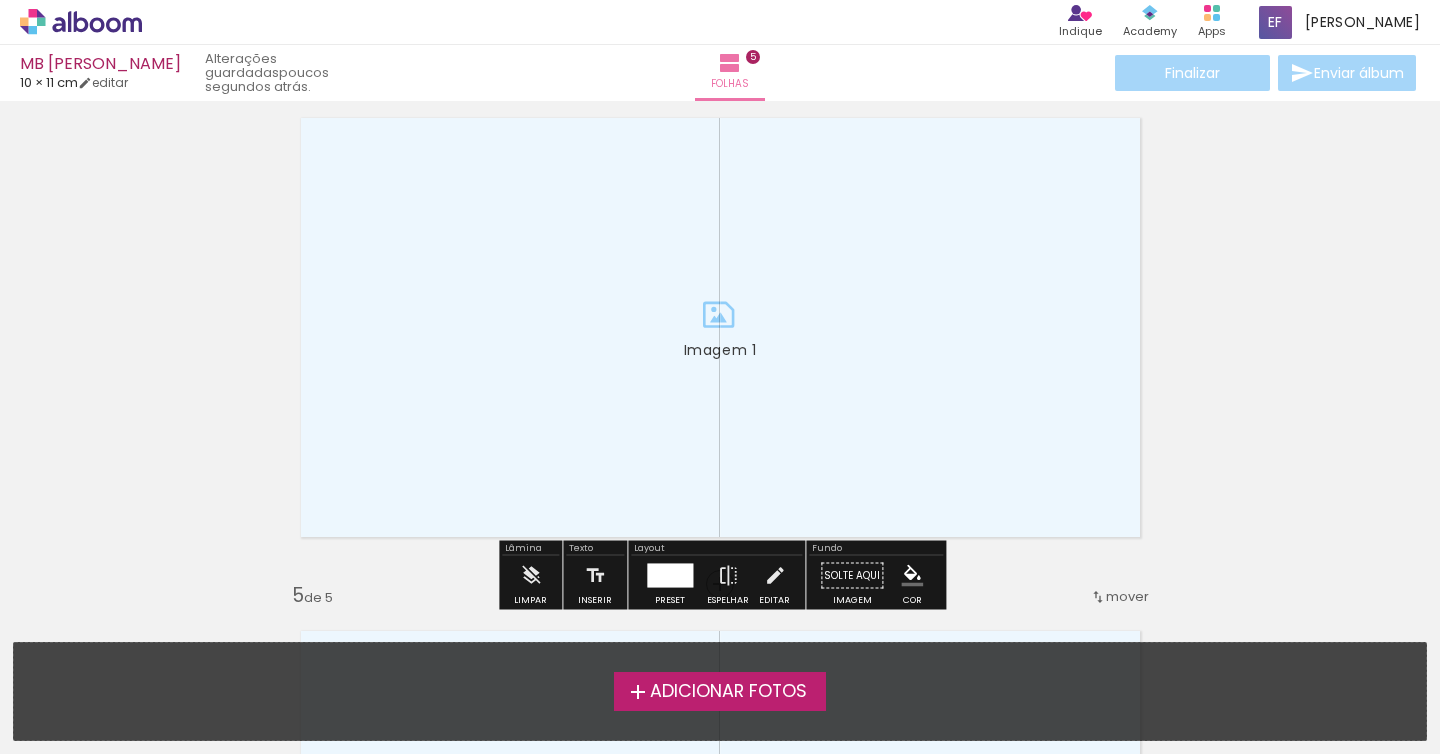 scroll, scrollTop: 1603, scrollLeft: 0, axis: vertical 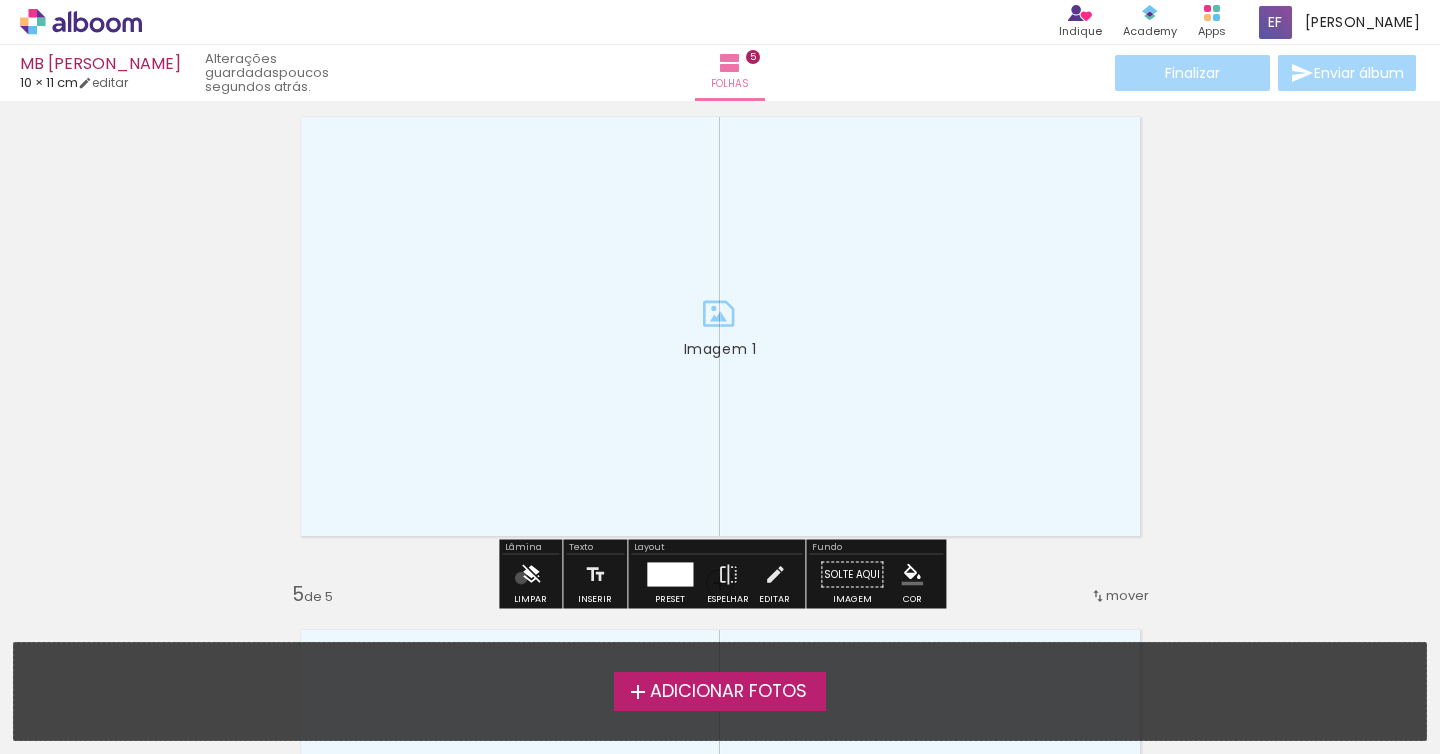 click at bounding box center (531, 575) 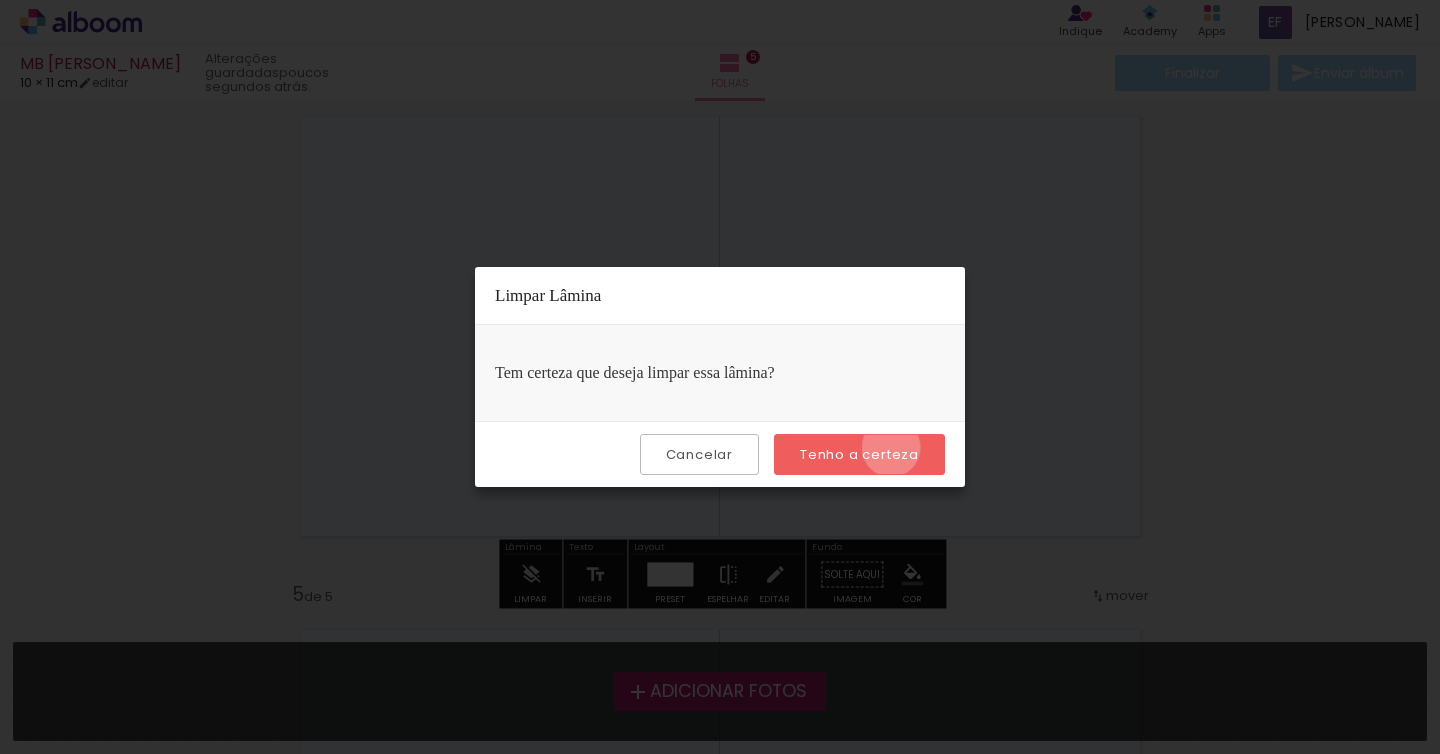click on "Tenho a certeza" at bounding box center [0, 0] 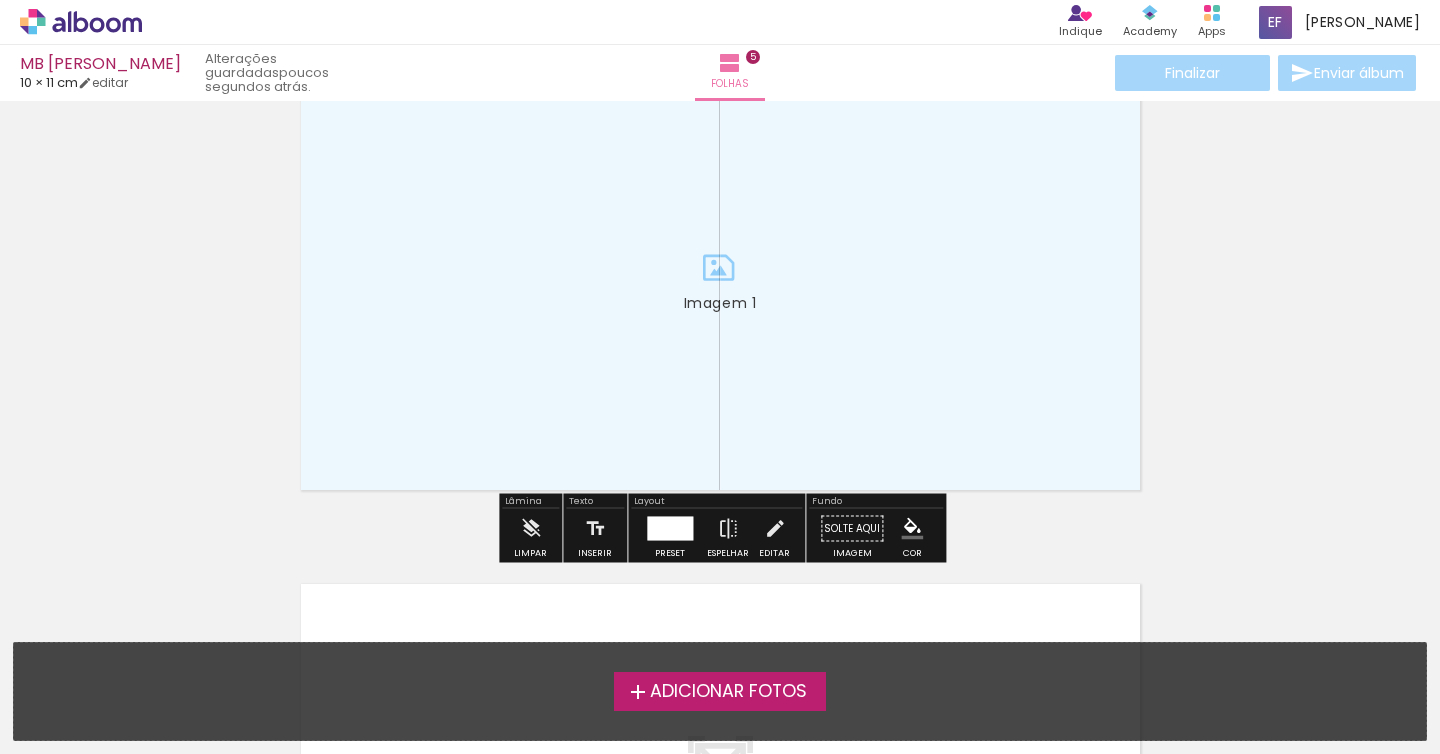 scroll, scrollTop: 2182, scrollLeft: 0, axis: vertical 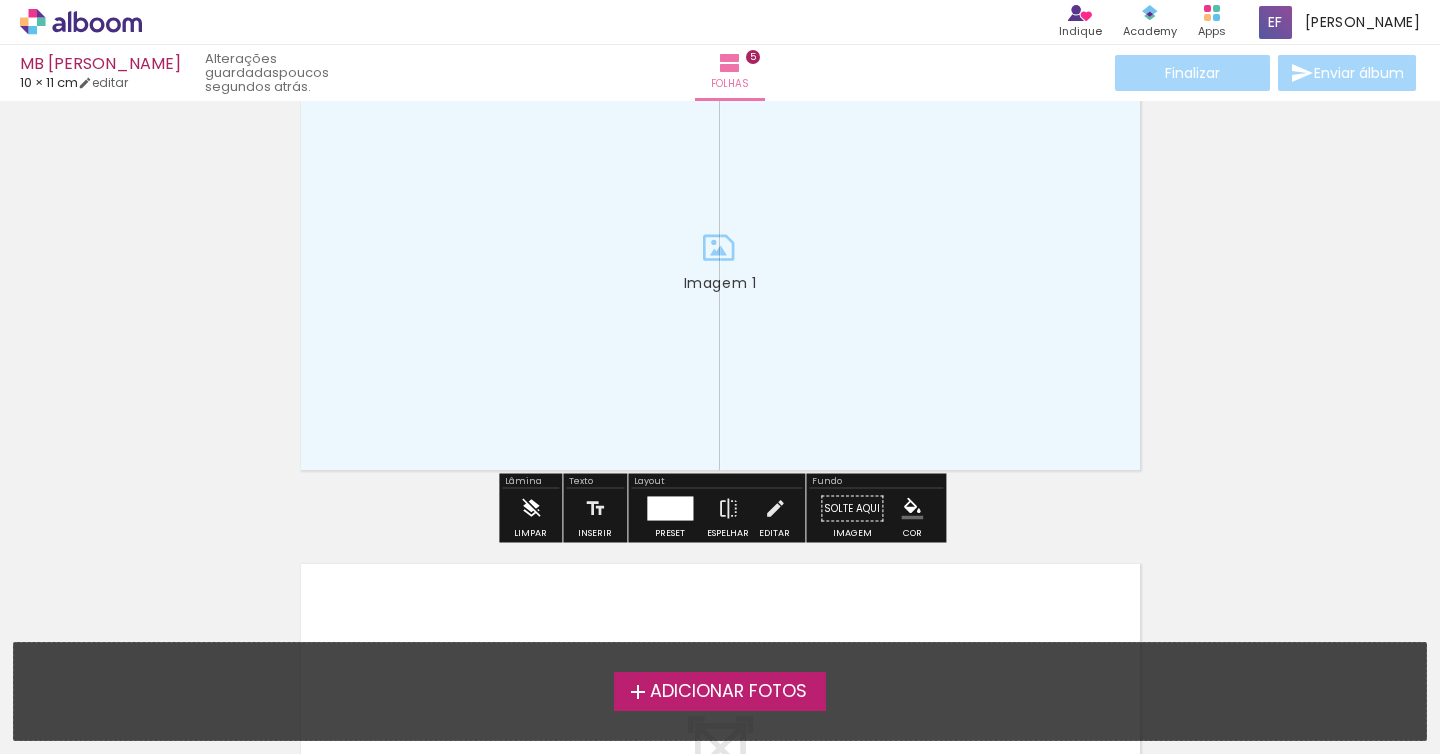 click on "Limpar" at bounding box center [530, 514] 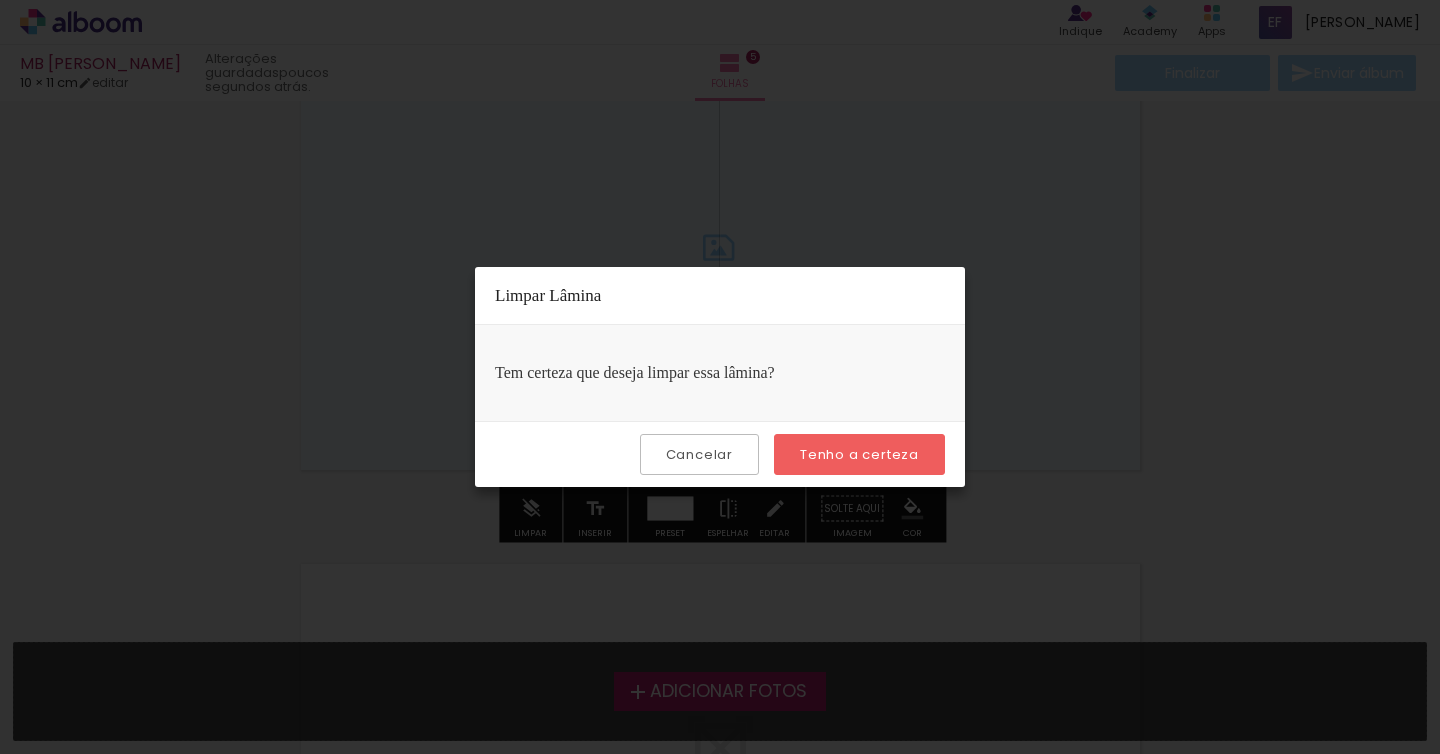 click on "Tenho a certeza" at bounding box center (859, 454) 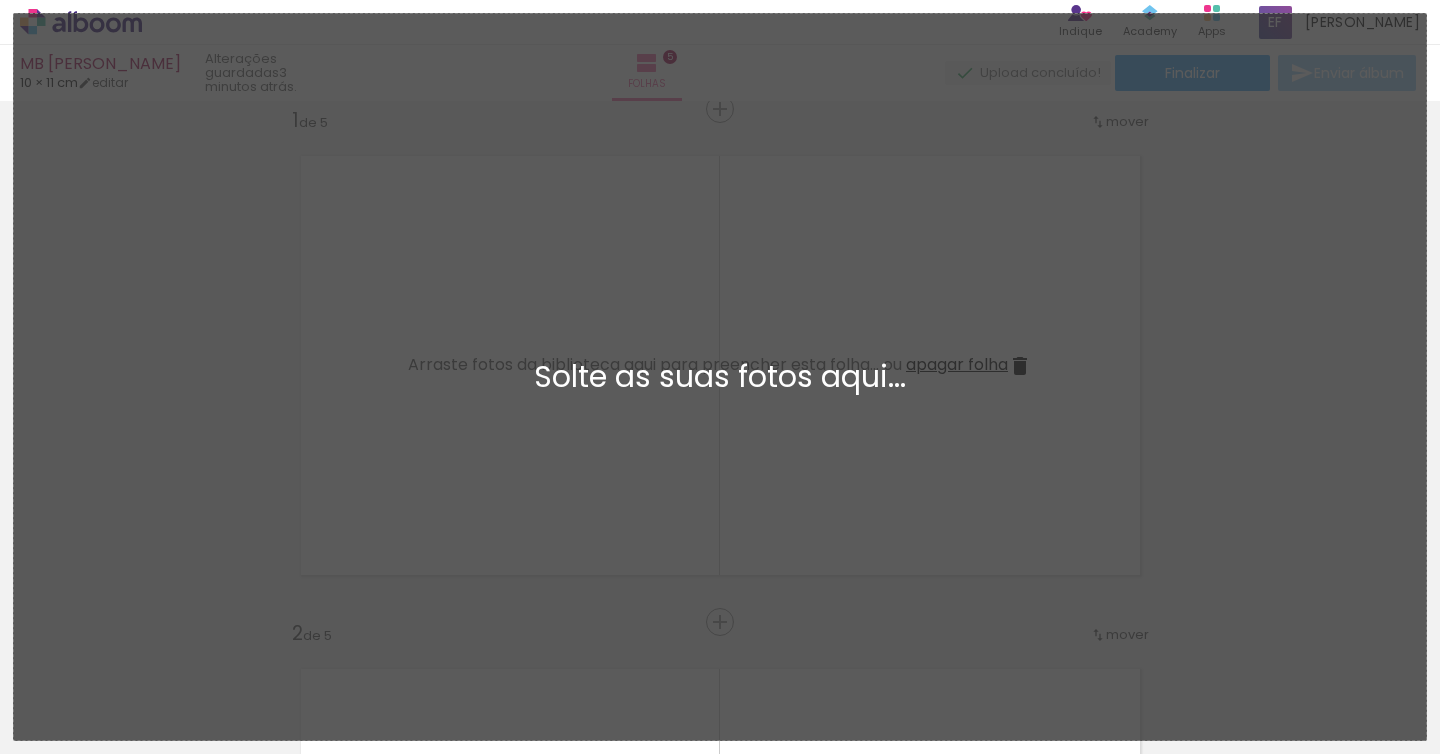 scroll, scrollTop: 25, scrollLeft: 0, axis: vertical 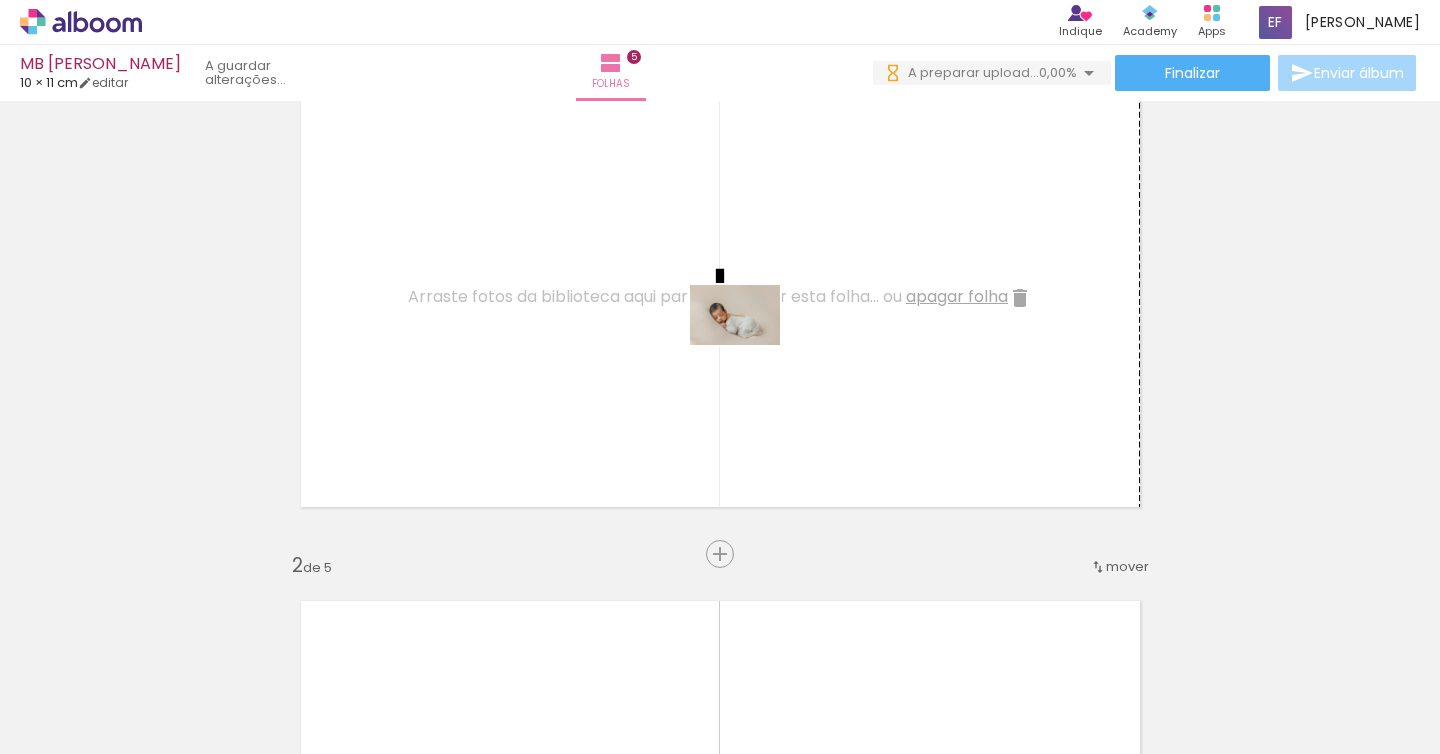 drag, startPoint x: 179, startPoint y: 692, endPoint x: 750, endPoint y: 345, distance: 668.1691 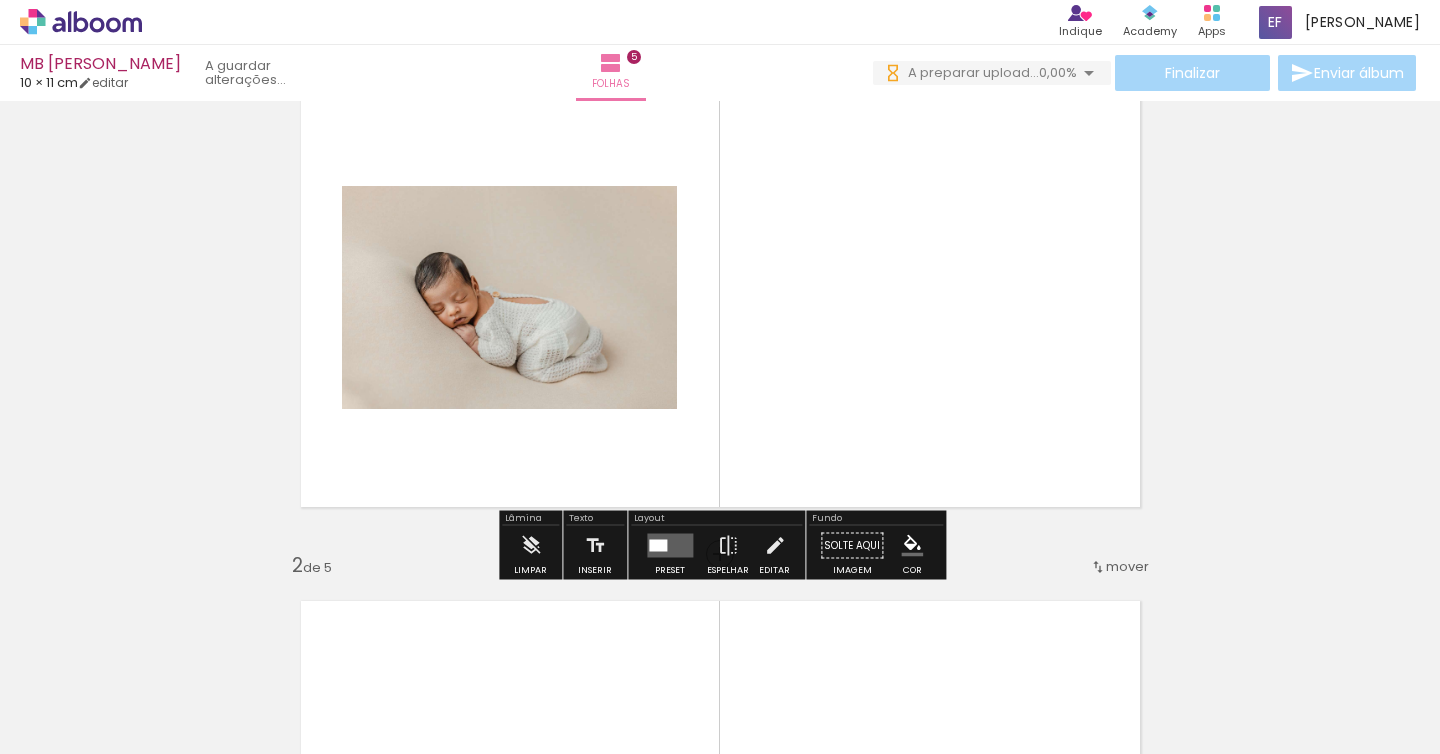 scroll, scrollTop: 0, scrollLeft: 0, axis: both 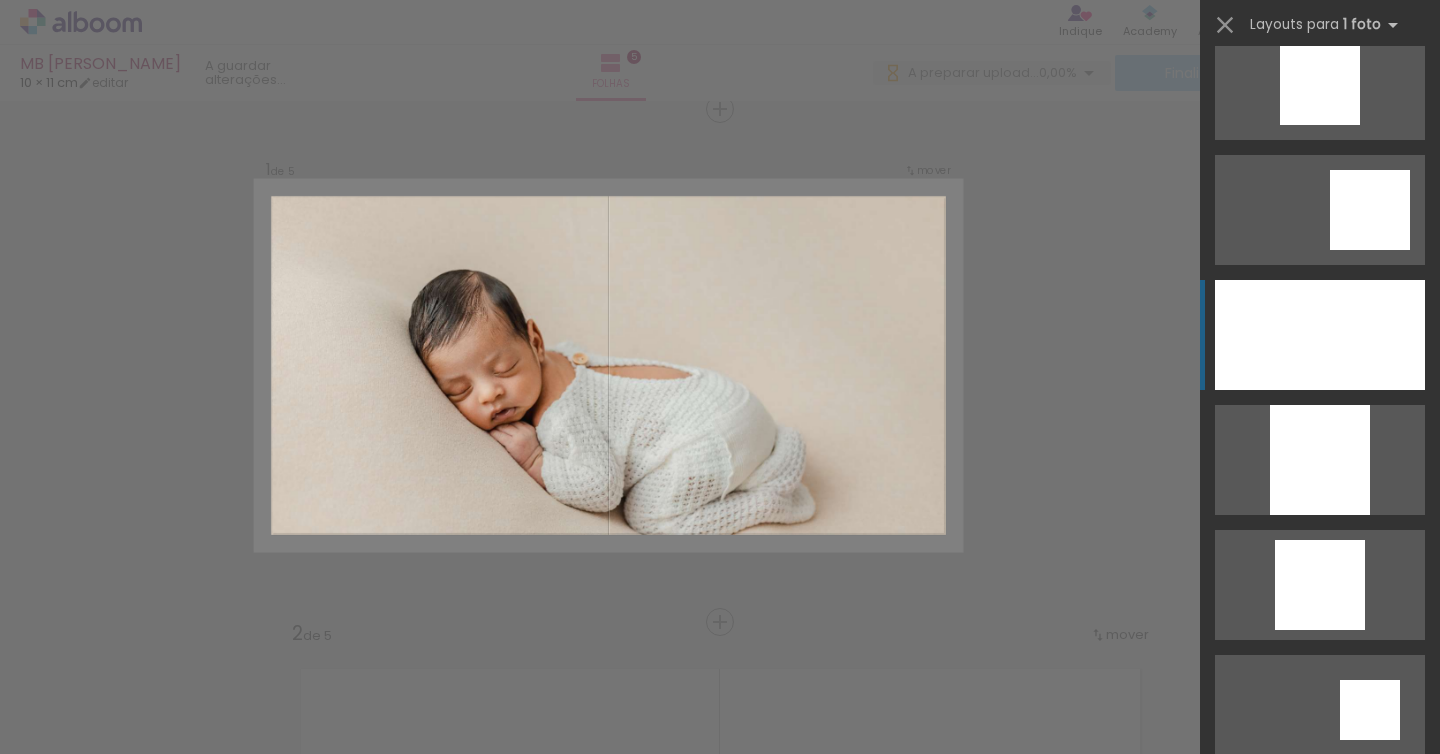 click at bounding box center (1320, 335) 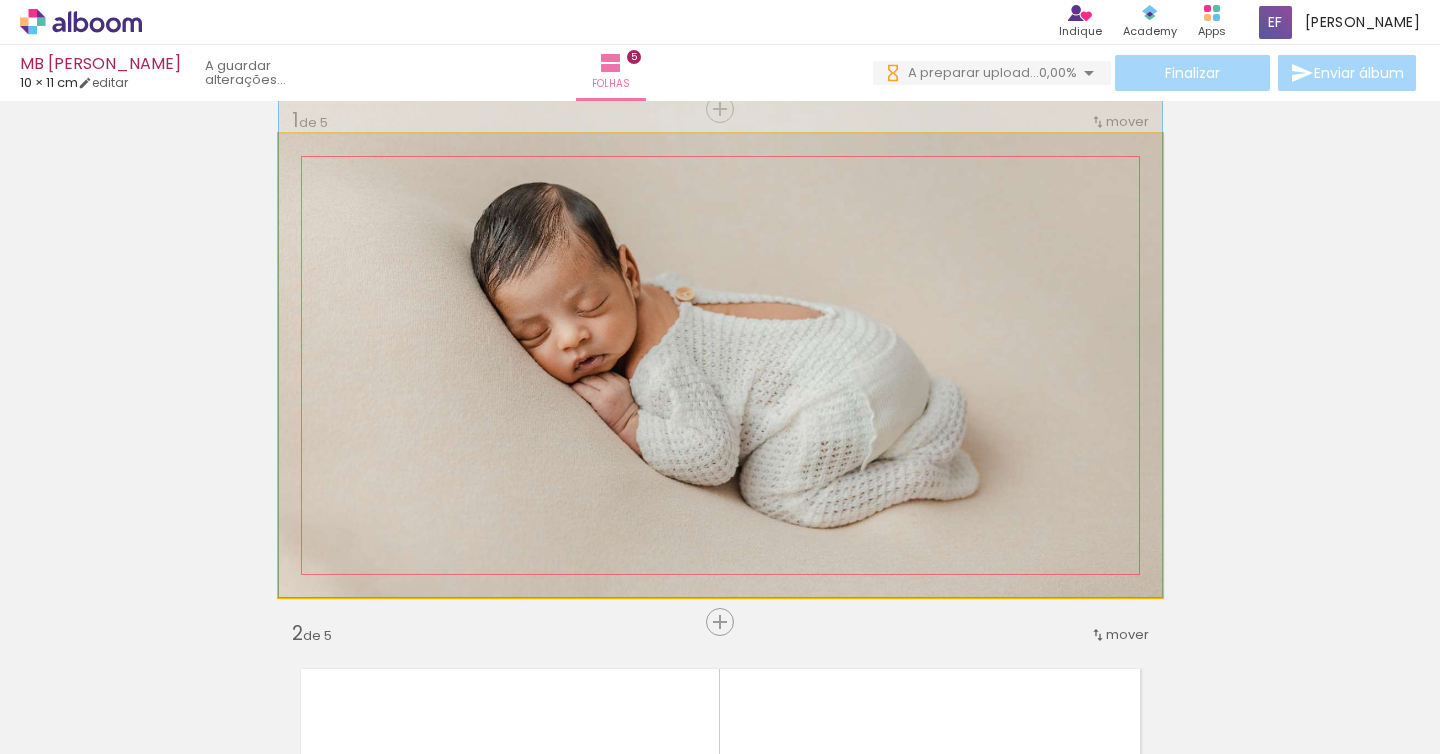 drag, startPoint x: 759, startPoint y: 457, endPoint x: 764, endPoint y: 389, distance: 68.18358 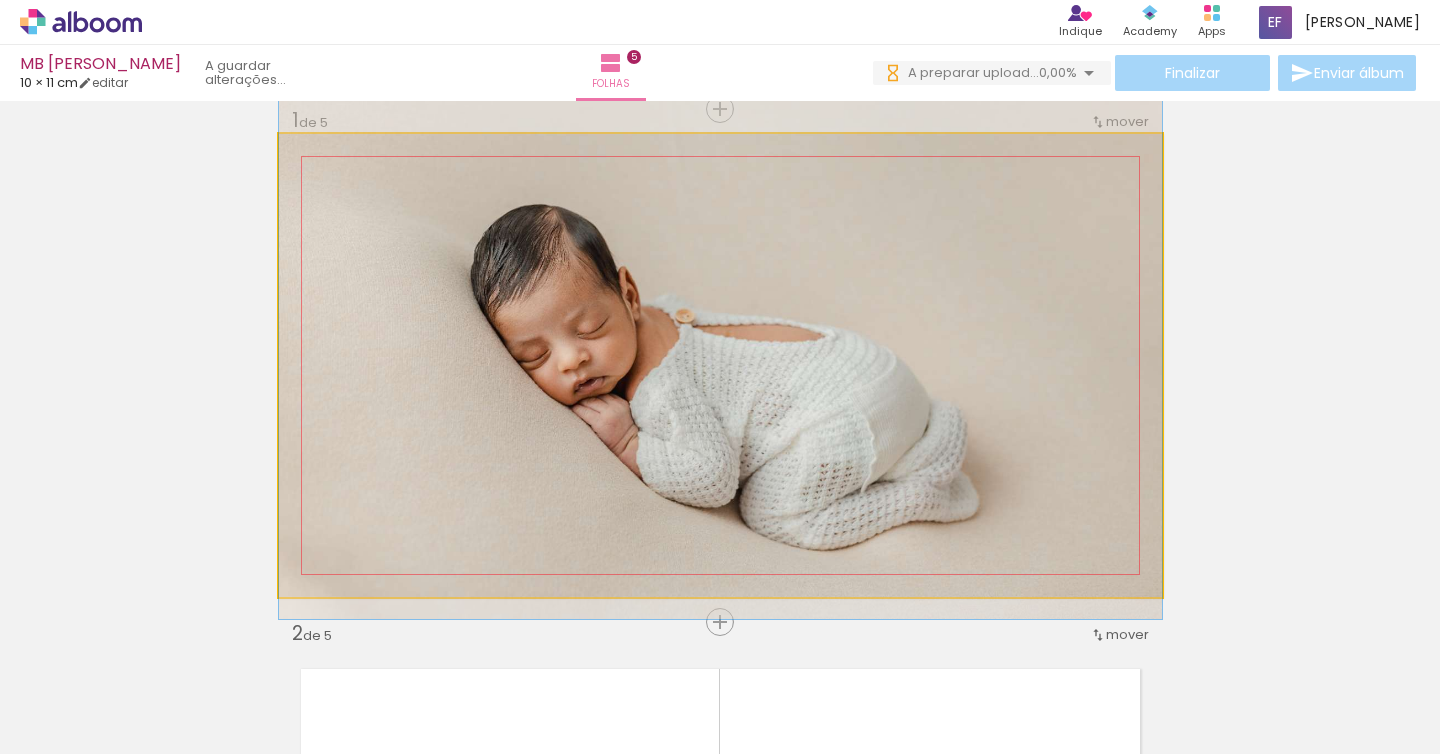 drag, startPoint x: 764, startPoint y: 372, endPoint x: 762, endPoint y: 392, distance: 20.09975 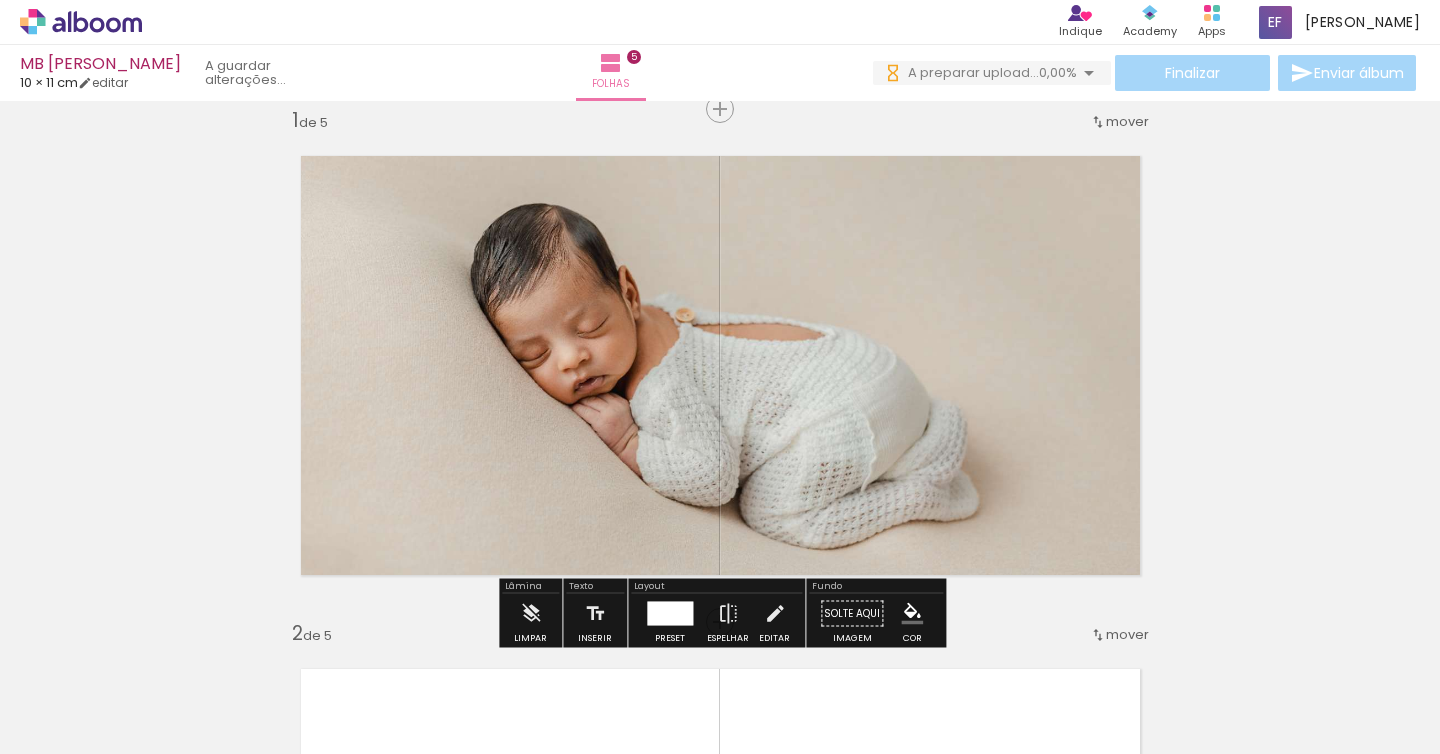 click on "Inserir folha 1  de 5  Inserir folha 2  de 5  Inserir folha 3  de 5  Inserir folha 4  de 5  Inserir folha 5  de 5" at bounding box center (720, 1622) 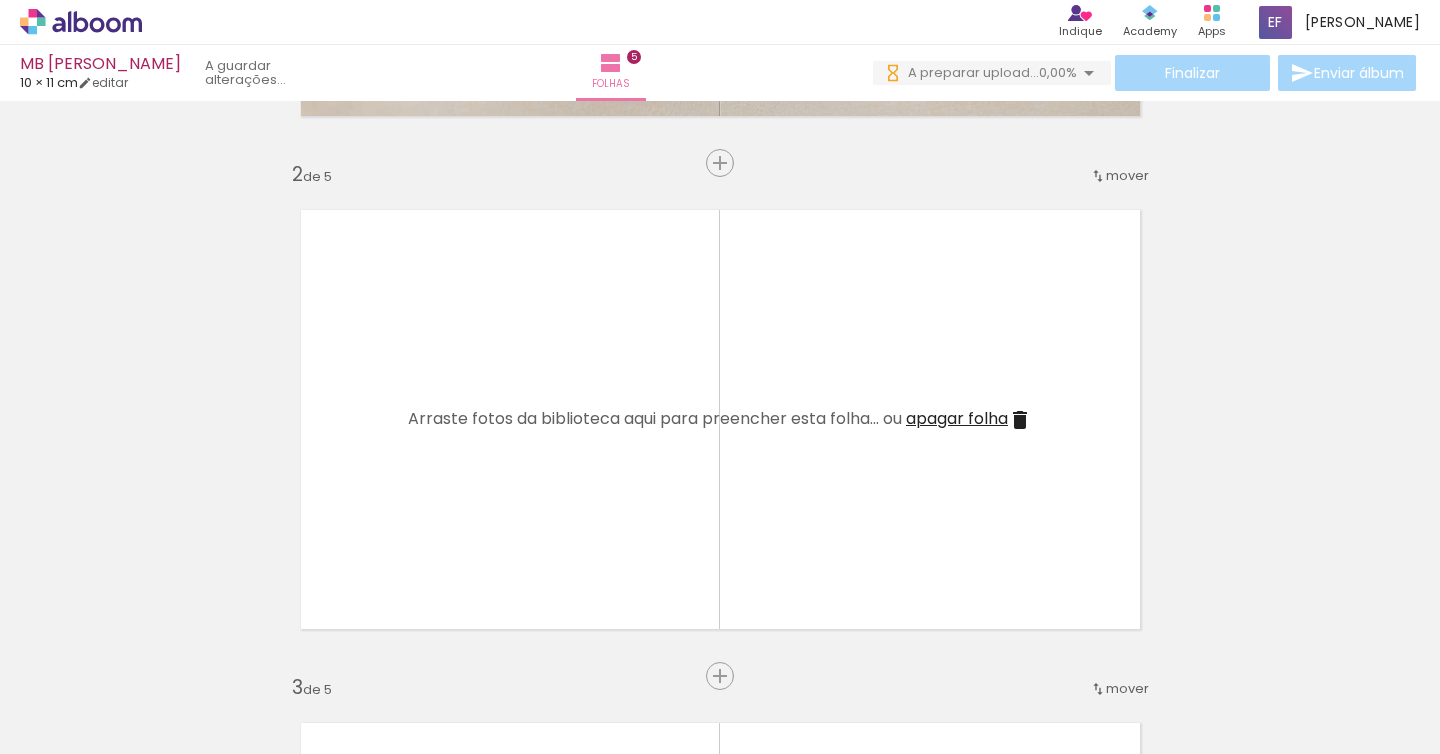 scroll, scrollTop: 485, scrollLeft: 0, axis: vertical 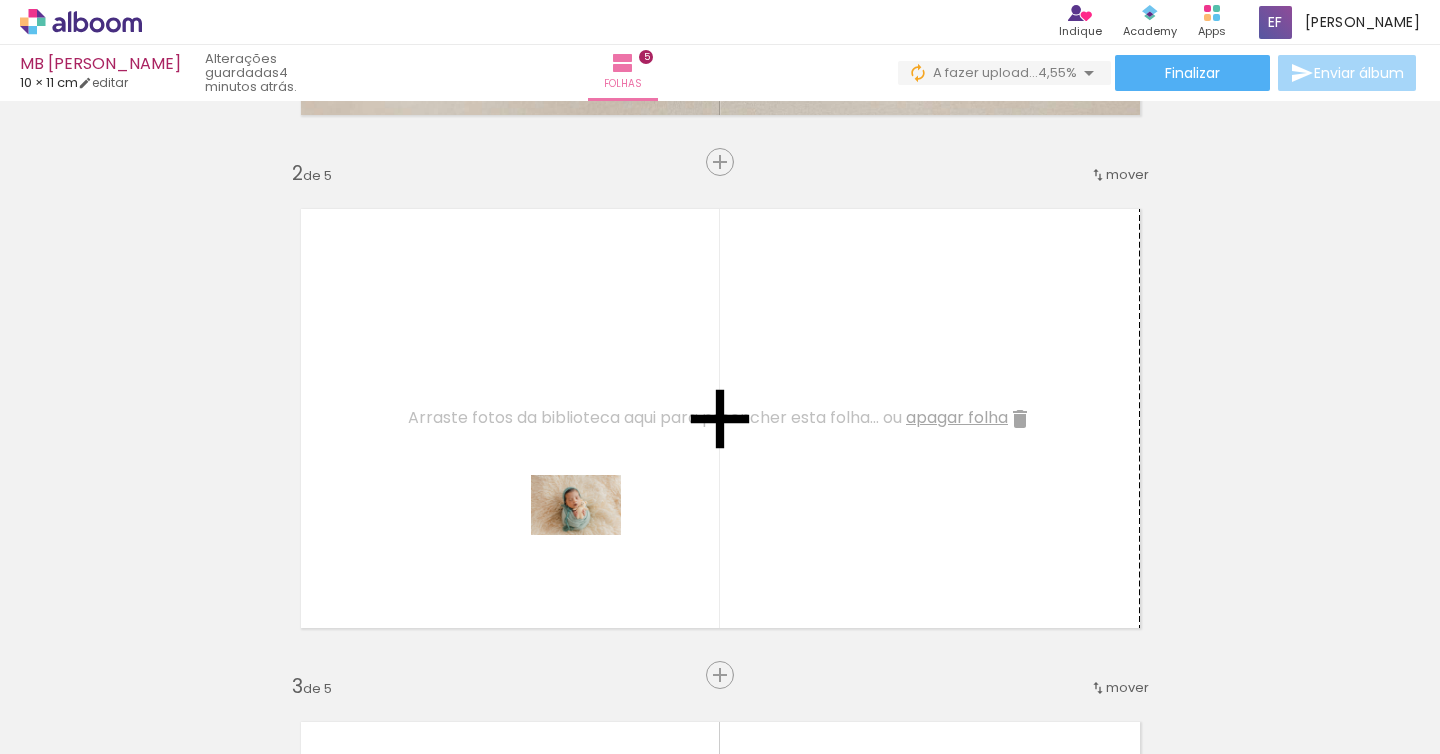 drag, startPoint x: 863, startPoint y: 698, endPoint x: 574, endPoint y: 521, distance: 338.89526 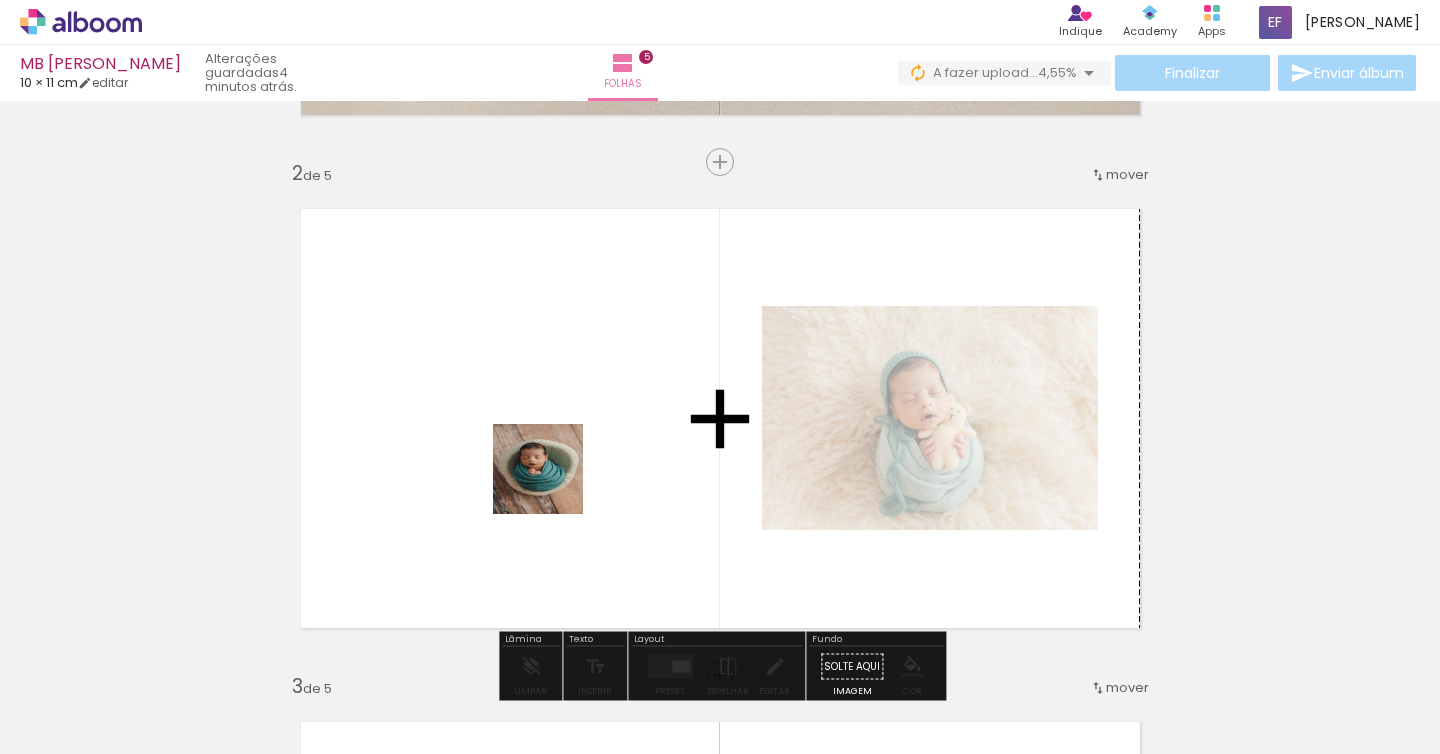 drag, startPoint x: 551, startPoint y: 683, endPoint x: 555, endPoint y: 480, distance: 203.0394 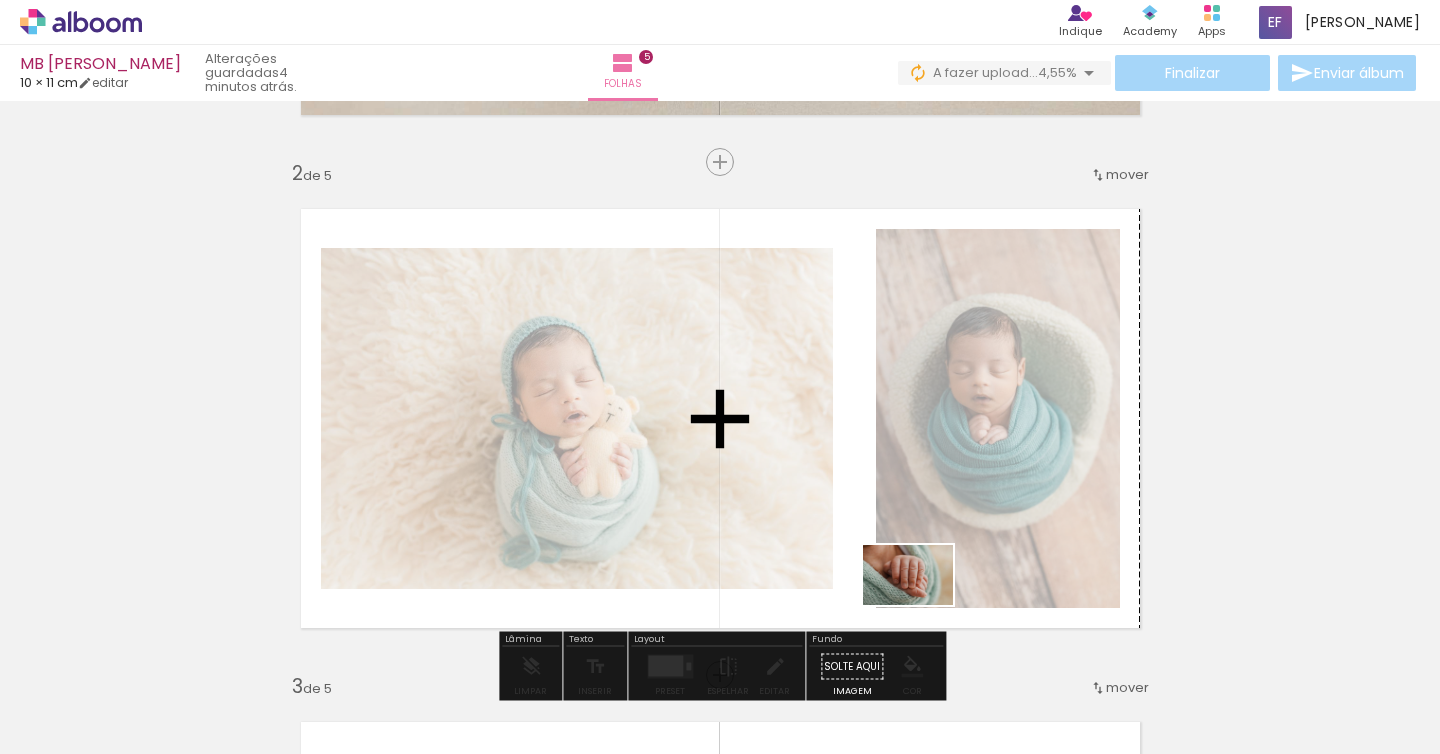 drag, startPoint x: 1095, startPoint y: 714, endPoint x: 923, endPoint y: 606, distance: 203.09604 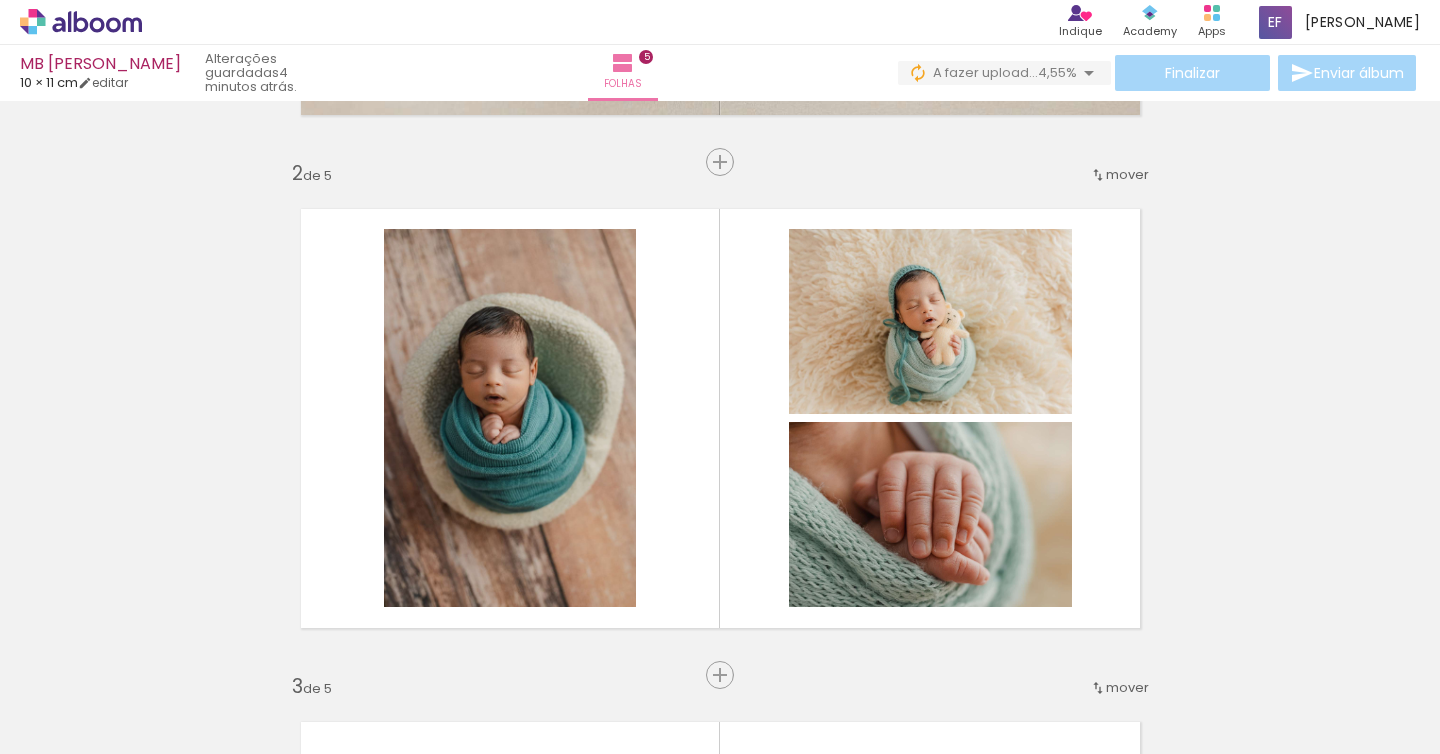 scroll, scrollTop: 0, scrollLeft: 315, axis: horizontal 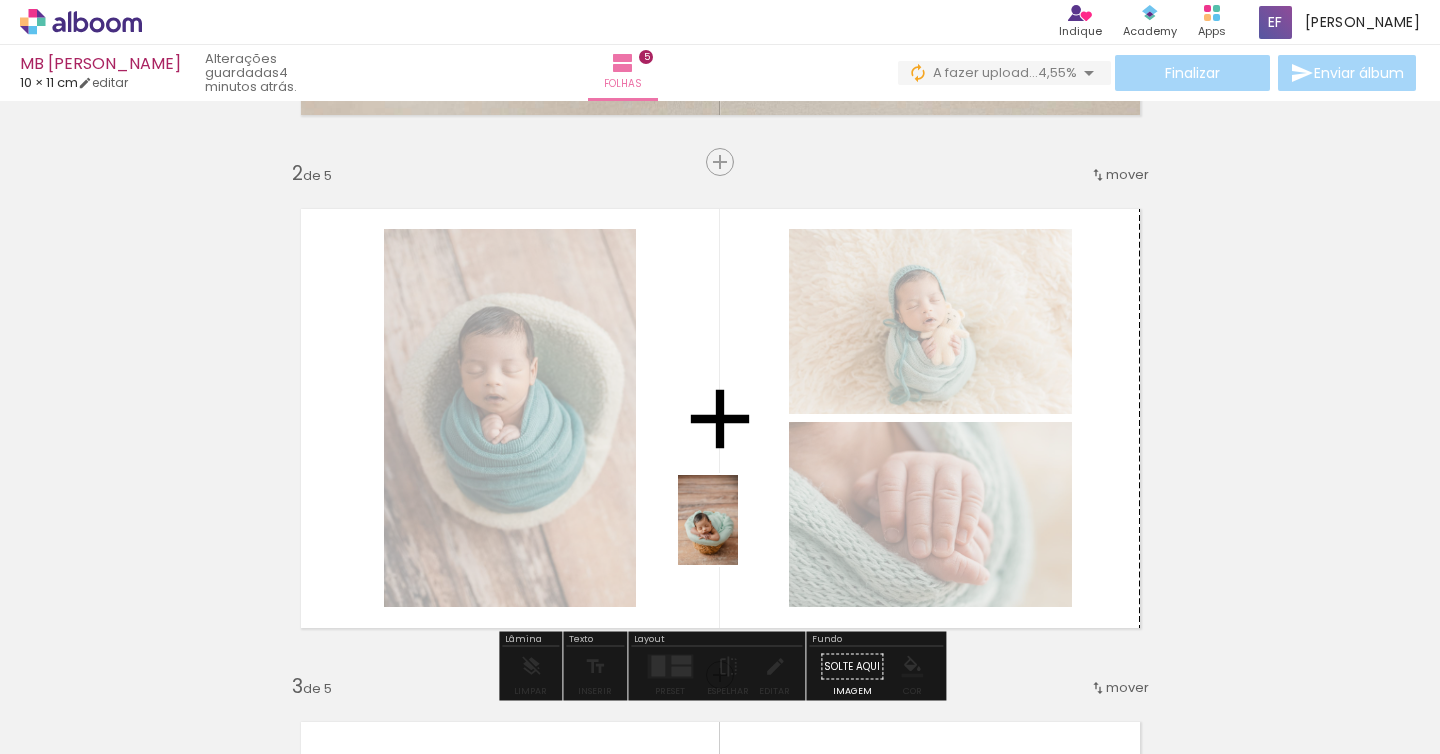 drag, startPoint x: 905, startPoint y: 706, endPoint x: 738, endPoint y: 535, distance: 239.01883 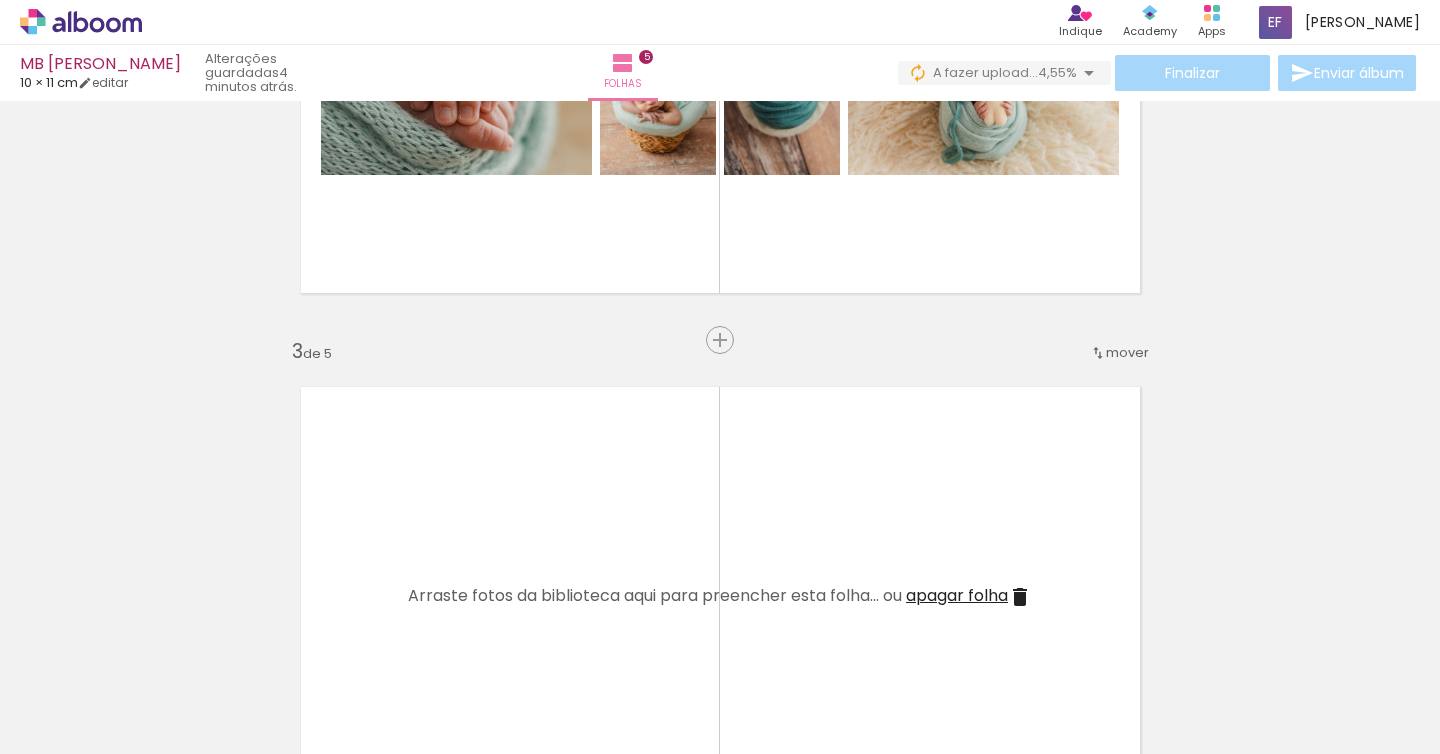 scroll, scrollTop: 694, scrollLeft: 0, axis: vertical 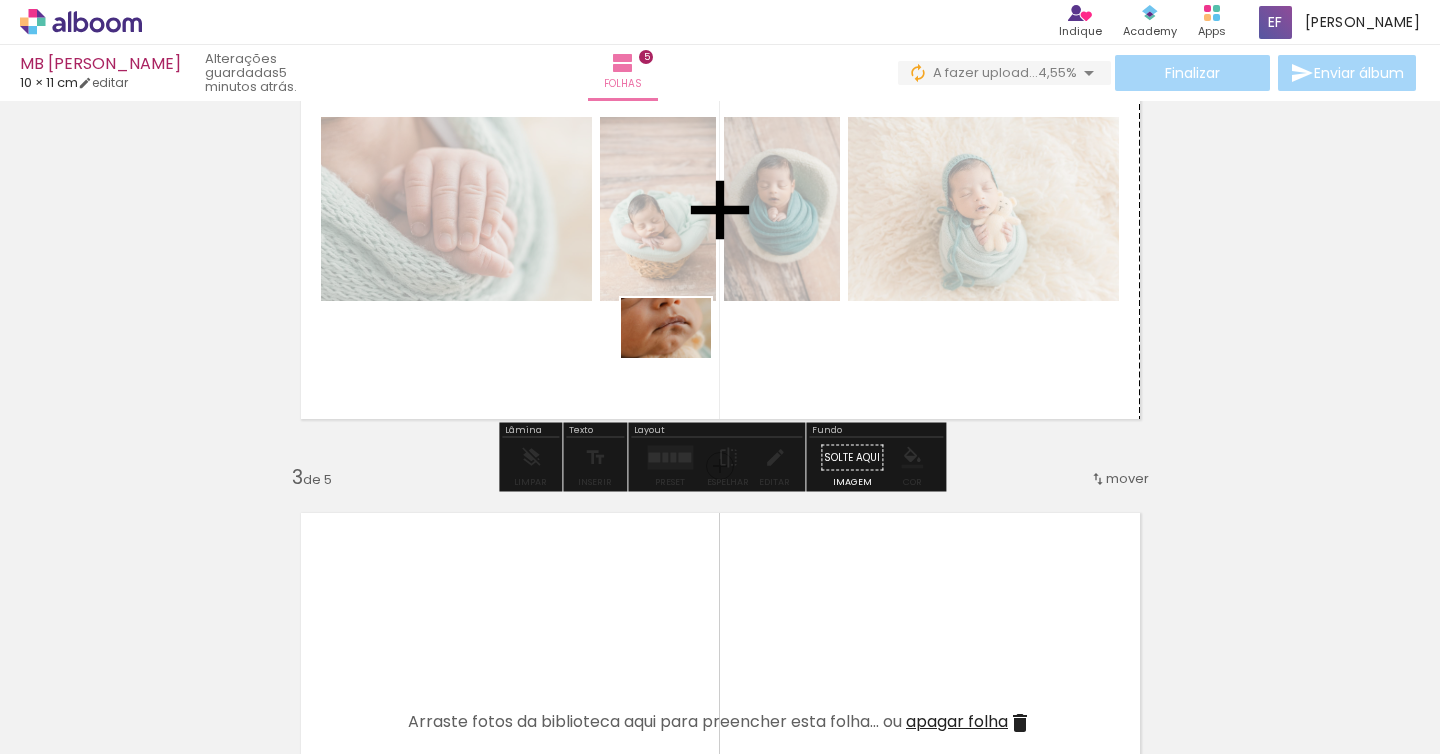drag, startPoint x: 689, startPoint y: 677, endPoint x: 681, endPoint y: 358, distance: 319.1003 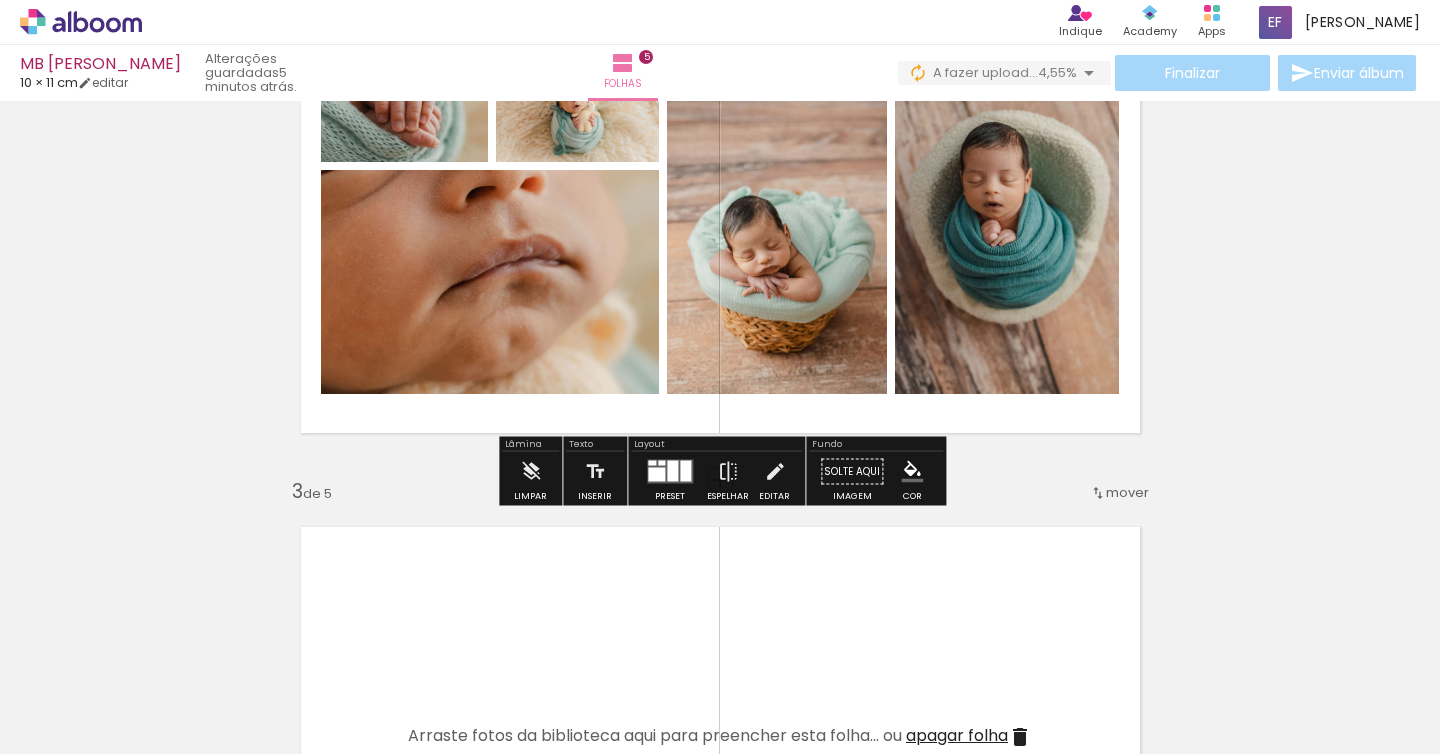 scroll, scrollTop: 682, scrollLeft: 0, axis: vertical 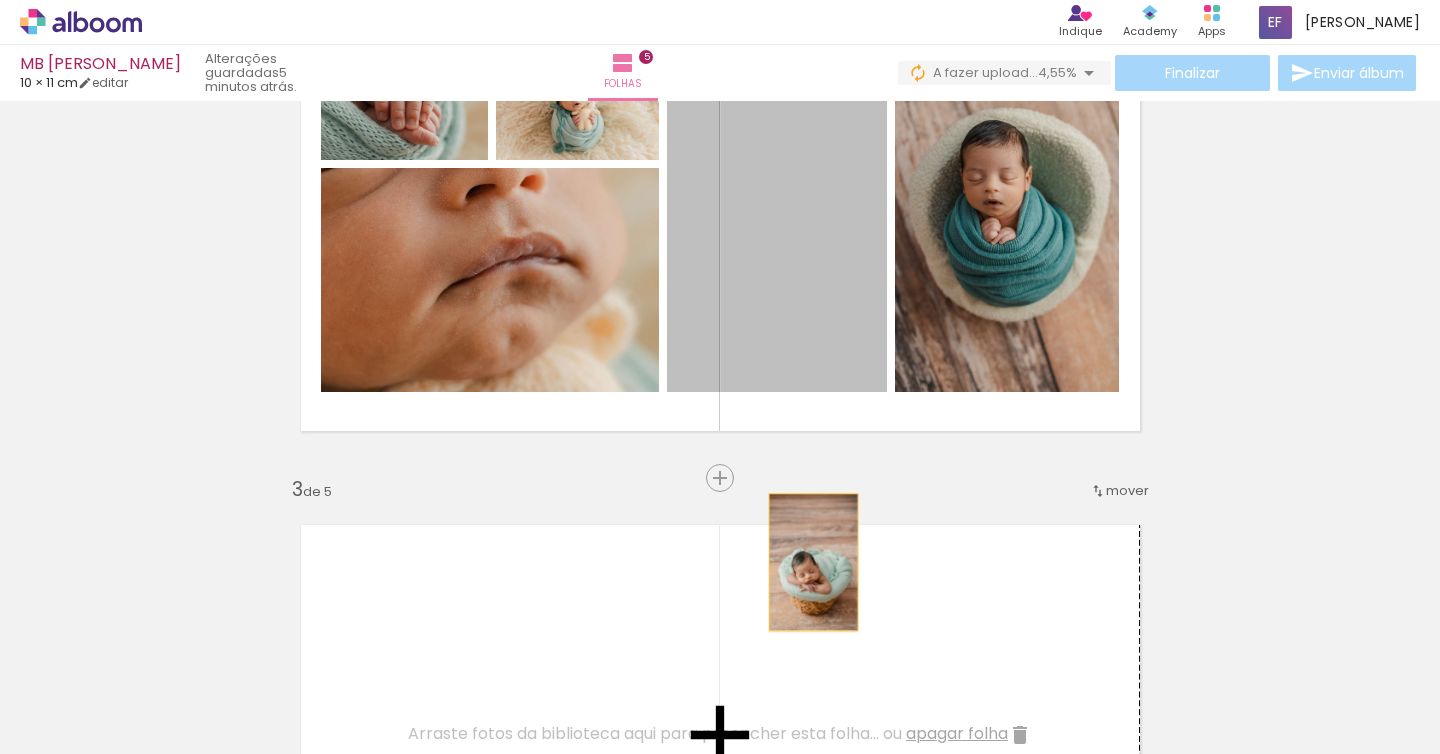 drag, startPoint x: 807, startPoint y: 304, endPoint x: 809, endPoint y: 558, distance: 254.00787 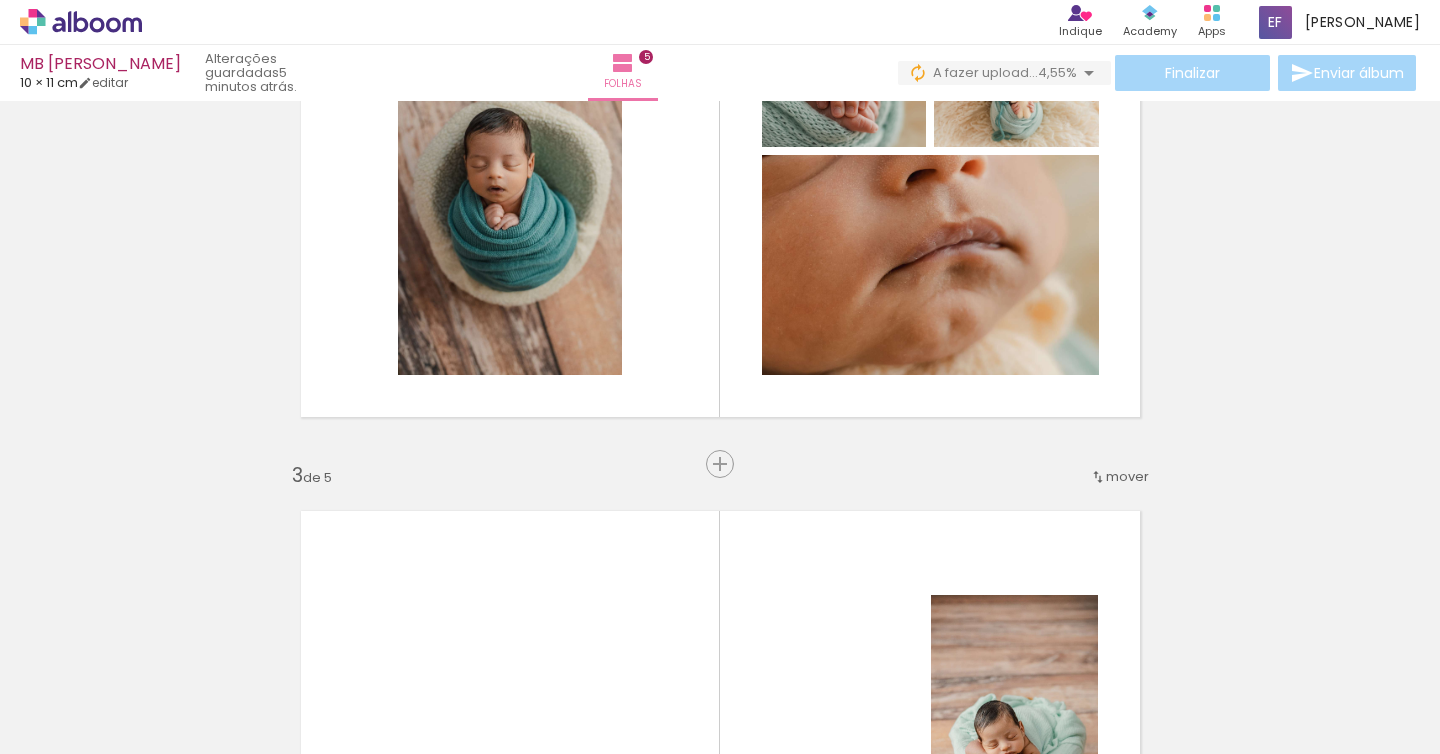 scroll, scrollTop: 702, scrollLeft: 0, axis: vertical 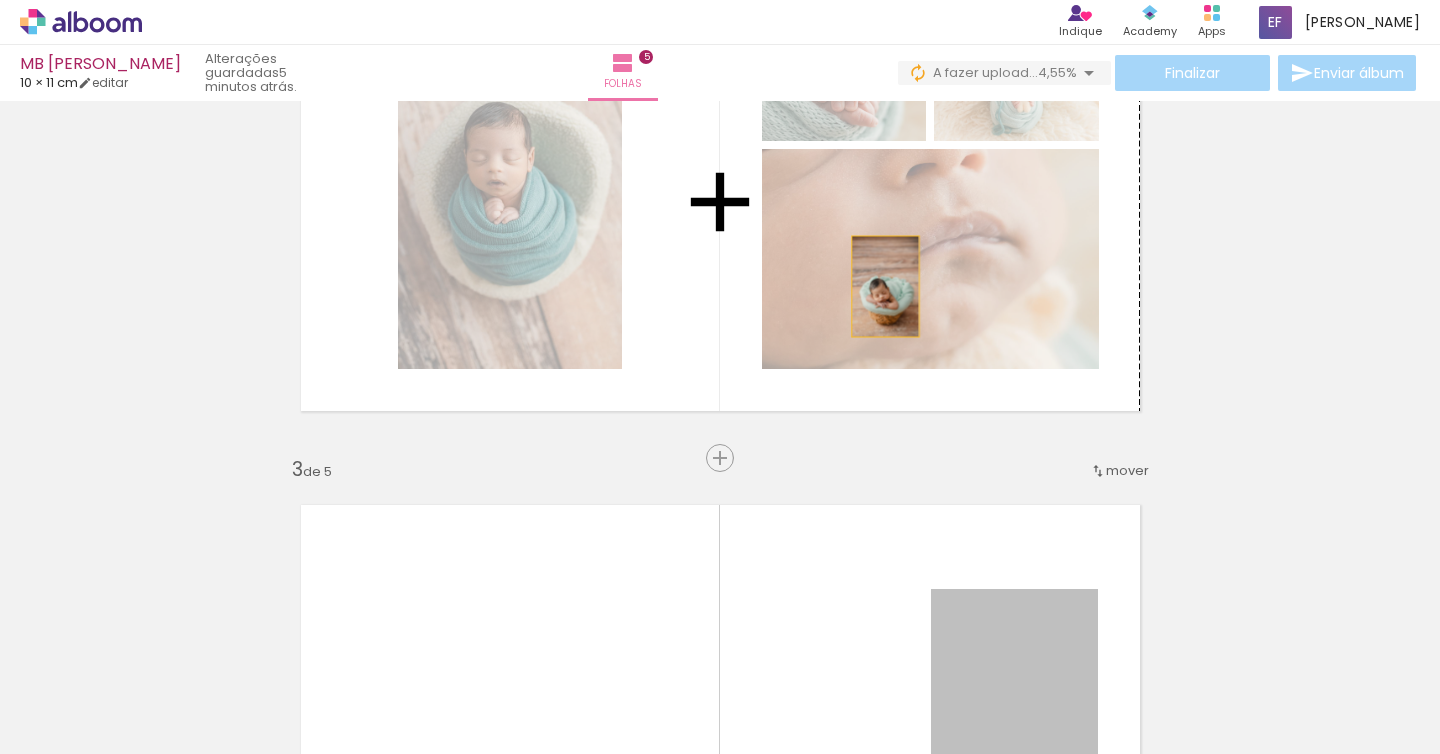 drag, startPoint x: 1089, startPoint y: 606, endPoint x: 879, endPoint y: 282, distance: 386.1036 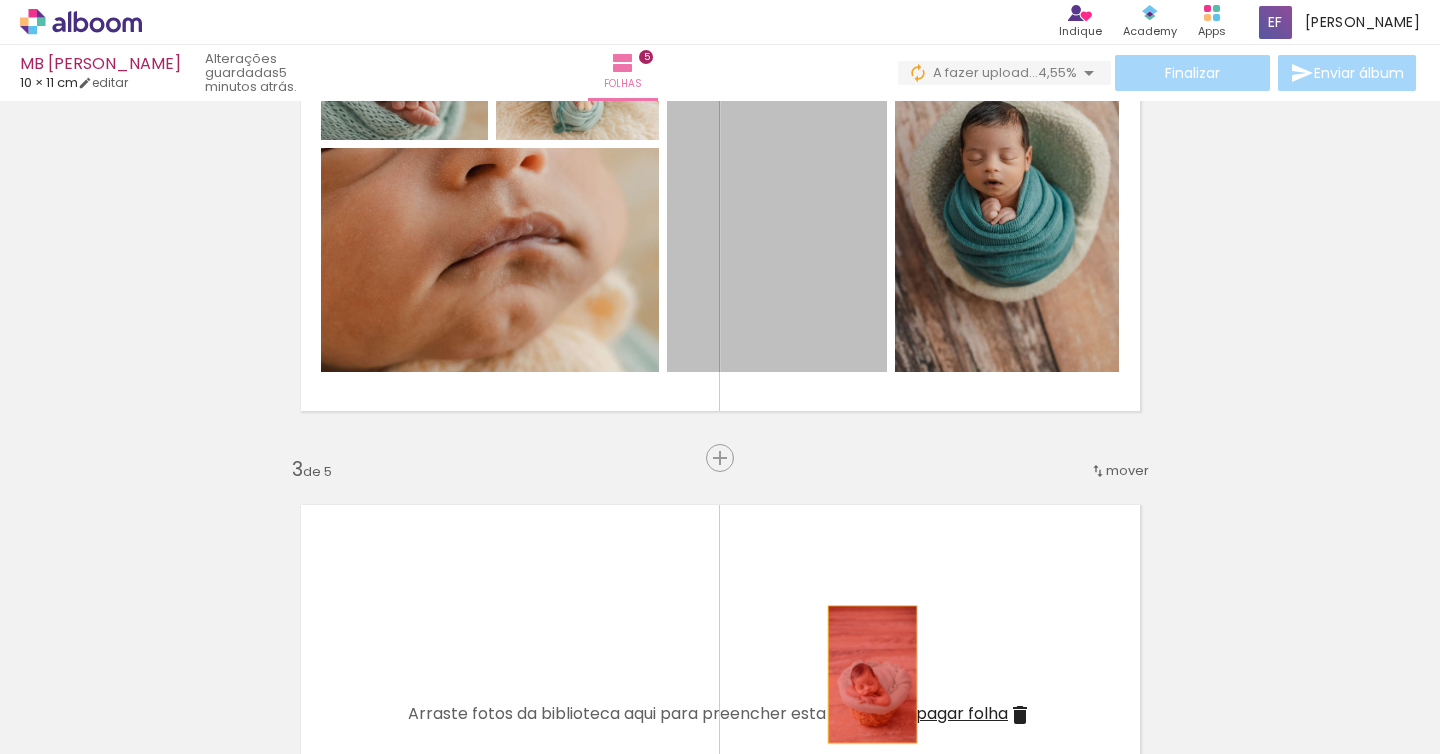 drag, startPoint x: 813, startPoint y: 218, endPoint x: 868, endPoint y: 670, distance: 455.33395 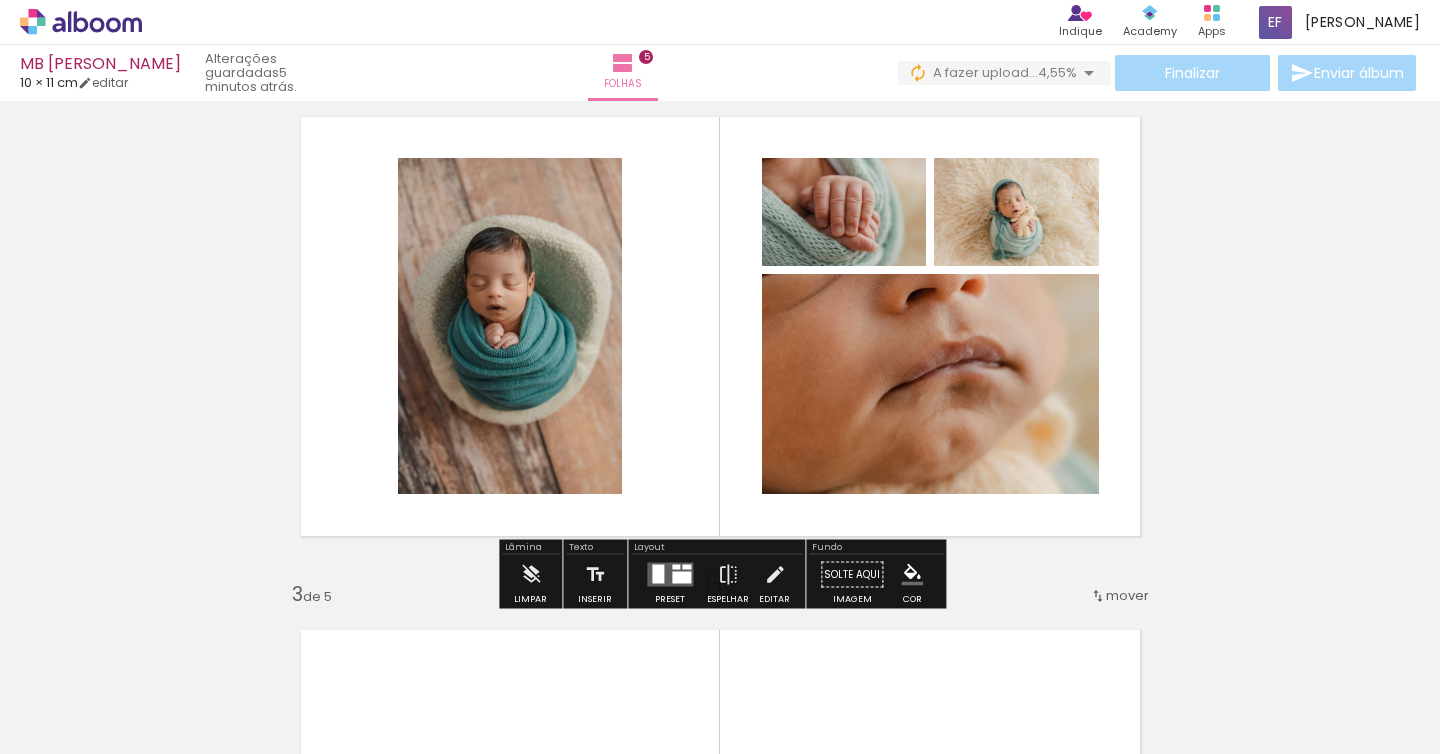 scroll, scrollTop: 579, scrollLeft: 0, axis: vertical 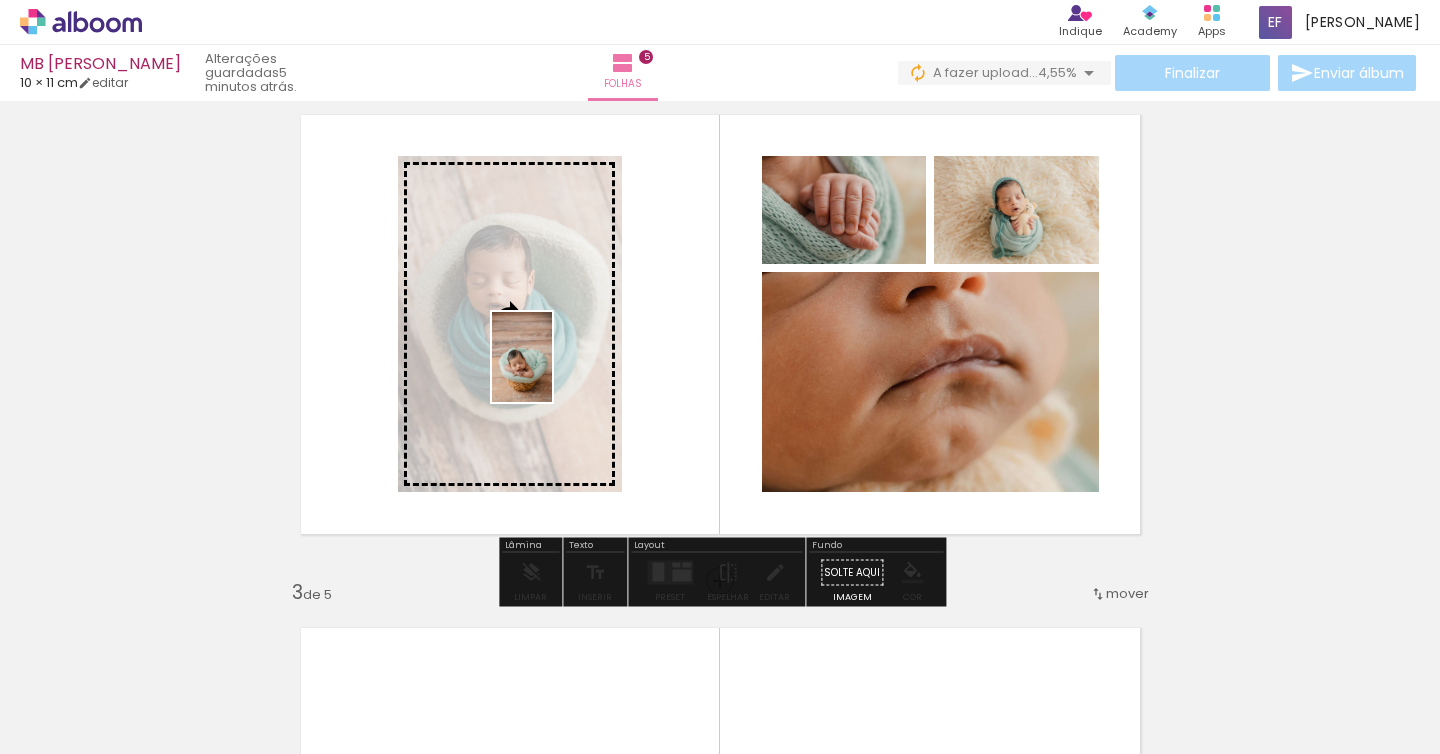 drag, startPoint x: 910, startPoint y: 681, endPoint x: 552, endPoint y: 372, distance: 472.9112 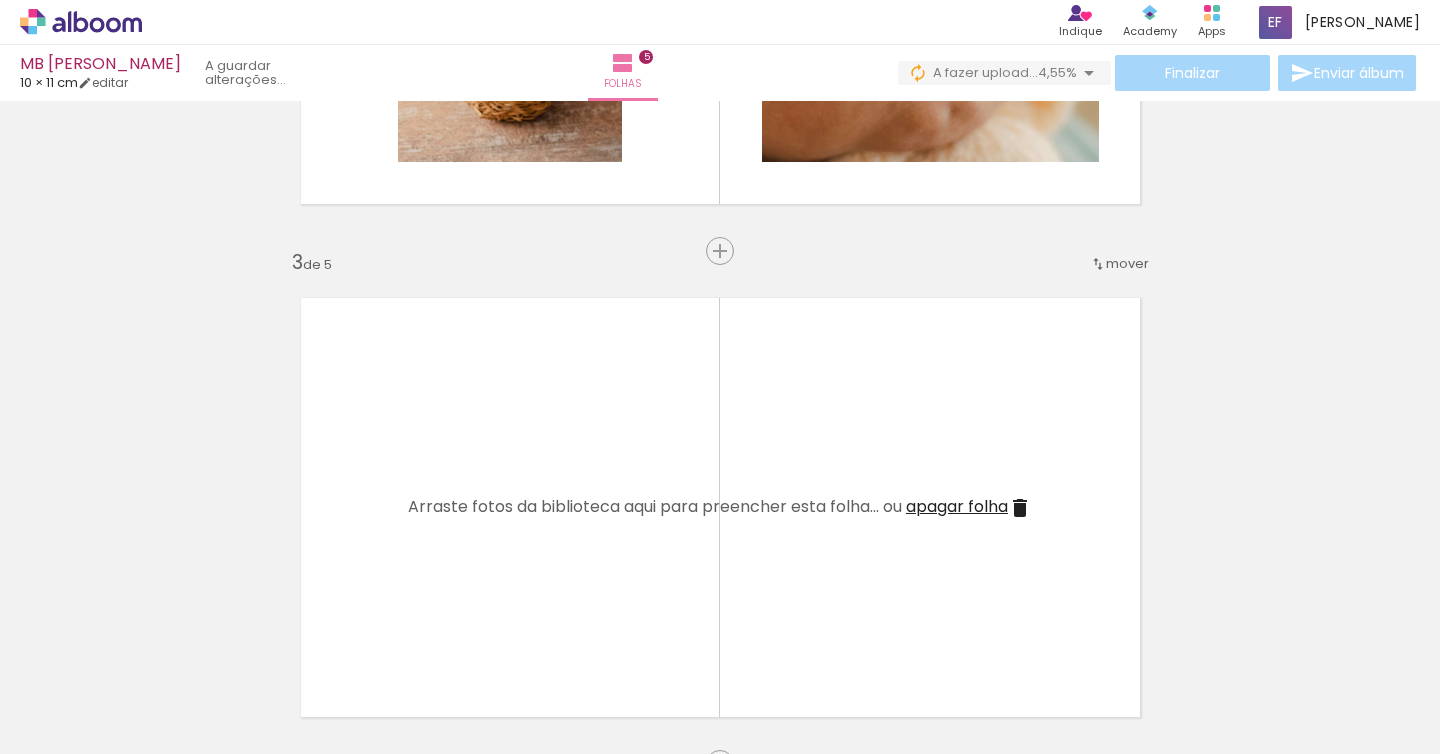 scroll, scrollTop: 965, scrollLeft: 0, axis: vertical 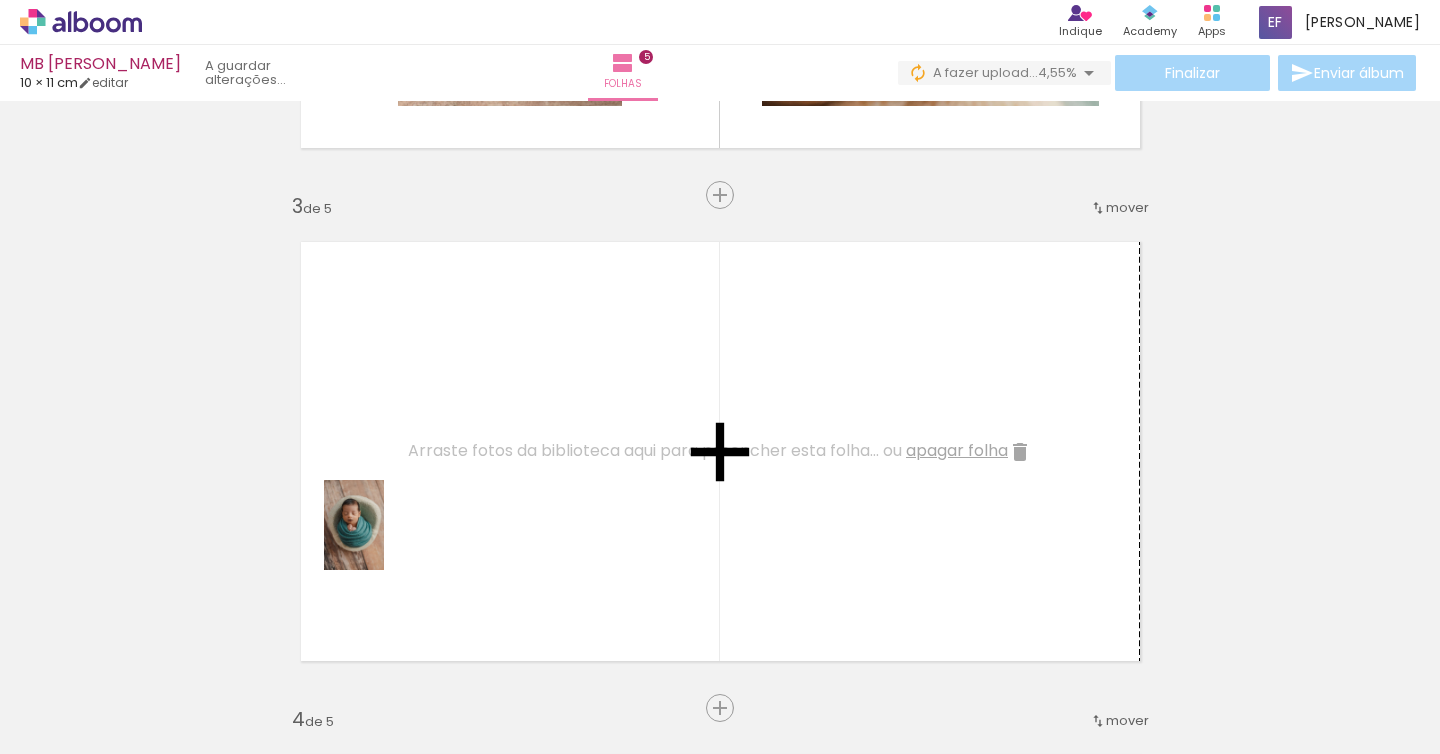 drag, startPoint x: 224, startPoint y: 689, endPoint x: 420, endPoint y: 518, distance: 260.1096 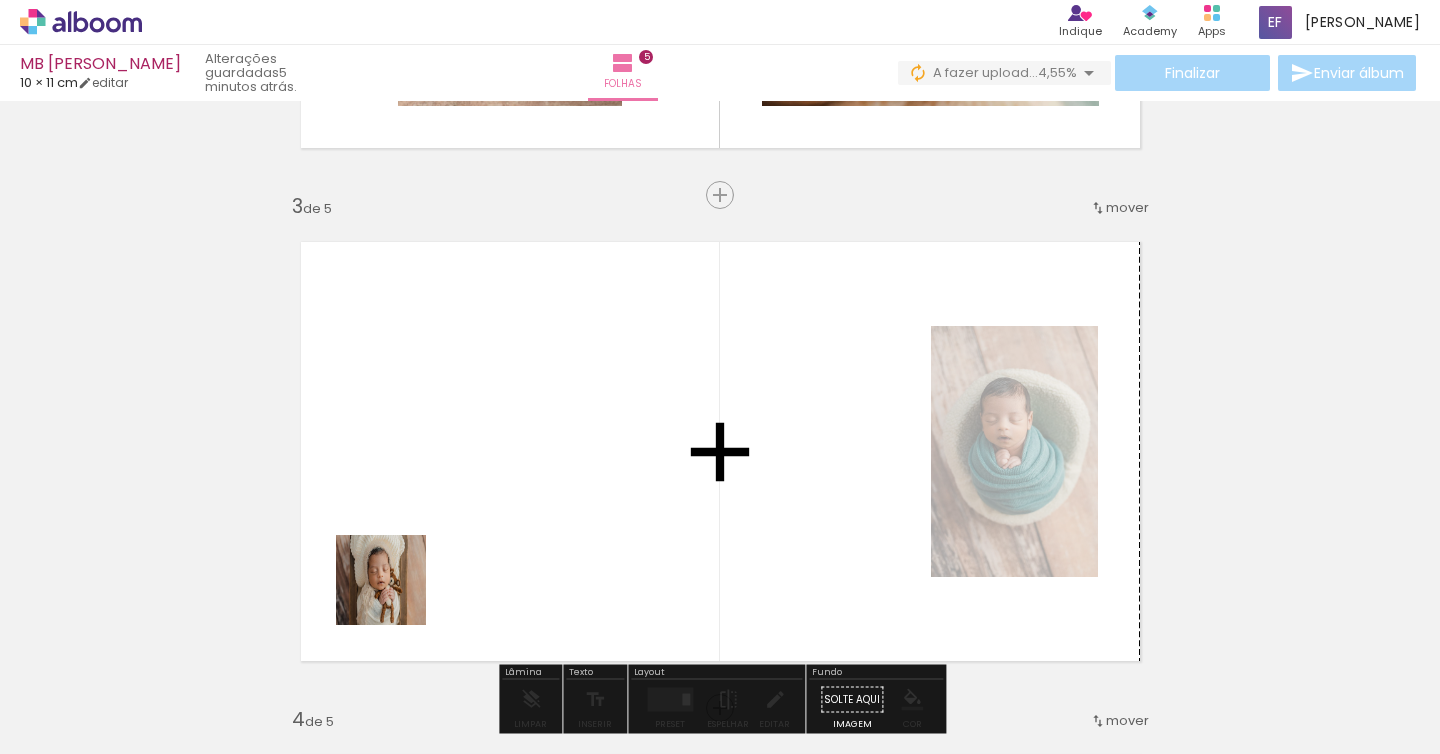 drag, startPoint x: 345, startPoint y: 678, endPoint x: 403, endPoint y: 580, distance: 113.87713 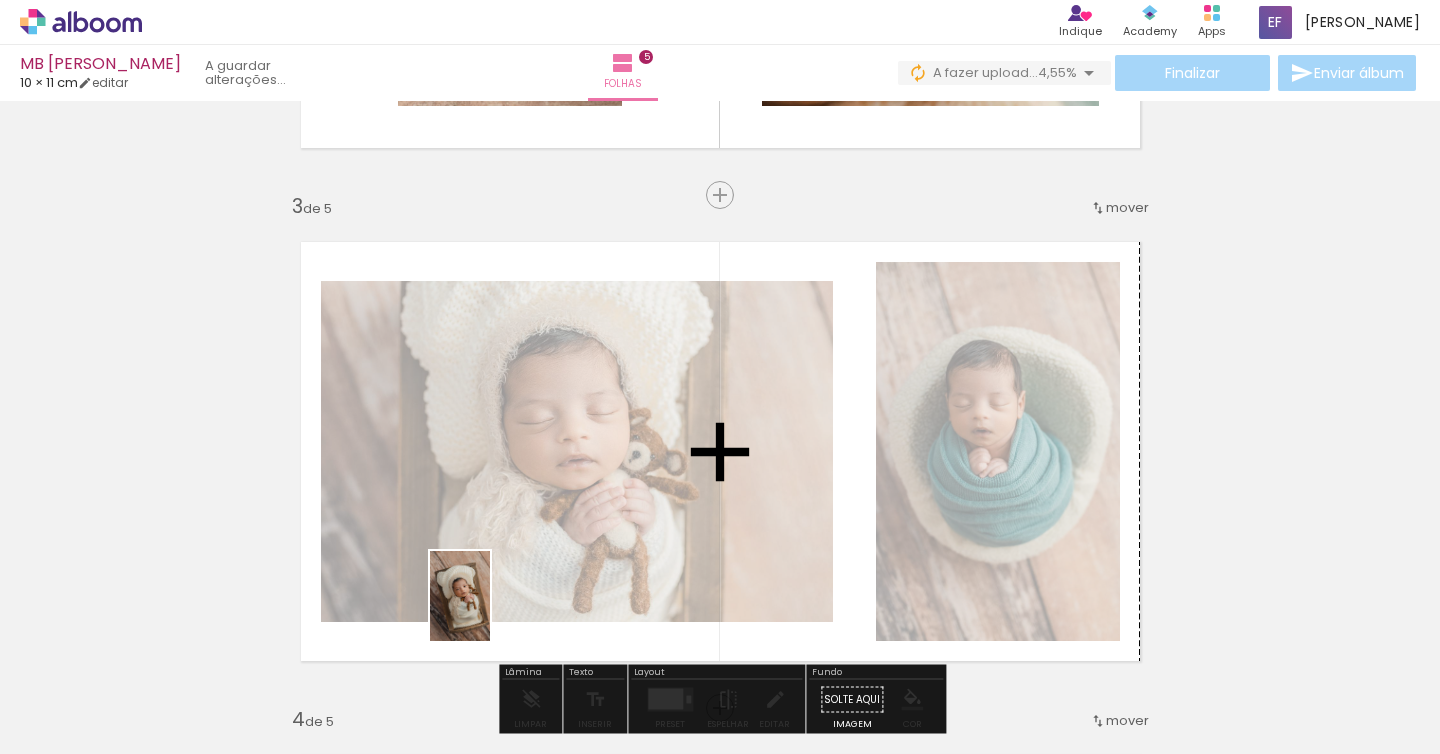 drag, startPoint x: 449, startPoint y: 674, endPoint x: 489, endPoint y: 610, distance: 75.47185 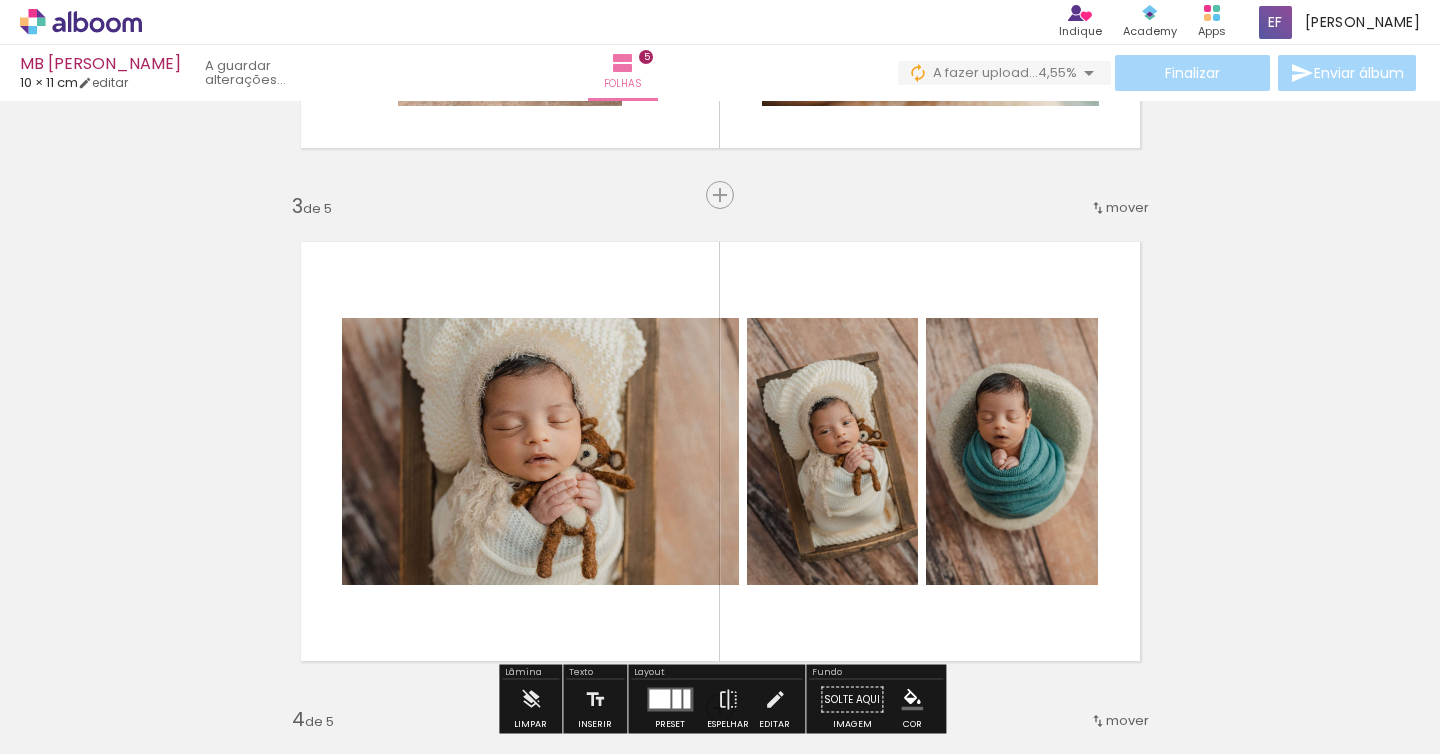 scroll, scrollTop: 0, scrollLeft: 0, axis: both 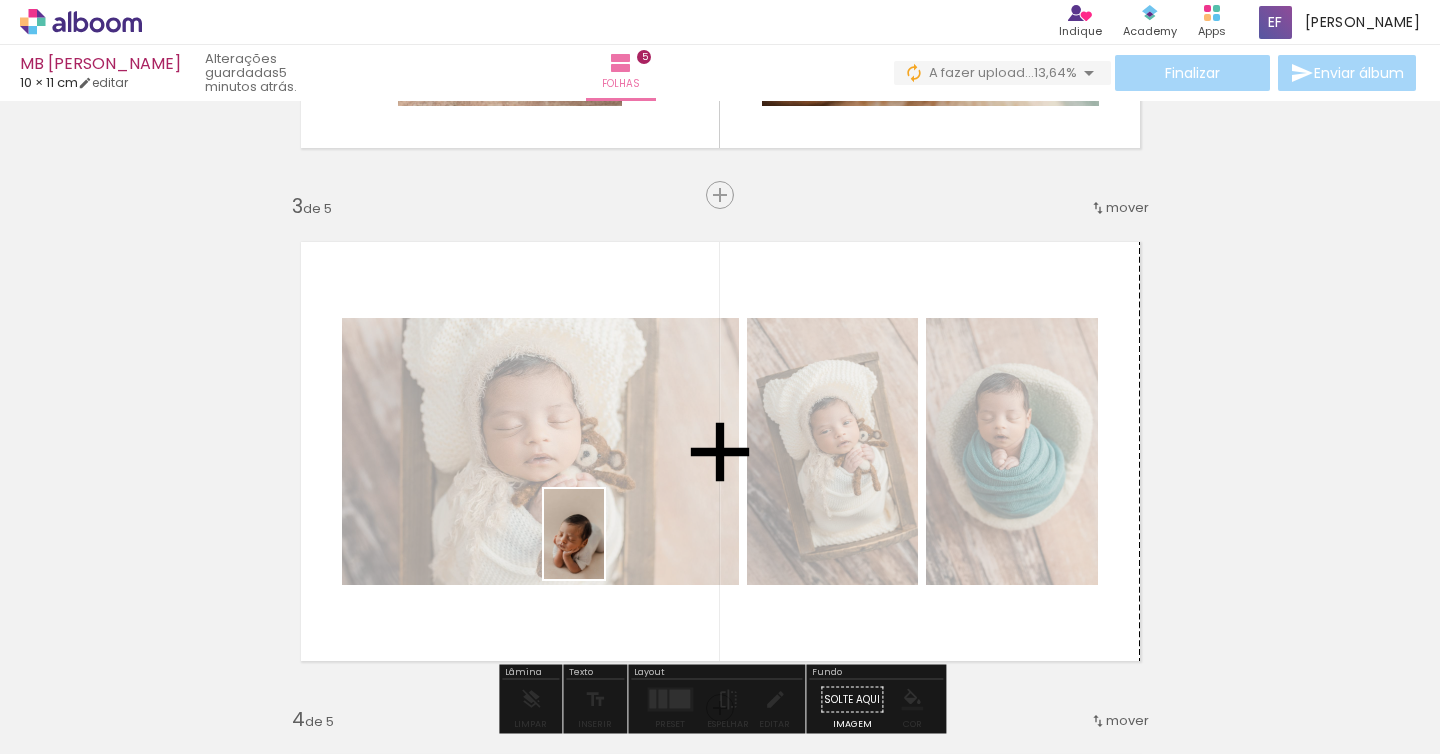 drag, startPoint x: 405, startPoint y: 705, endPoint x: 616, endPoint y: 534, distance: 271.5916 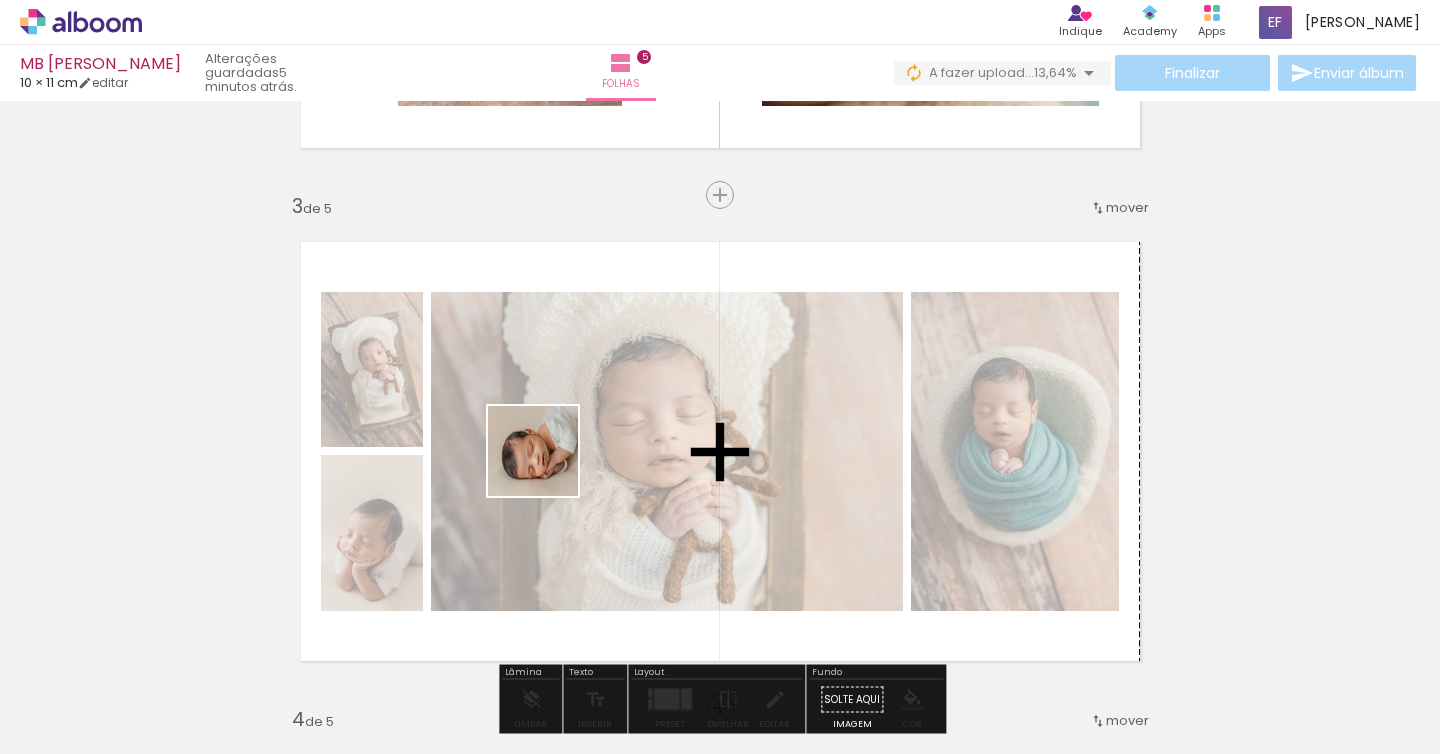 drag, startPoint x: 318, startPoint y: 693, endPoint x: 547, endPoint y: 467, distance: 321.74057 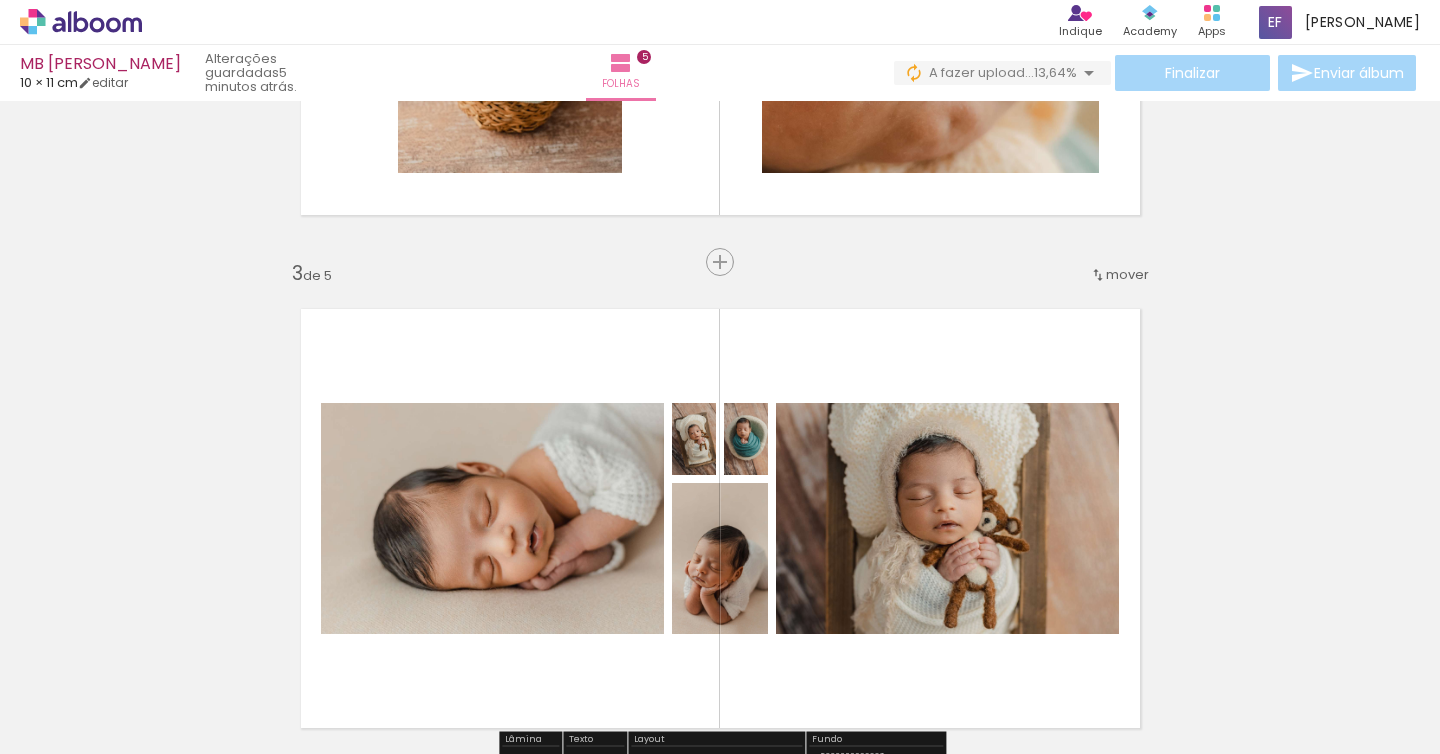 scroll, scrollTop: 899, scrollLeft: 0, axis: vertical 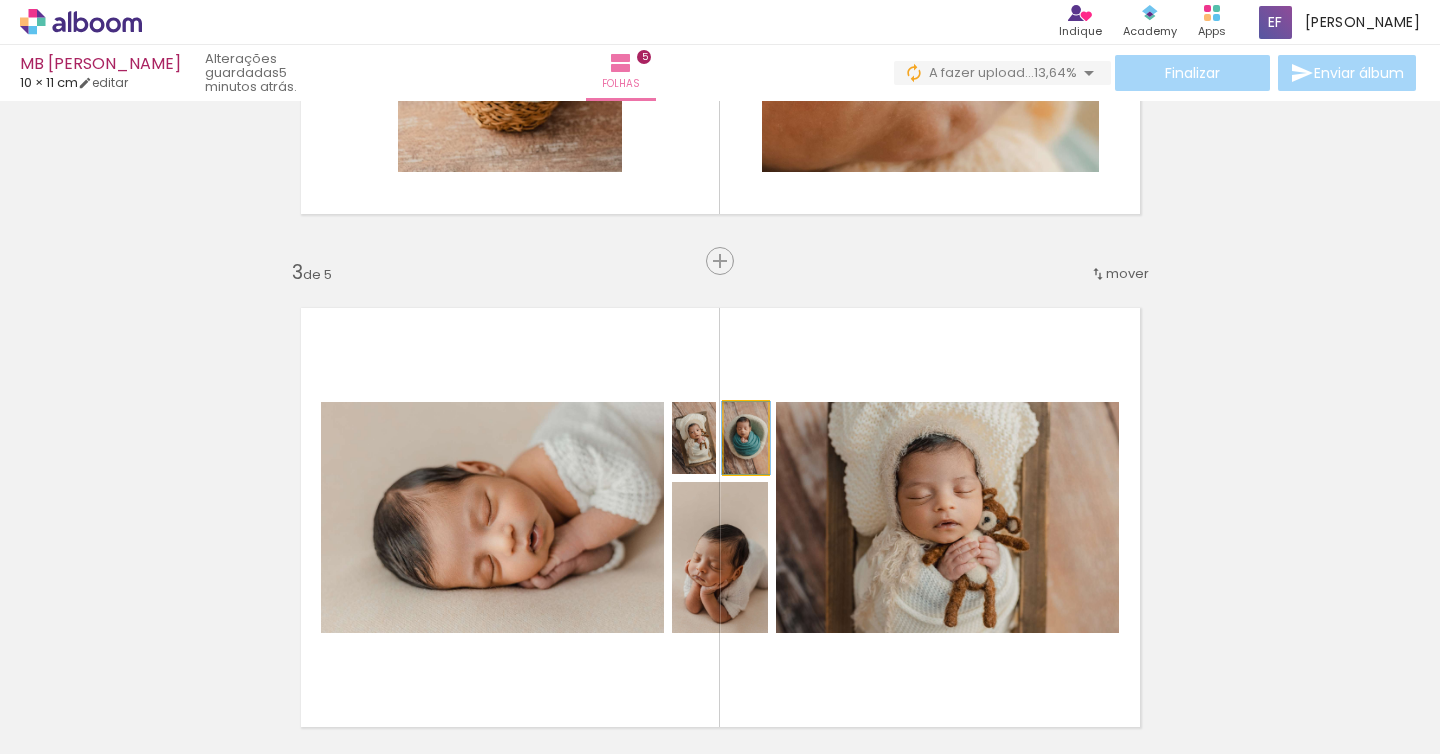 click 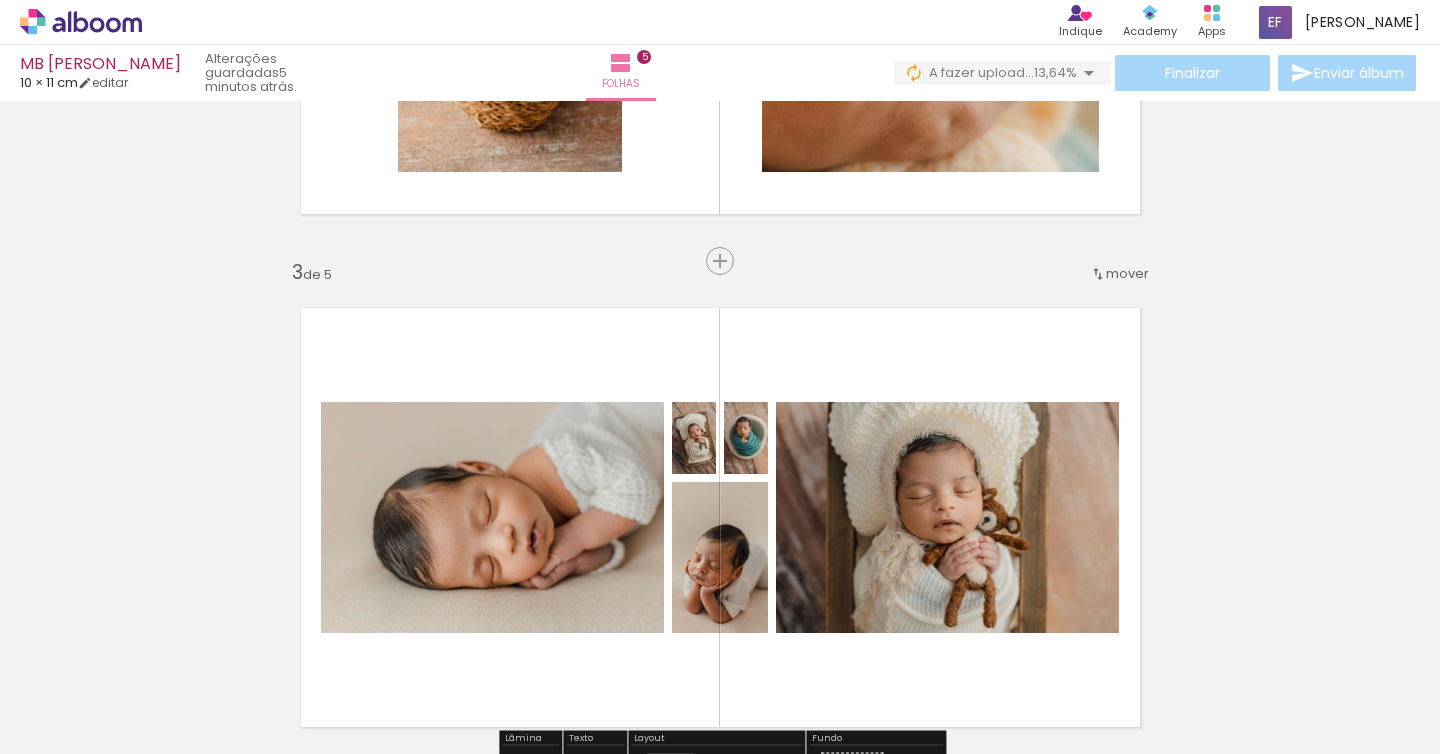 click on "P&B" at bounding box center (0, 0) 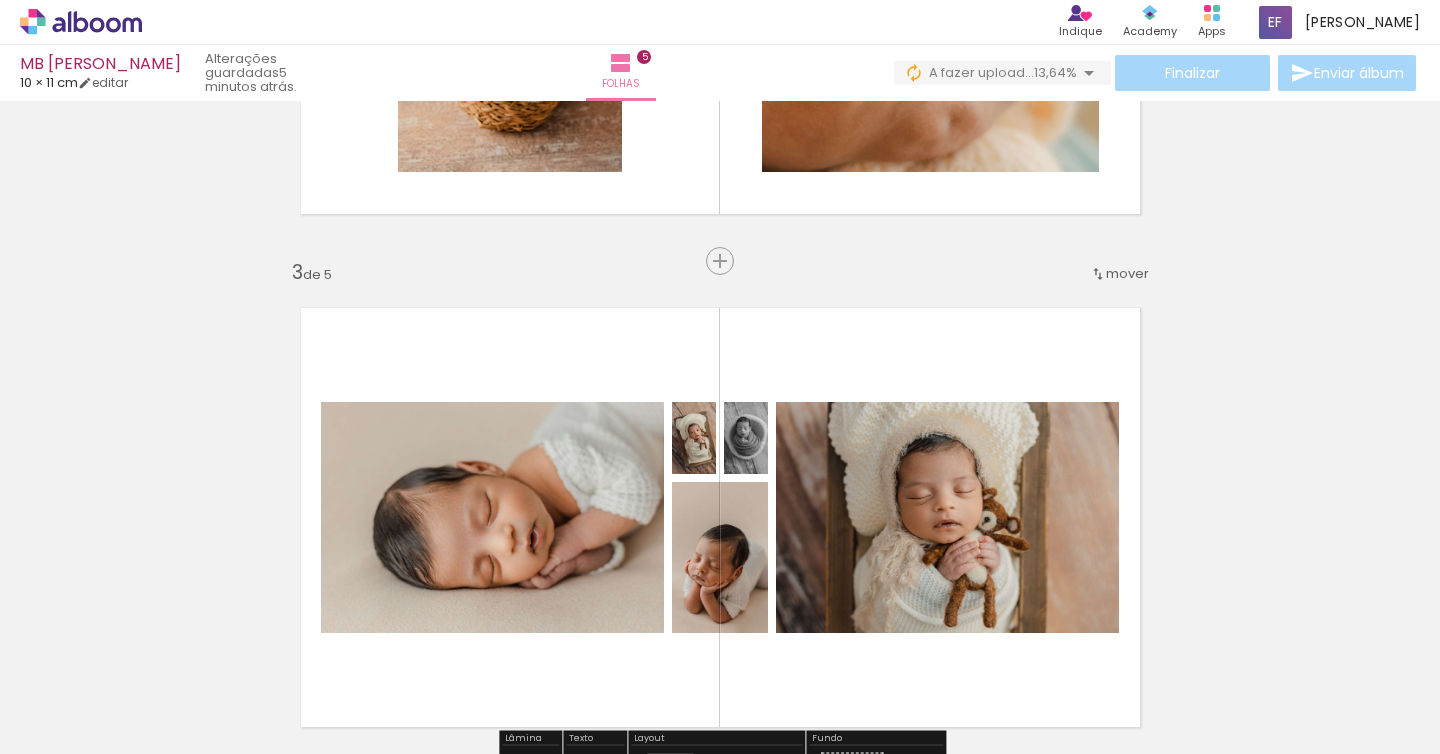 click on "P&B" at bounding box center (0, 0) 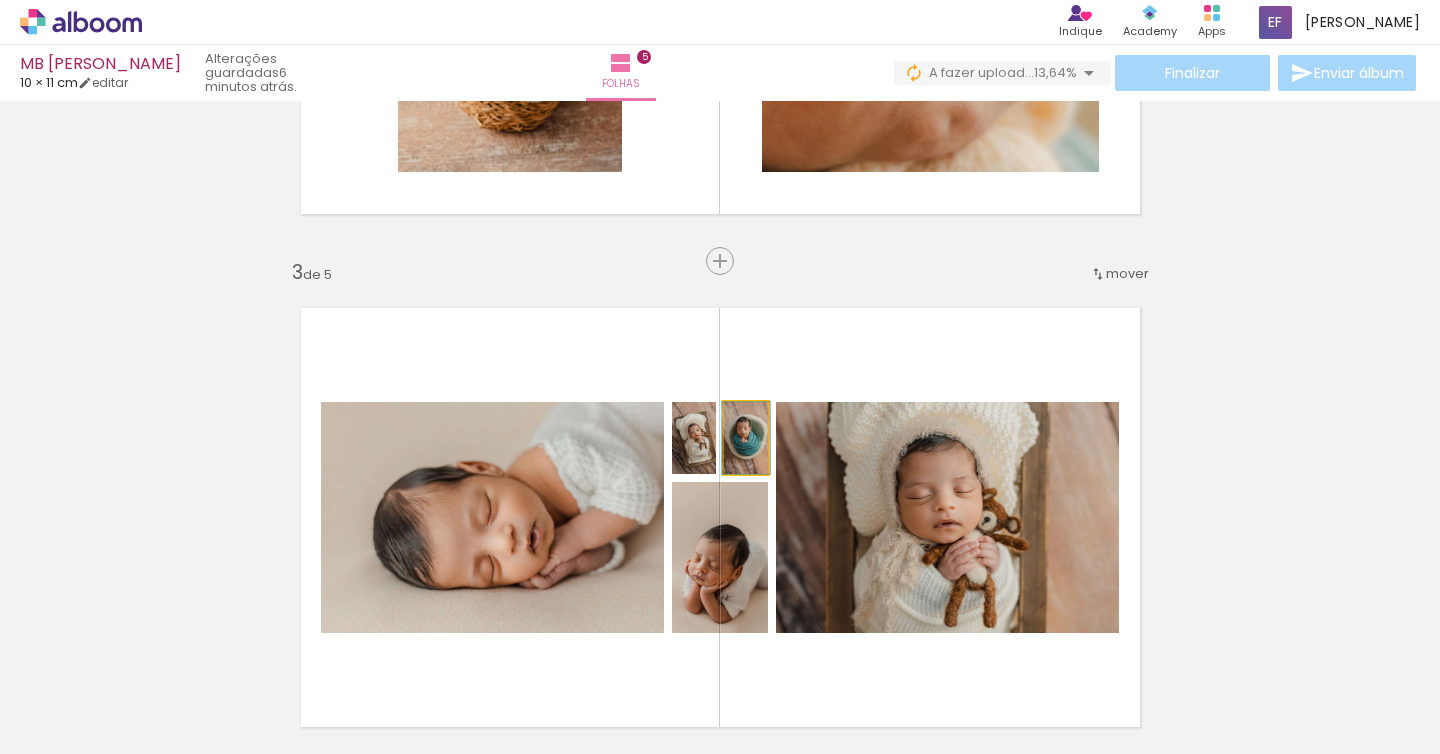 click 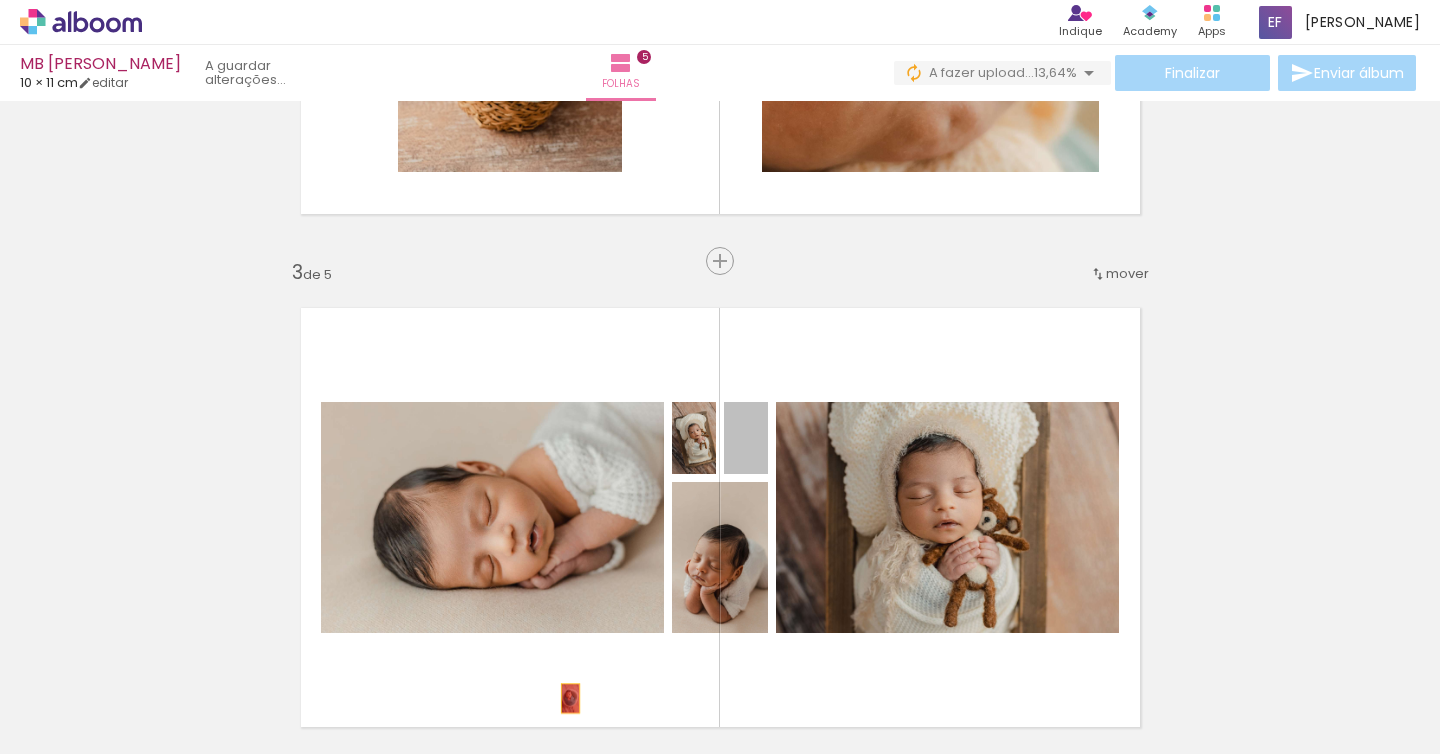 drag, startPoint x: 727, startPoint y: 457, endPoint x: 569, endPoint y: 696, distance: 286.5048 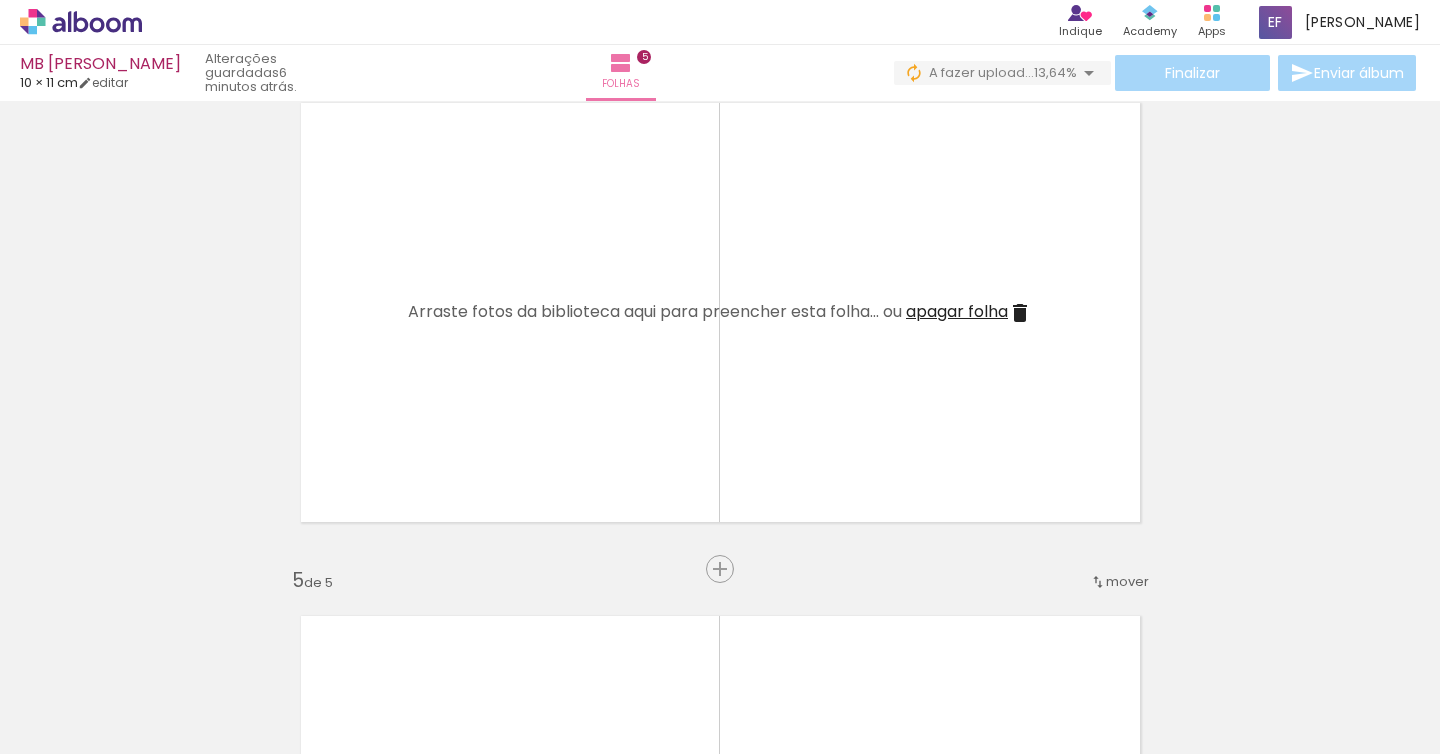 scroll, scrollTop: 1619, scrollLeft: 0, axis: vertical 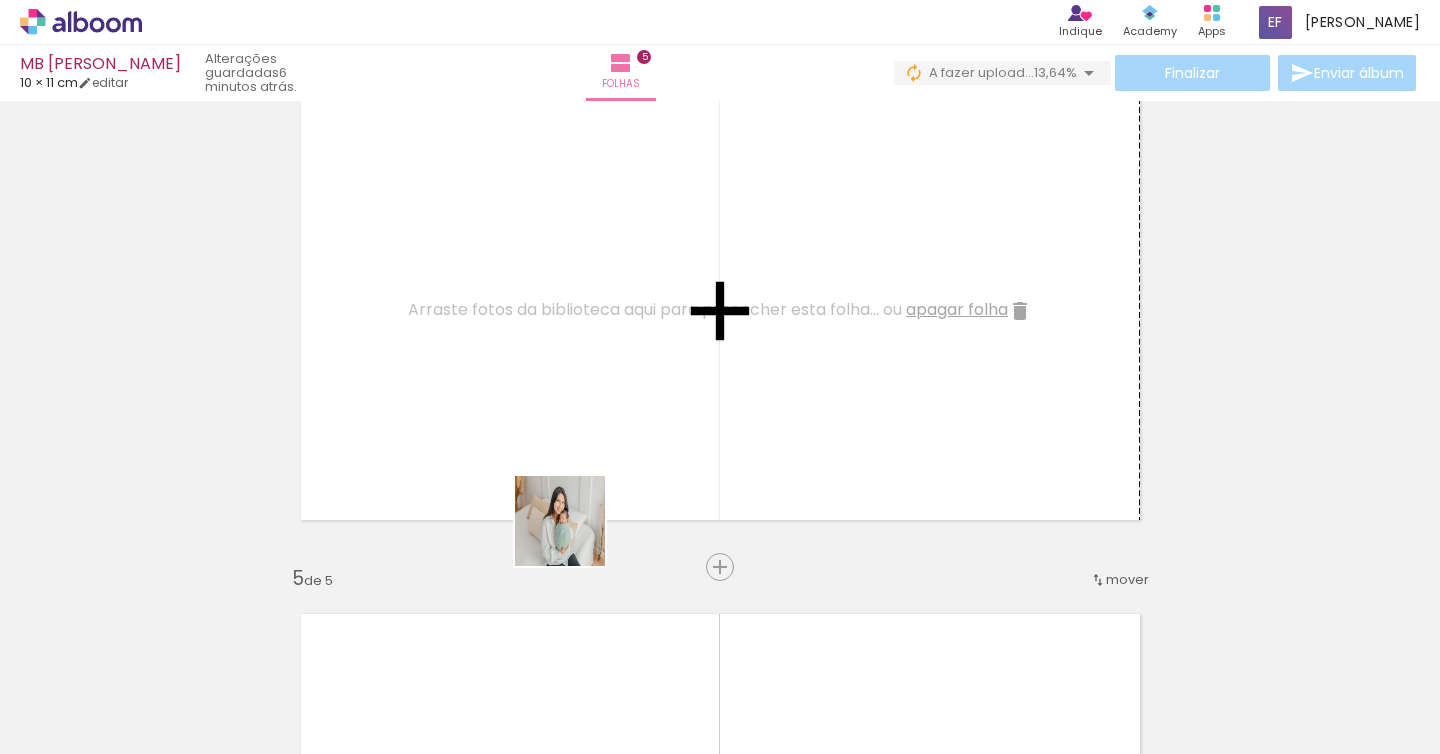 drag, startPoint x: 575, startPoint y: 694, endPoint x: 551, endPoint y: 393, distance: 301.9553 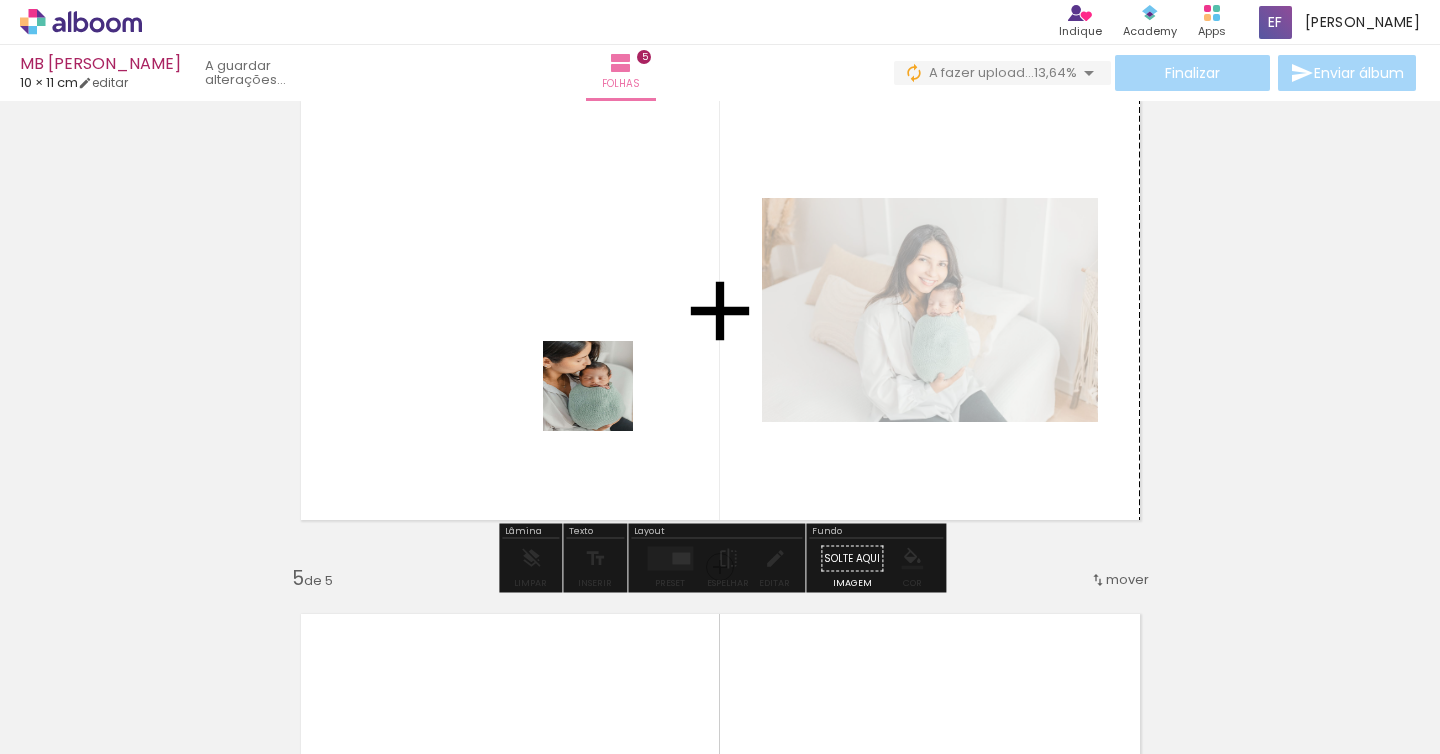 drag, startPoint x: 676, startPoint y: 700, endPoint x: 600, endPoint y: 396, distance: 313.35602 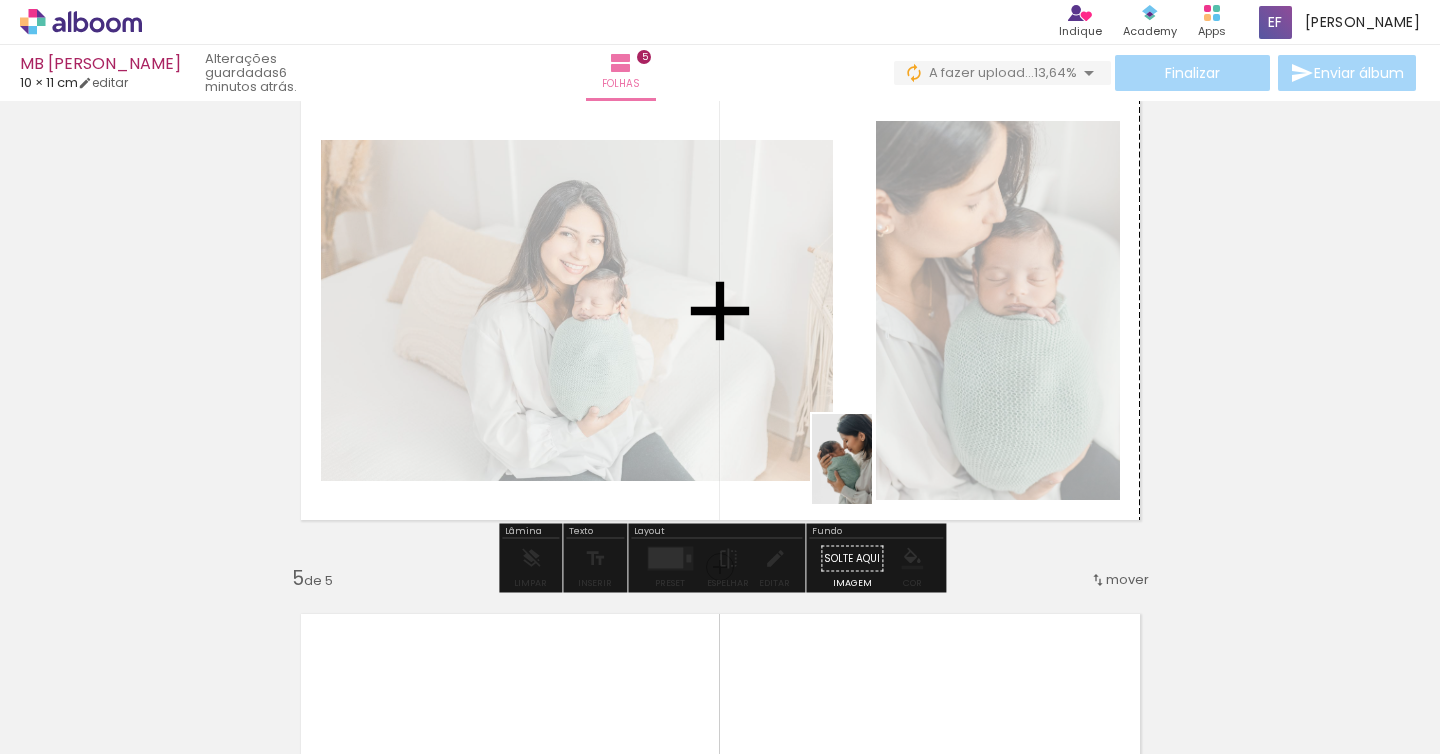 drag, startPoint x: 812, startPoint y: 705, endPoint x: 871, endPoint y: 473, distance: 239.38463 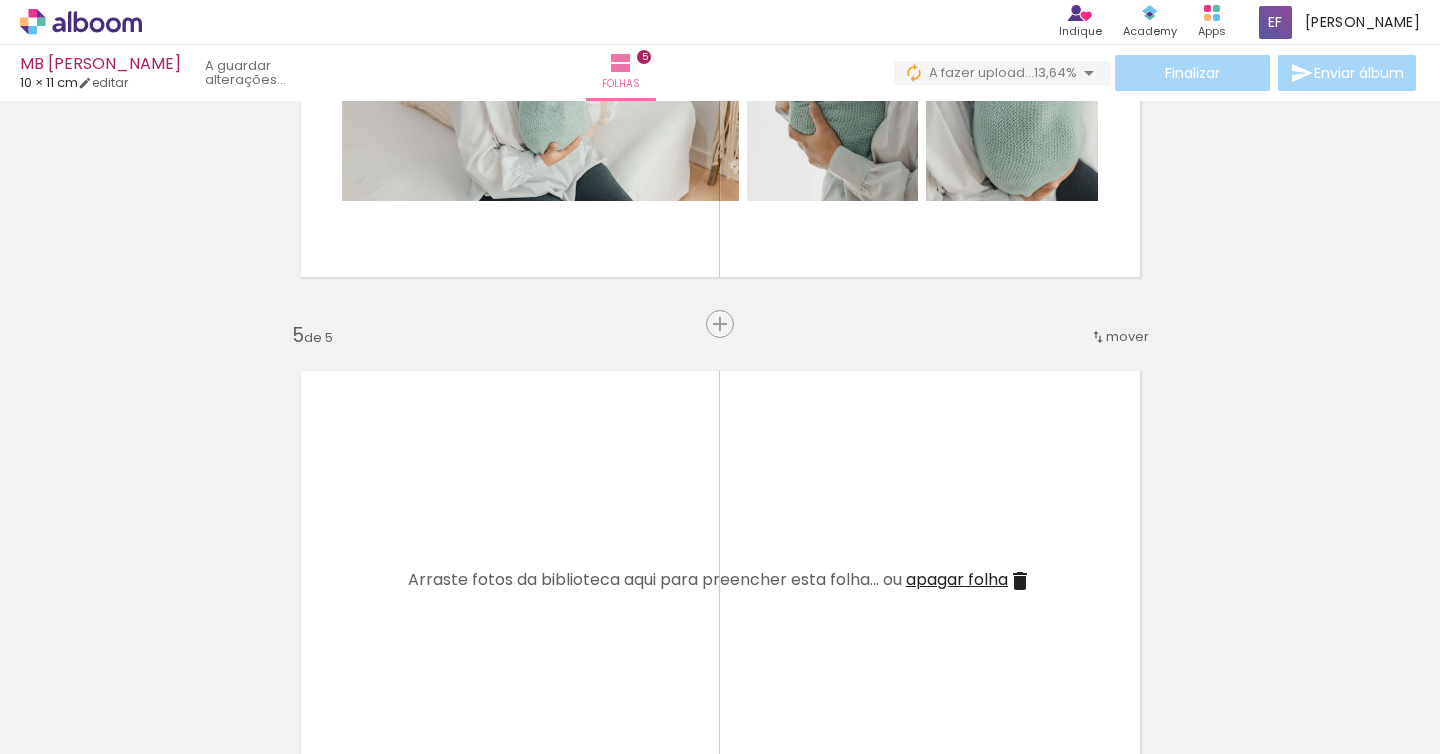 scroll, scrollTop: 1935, scrollLeft: 0, axis: vertical 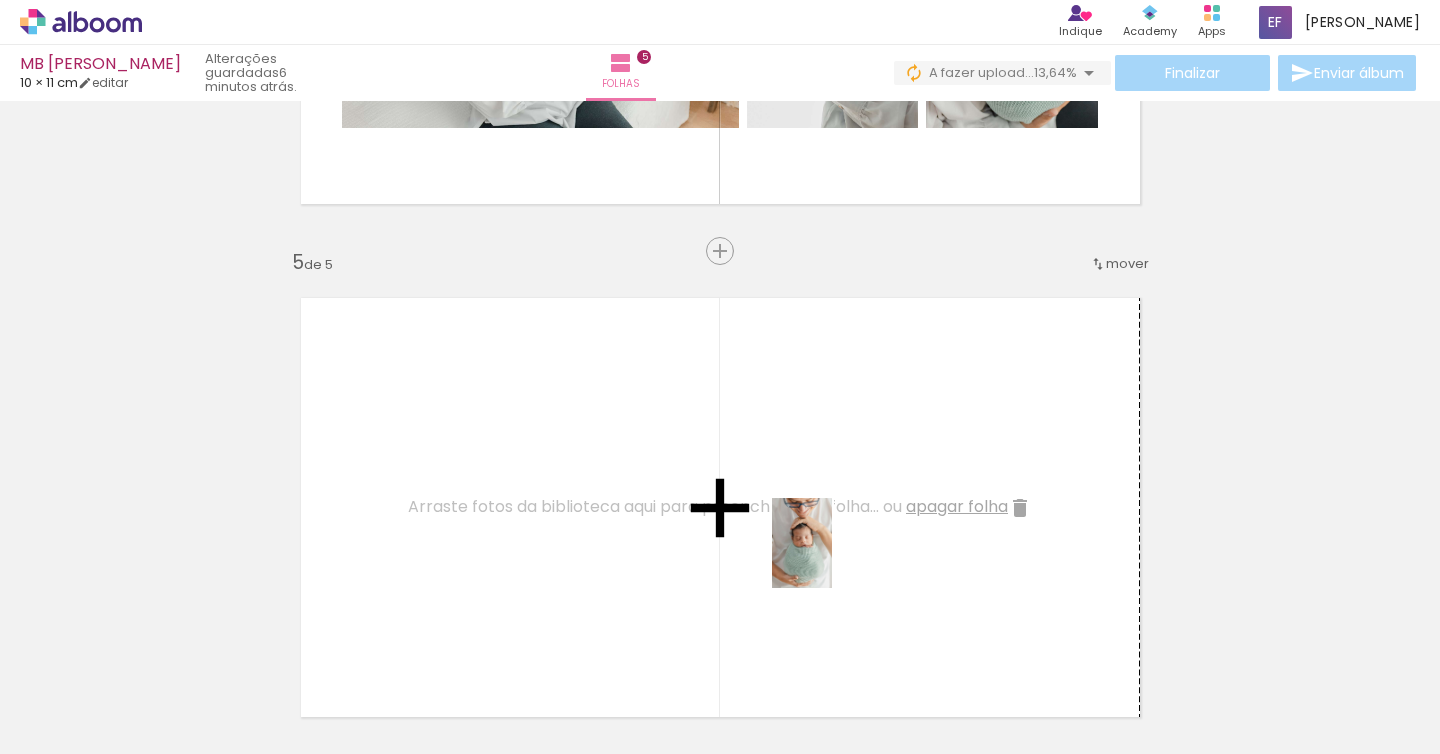 drag, startPoint x: 910, startPoint y: 712, endPoint x: 832, endPoint y: 559, distance: 171.73526 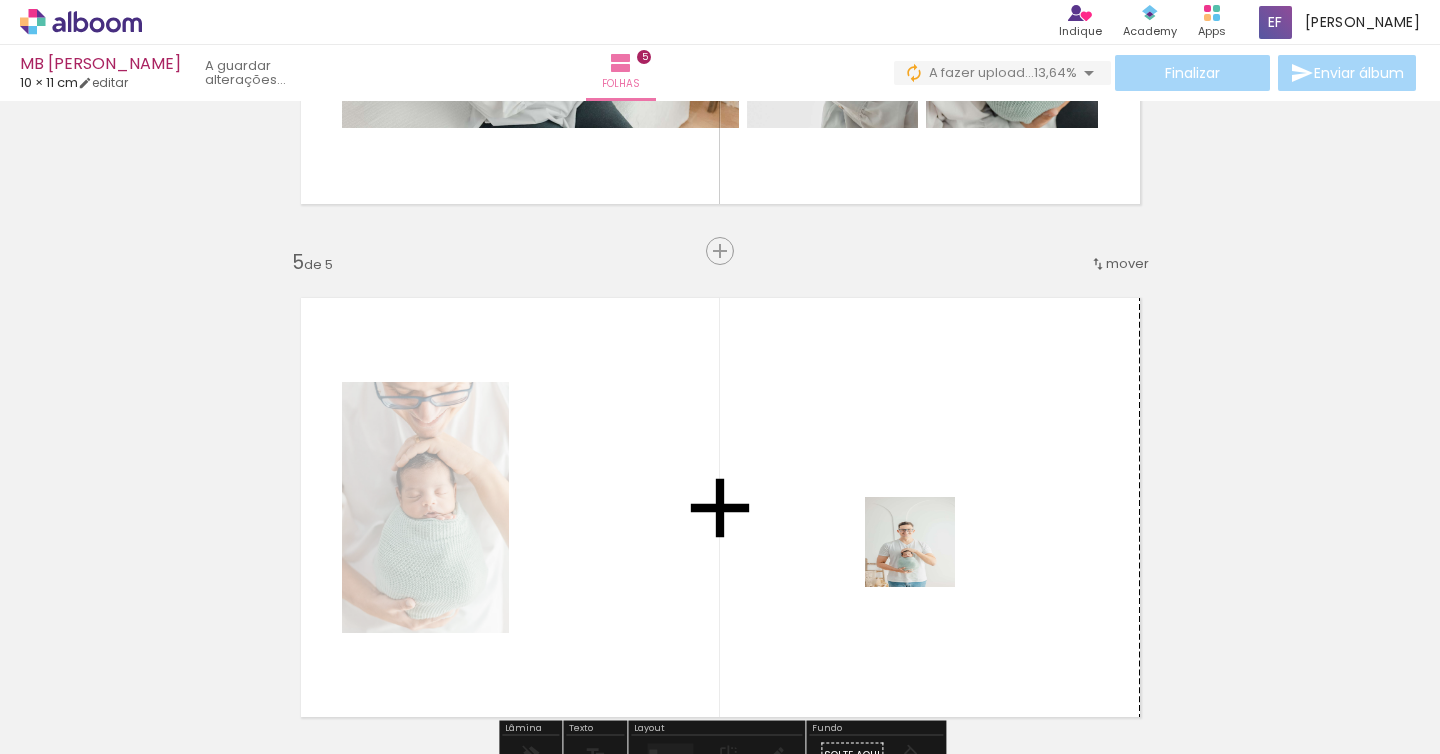 drag, startPoint x: 978, startPoint y: 676, endPoint x: 906, endPoint y: 514, distance: 177.27943 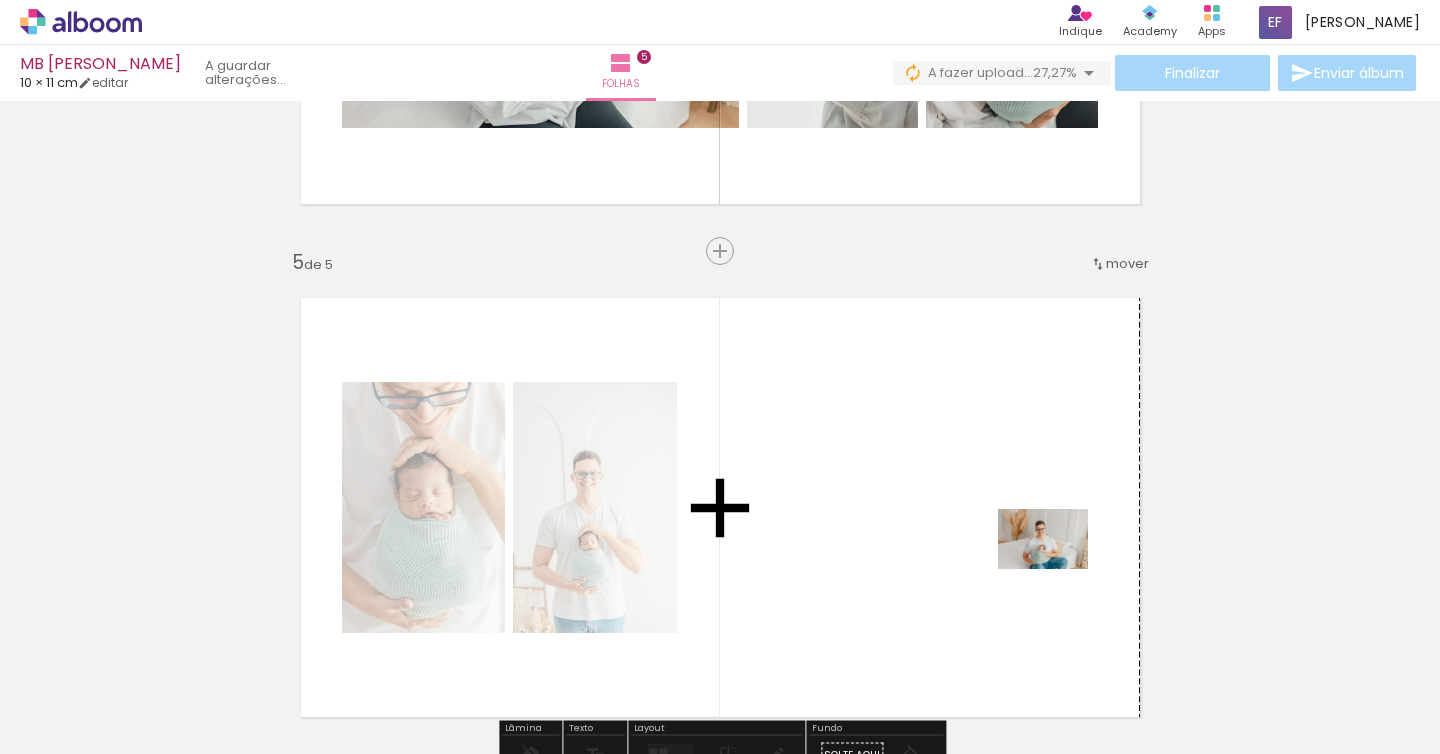 click at bounding box center [720, 377] 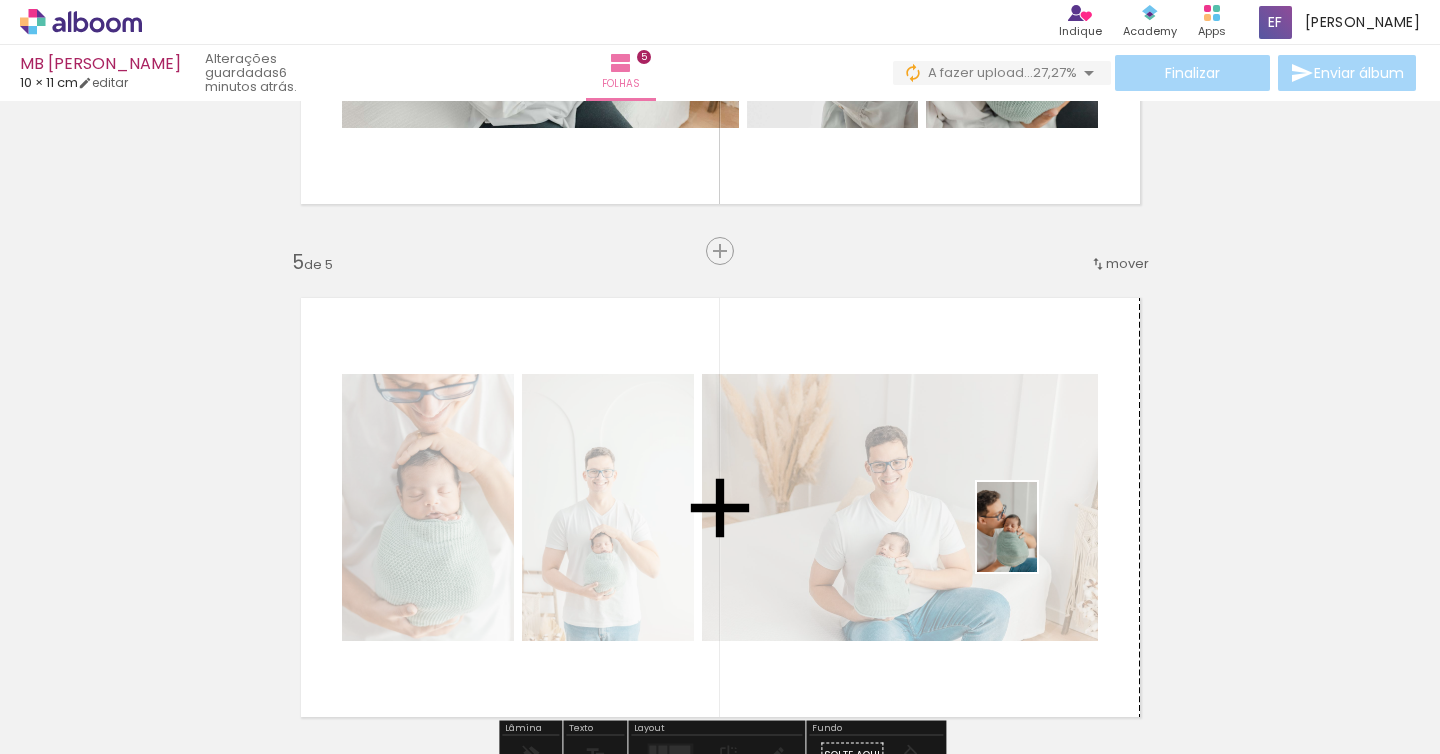 drag, startPoint x: 1336, startPoint y: 682, endPoint x: 1037, endPoint y: 541, distance: 330.57828 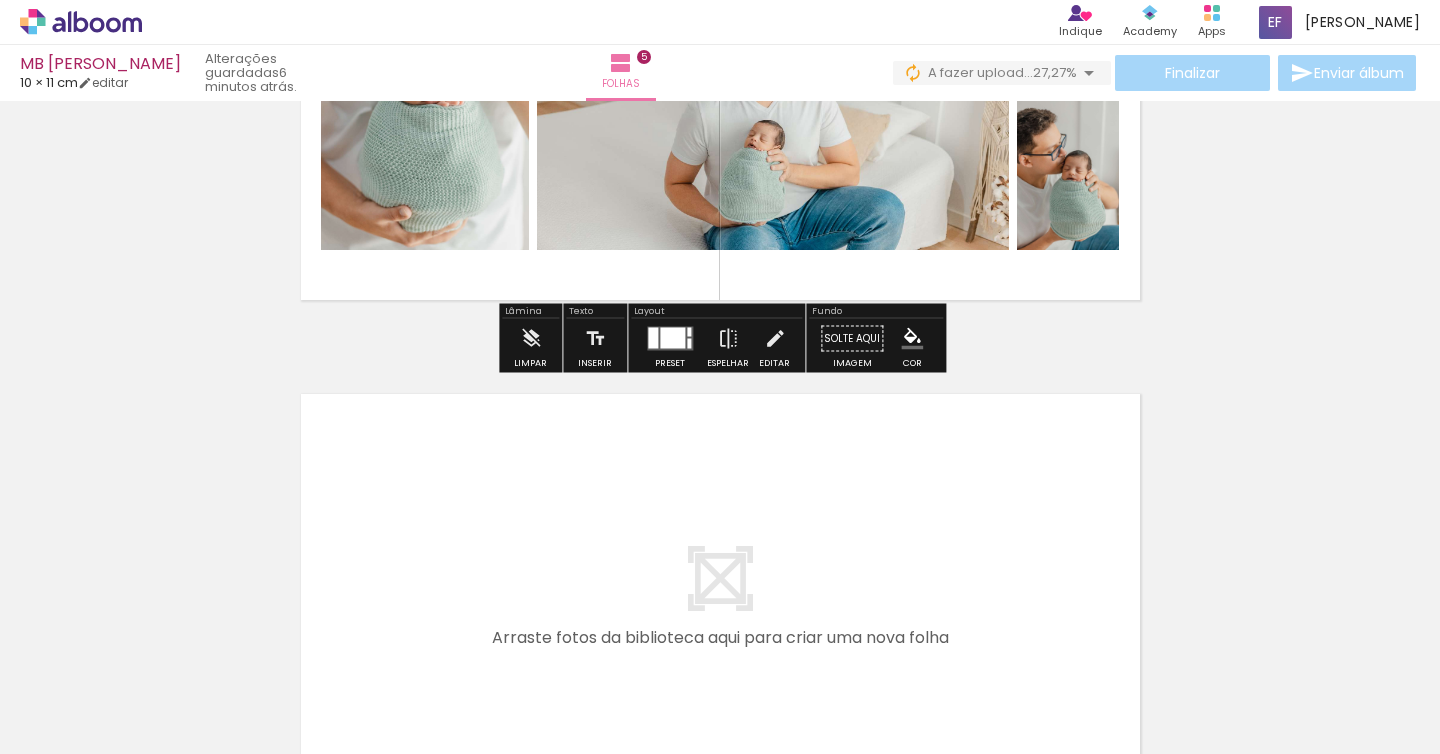 scroll, scrollTop: 2346, scrollLeft: 0, axis: vertical 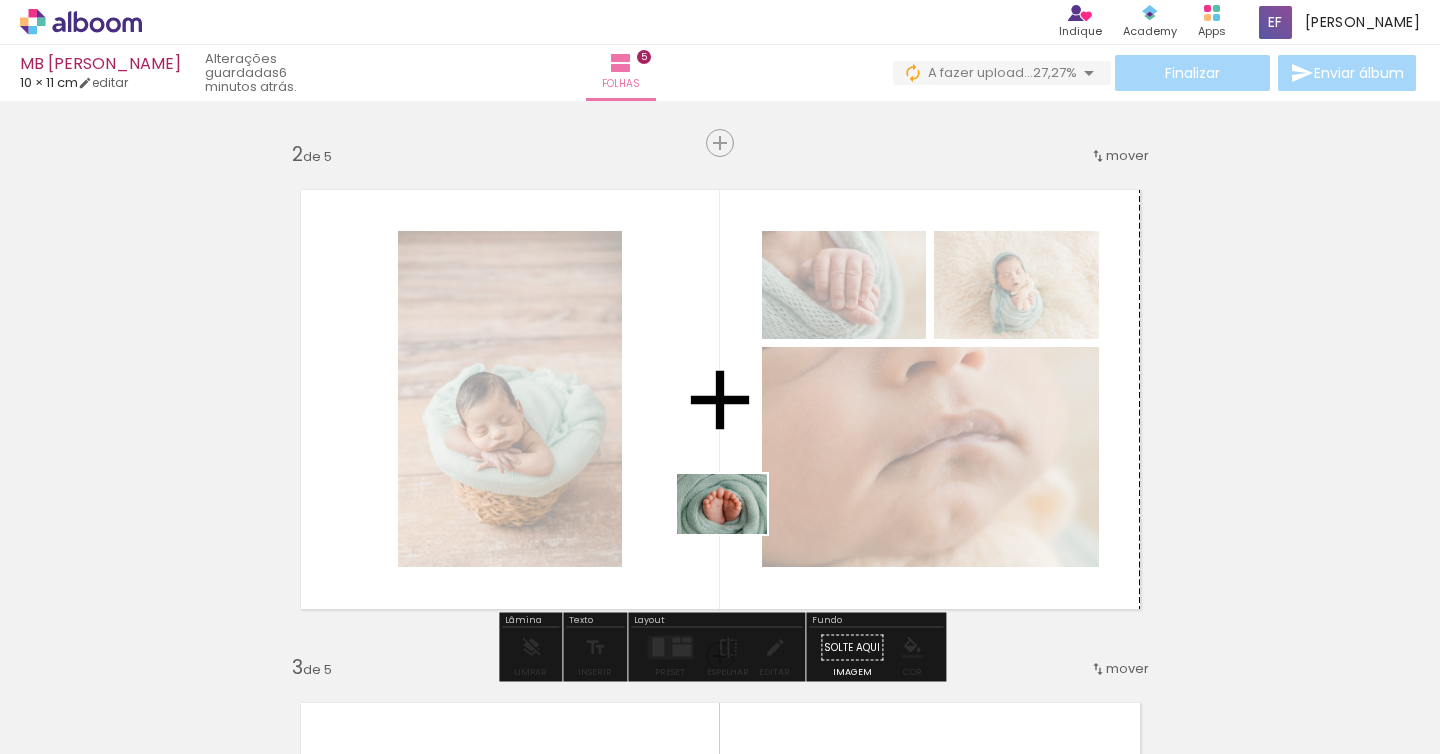 drag, startPoint x: 1377, startPoint y: 699, endPoint x: 717, endPoint y: 530, distance: 681.29364 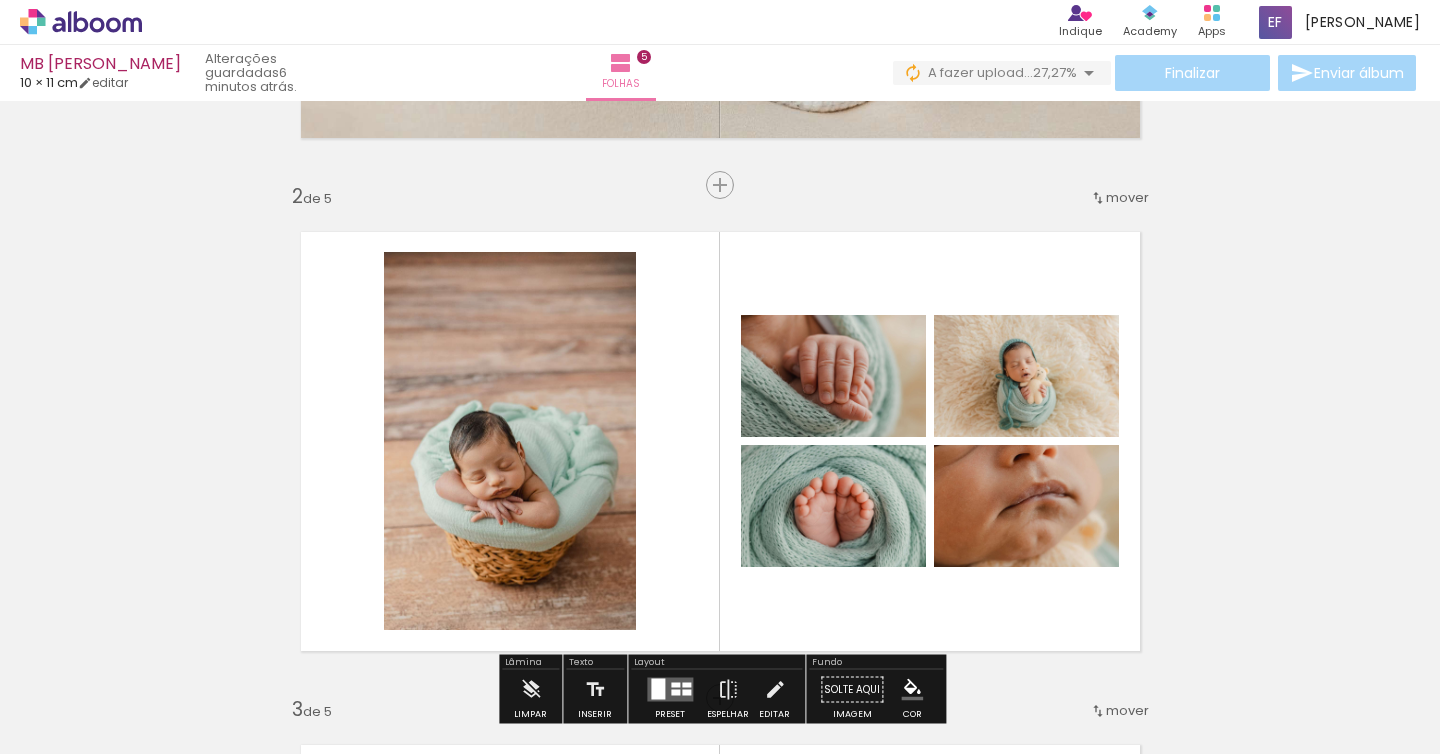 scroll, scrollTop: 463, scrollLeft: 0, axis: vertical 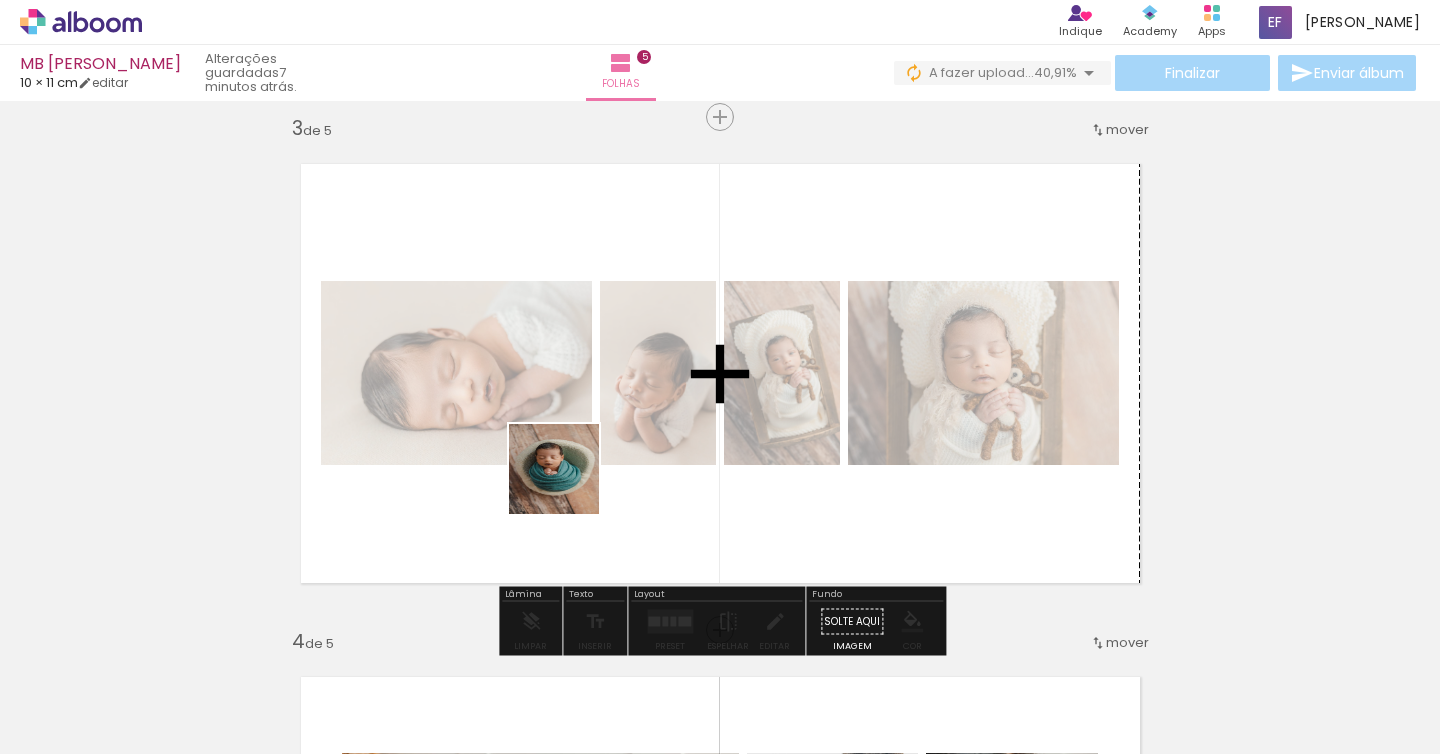 drag, startPoint x: 536, startPoint y: 671, endPoint x: 587, endPoint y: 466, distance: 211.24867 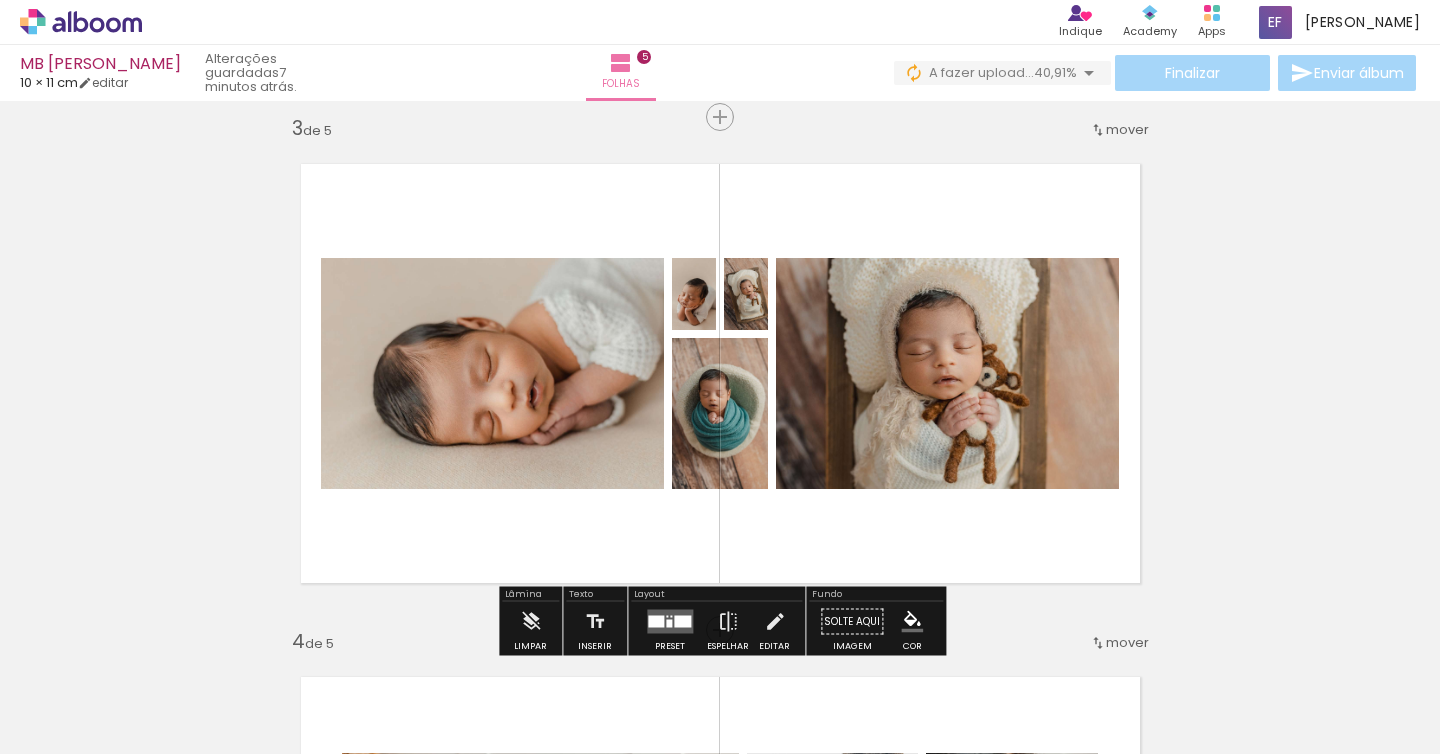 scroll, scrollTop: 0, scrollLeft: 1194, axis: horizontal 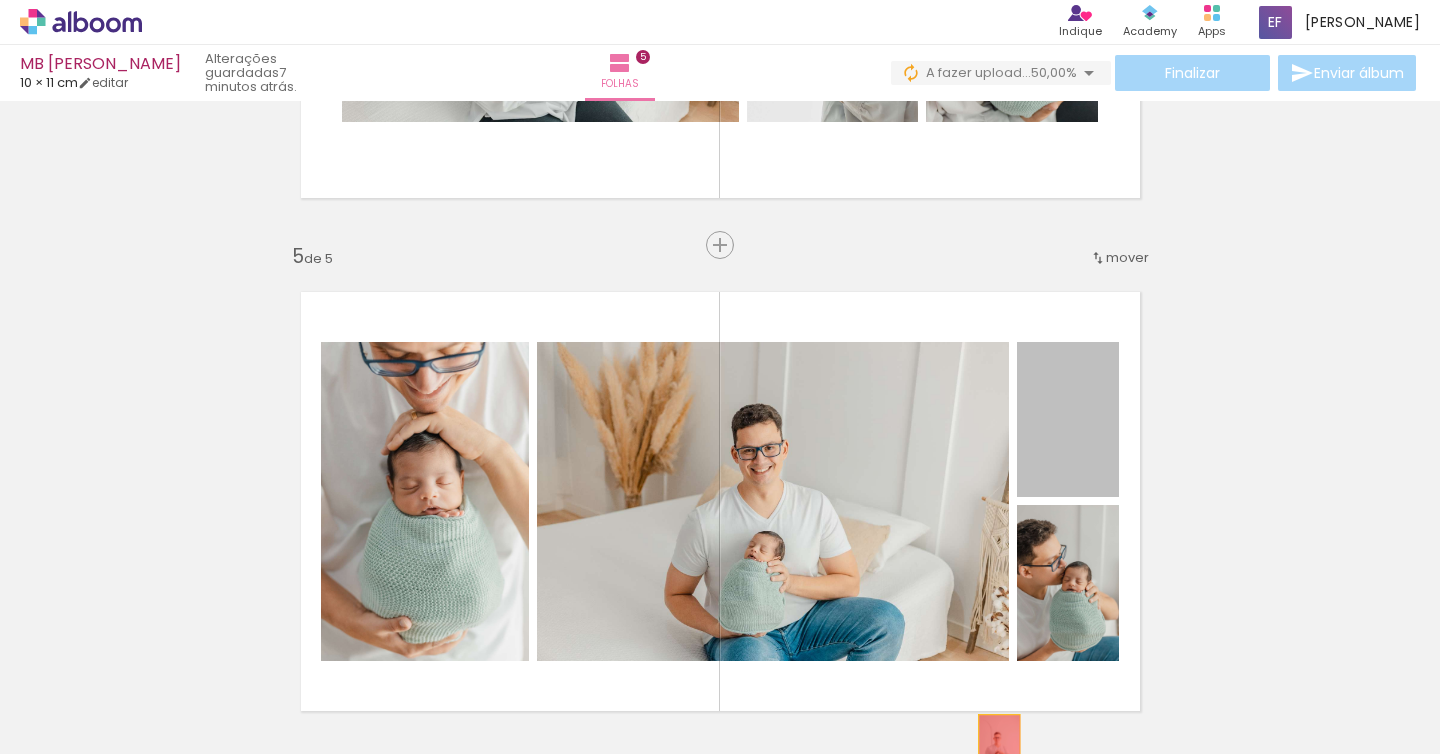 drag, startPoint x: 1060, startPoint y: 432, endPoint x: 992, endPoint y: 738, distance: 313.4645 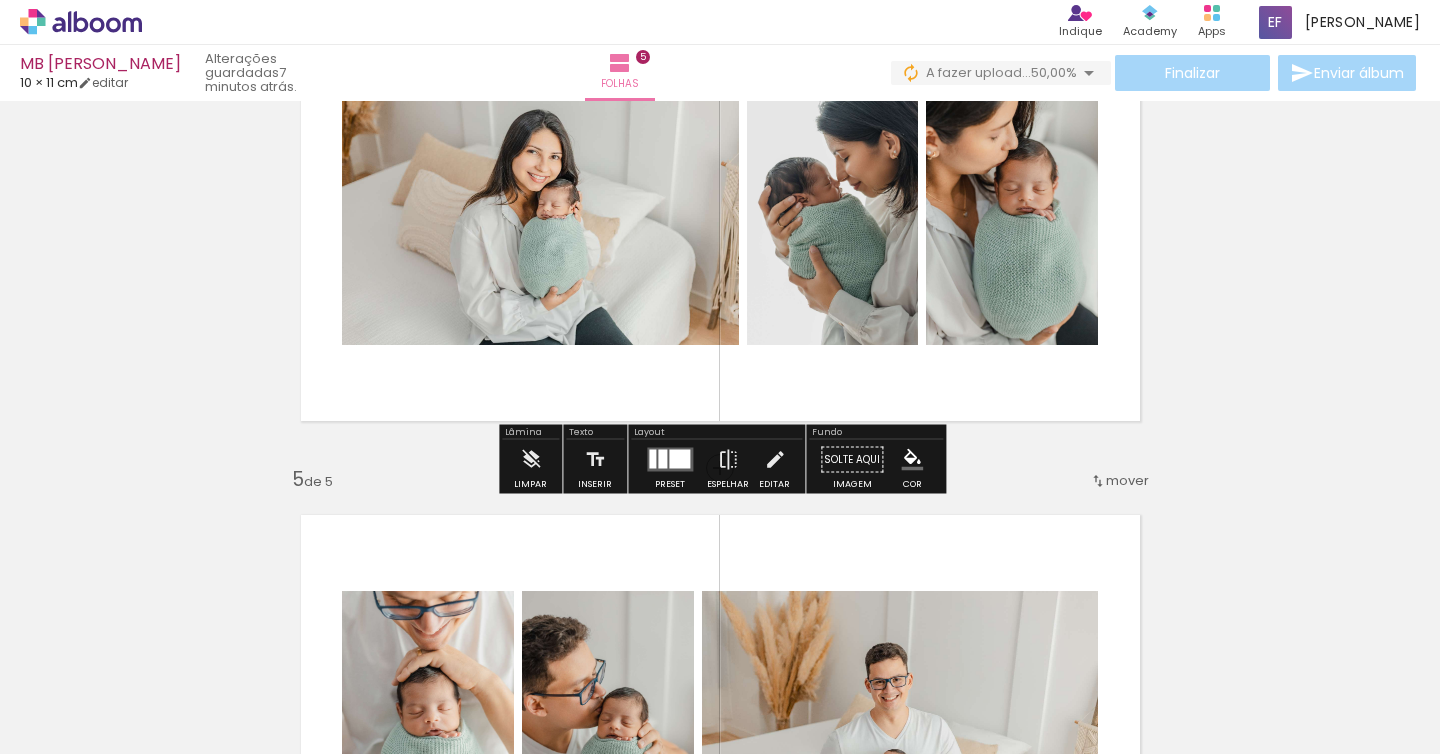 scroll, scrollTop: 1730, scrollLeft: 0, axis: vertical 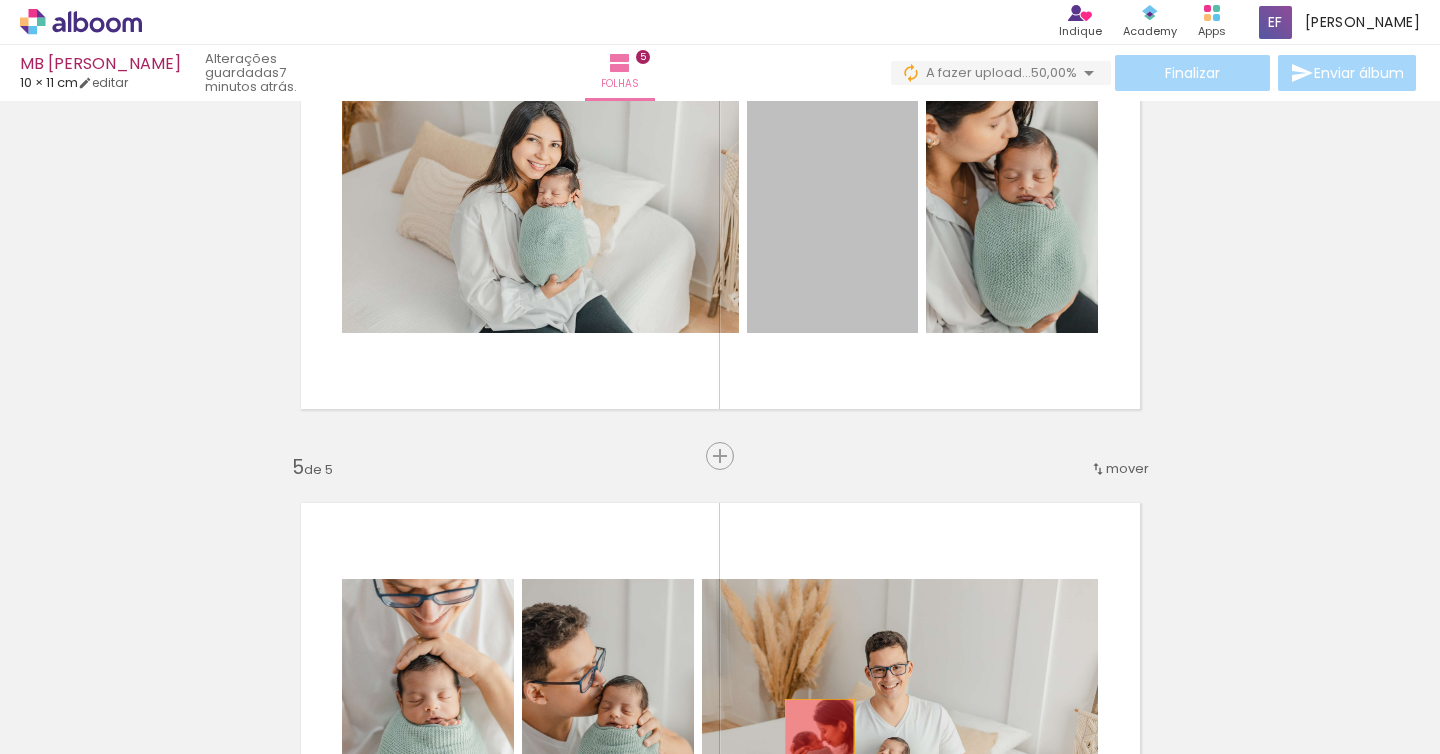 drag, startPoint x: 825, startPoint y: 168, endPoint x: 816, endPoint y: 743, distance: 575.07043 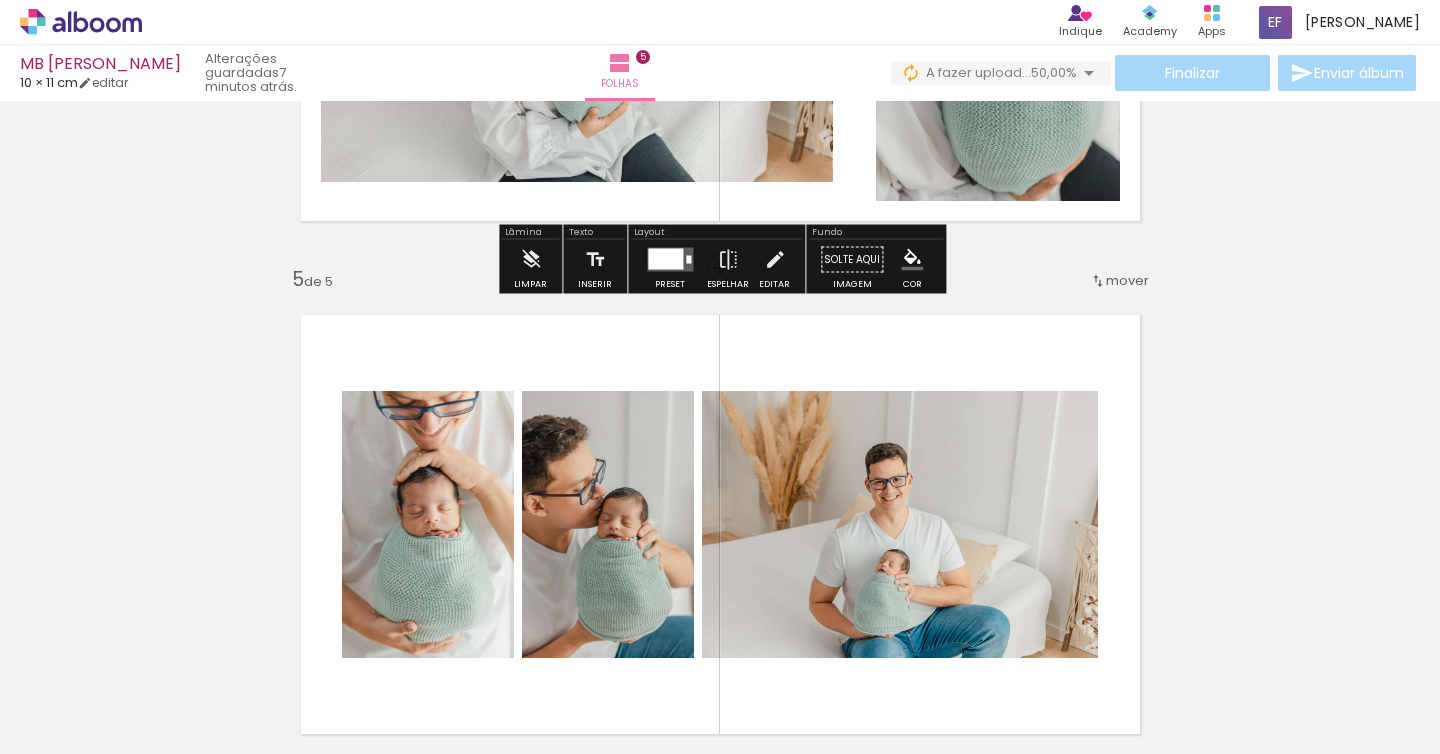 scroll, scrollTop: 1928, scrollLeft: 0, axis: vertical 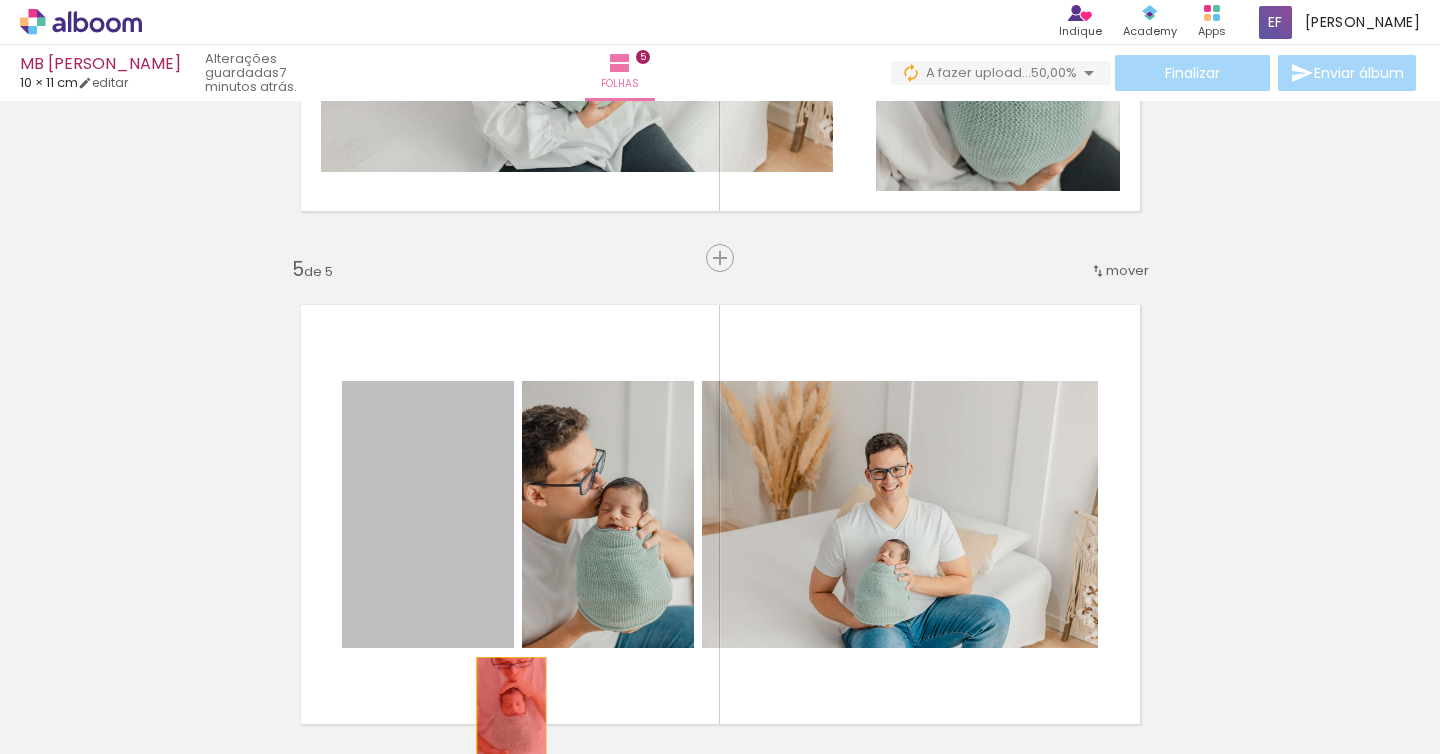drag, startPoint x: 457, startPoint y: 526, endPoint x: 508, endPoint y: 709, distance: 189.97368 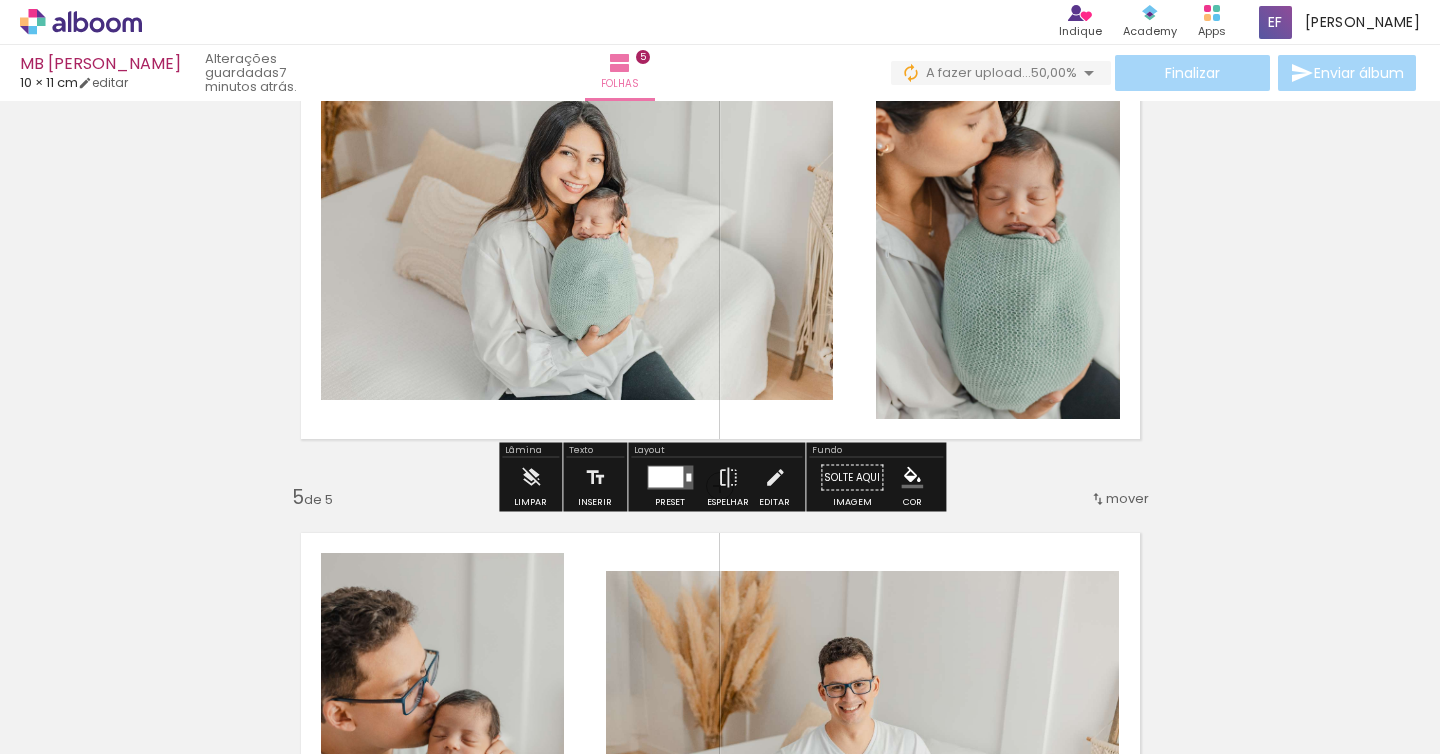 scroll, scrollTop: 1694, scrollLeft: 0, axis: vertical 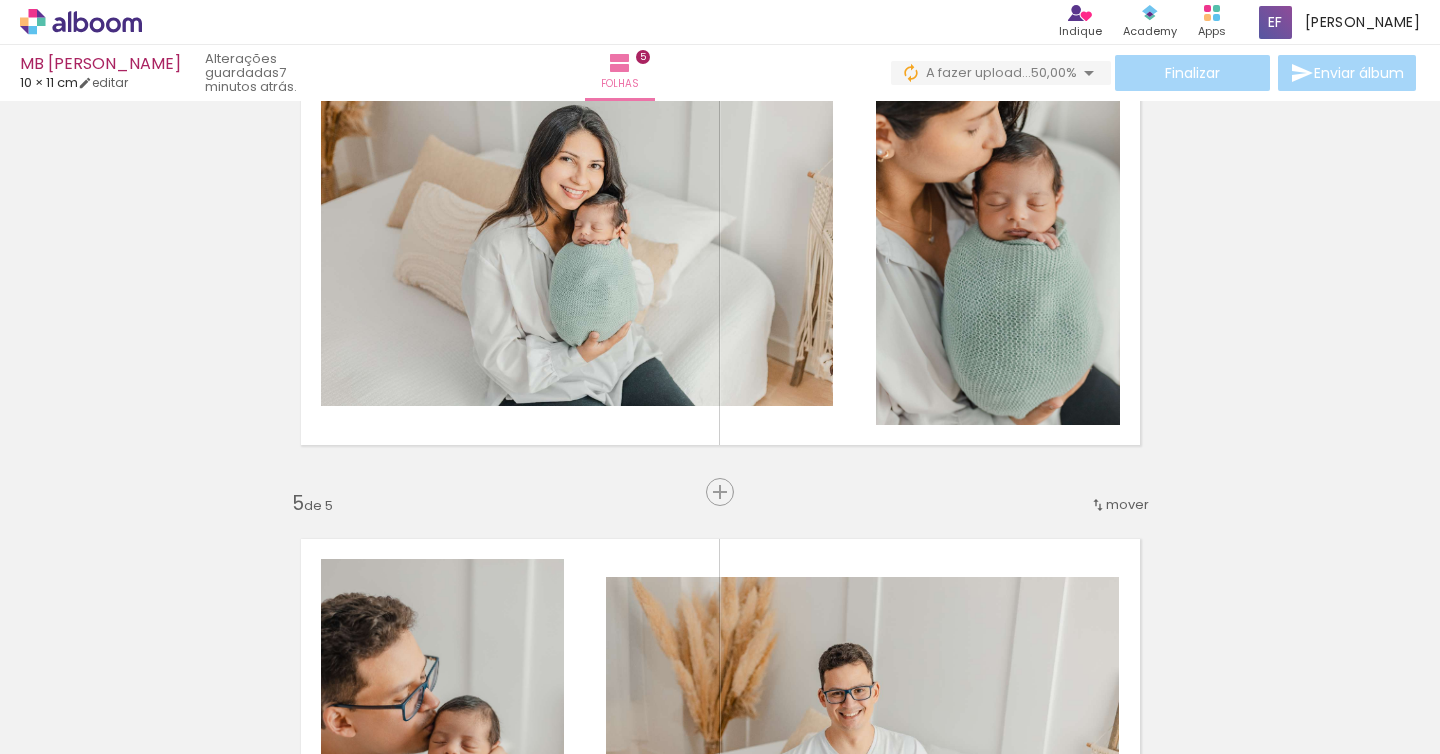 click at bounding box center (809, 598) 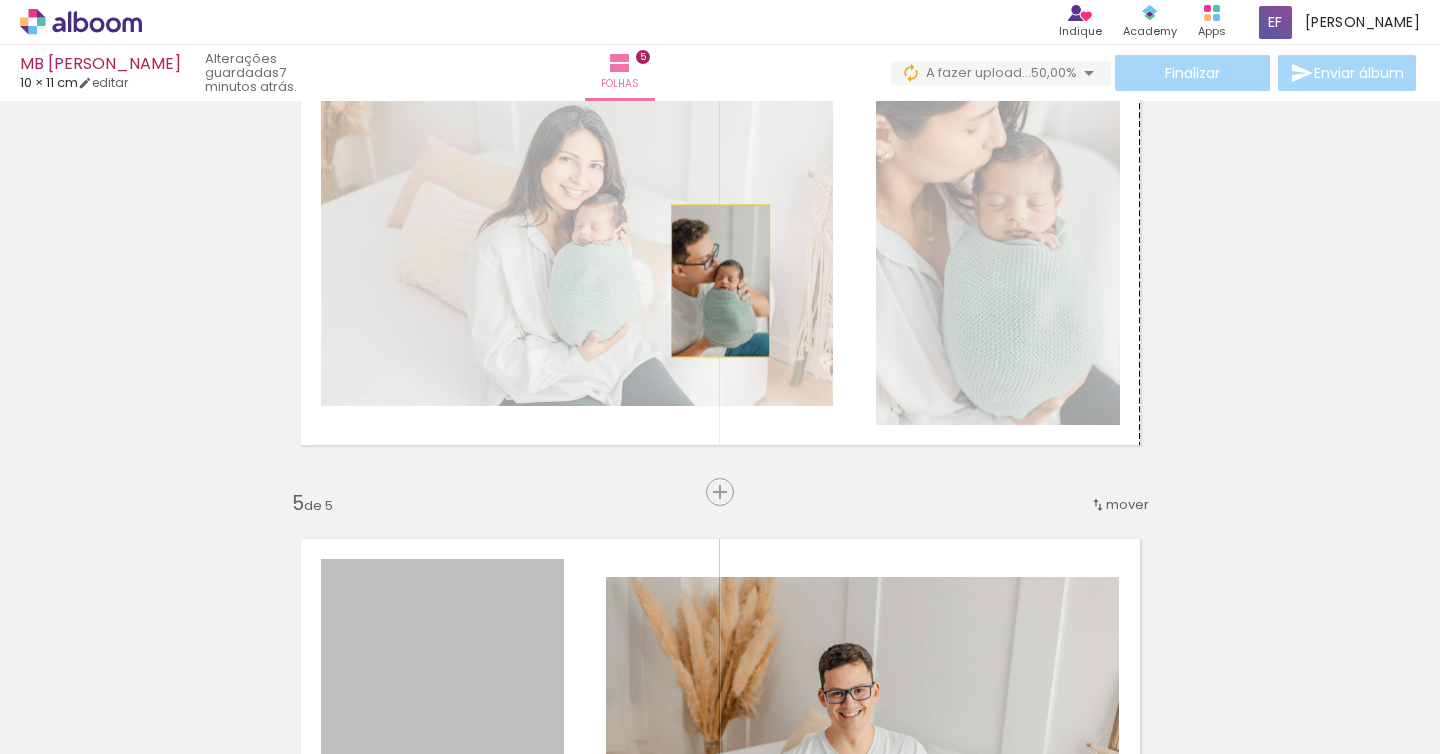 drag, startPoint x: 552, startPoint y: 573, endPoint x: 754, endPoint y: 247, distance: 383.5101 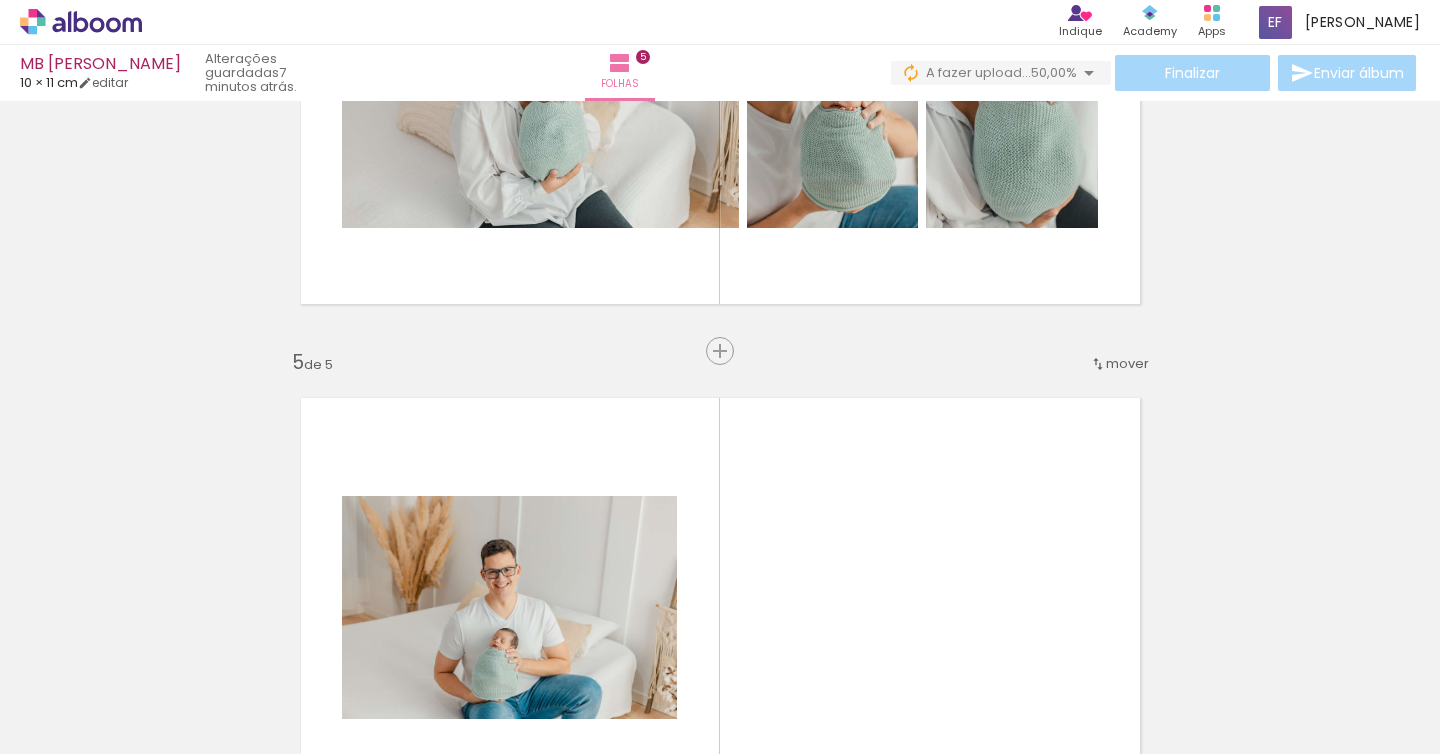 scroll, scrollTop: 1861, scrollLeft: 0, axis: vertical 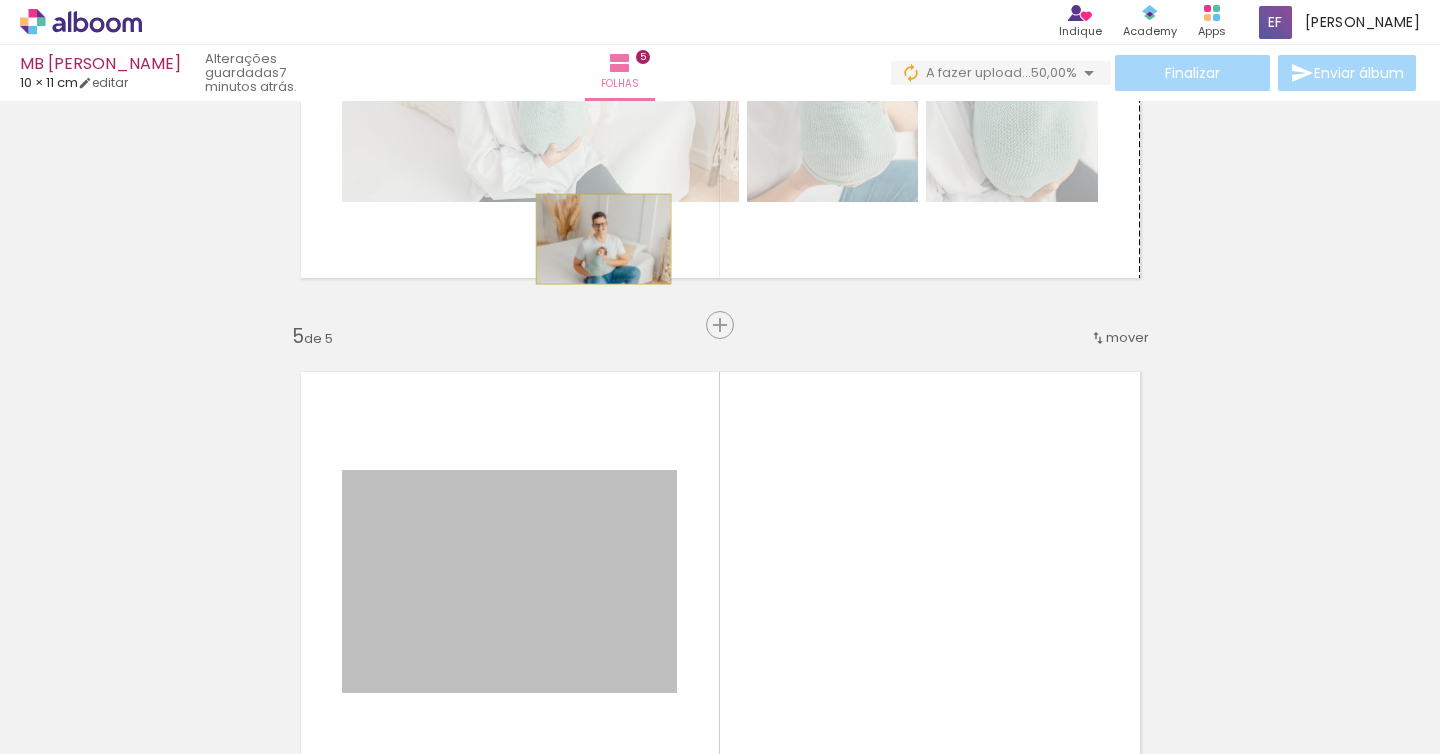 drag, startPoint x: 561, startPoint y: 531, endPoint x: 600, endPoint y: 239, distance: 294.59293 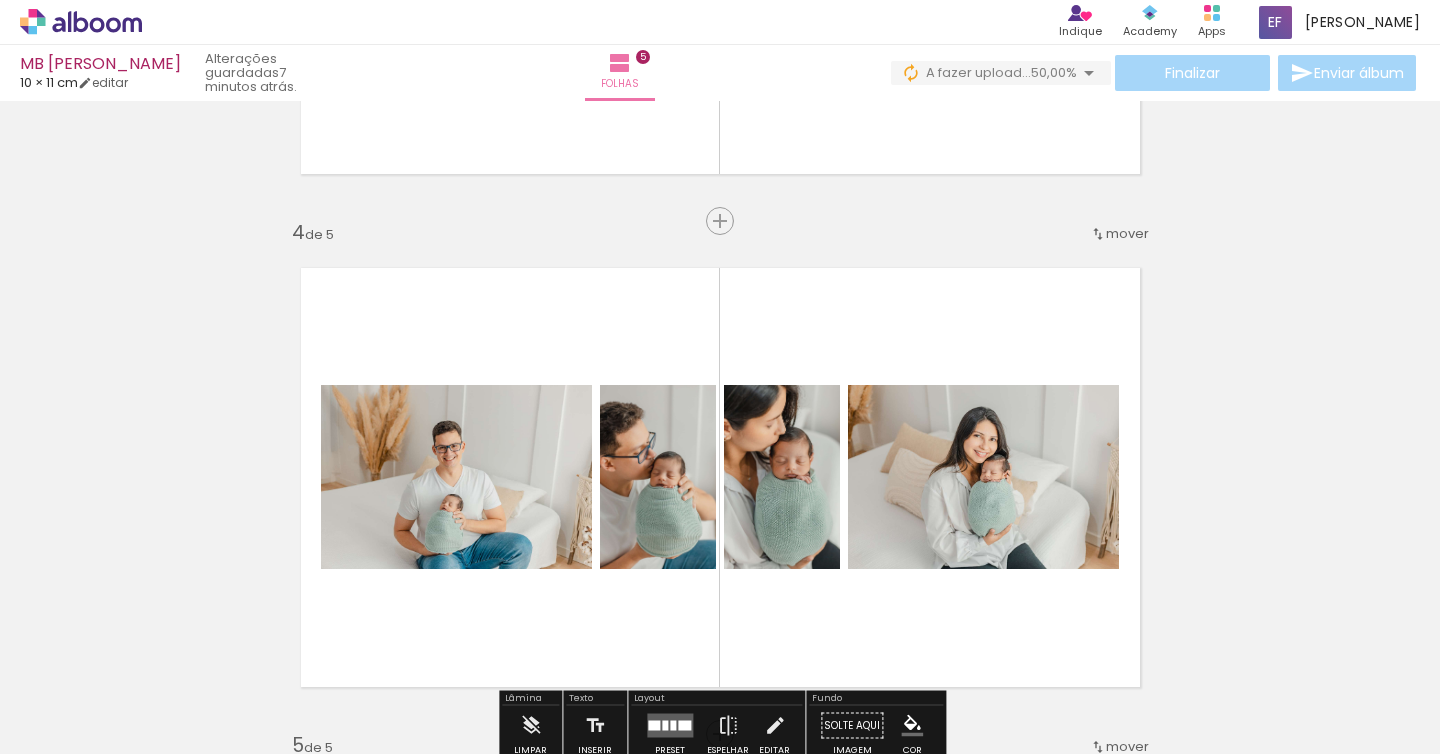 scroll, scrollTop: 1604, scrollLeft: 0, axis: vertical 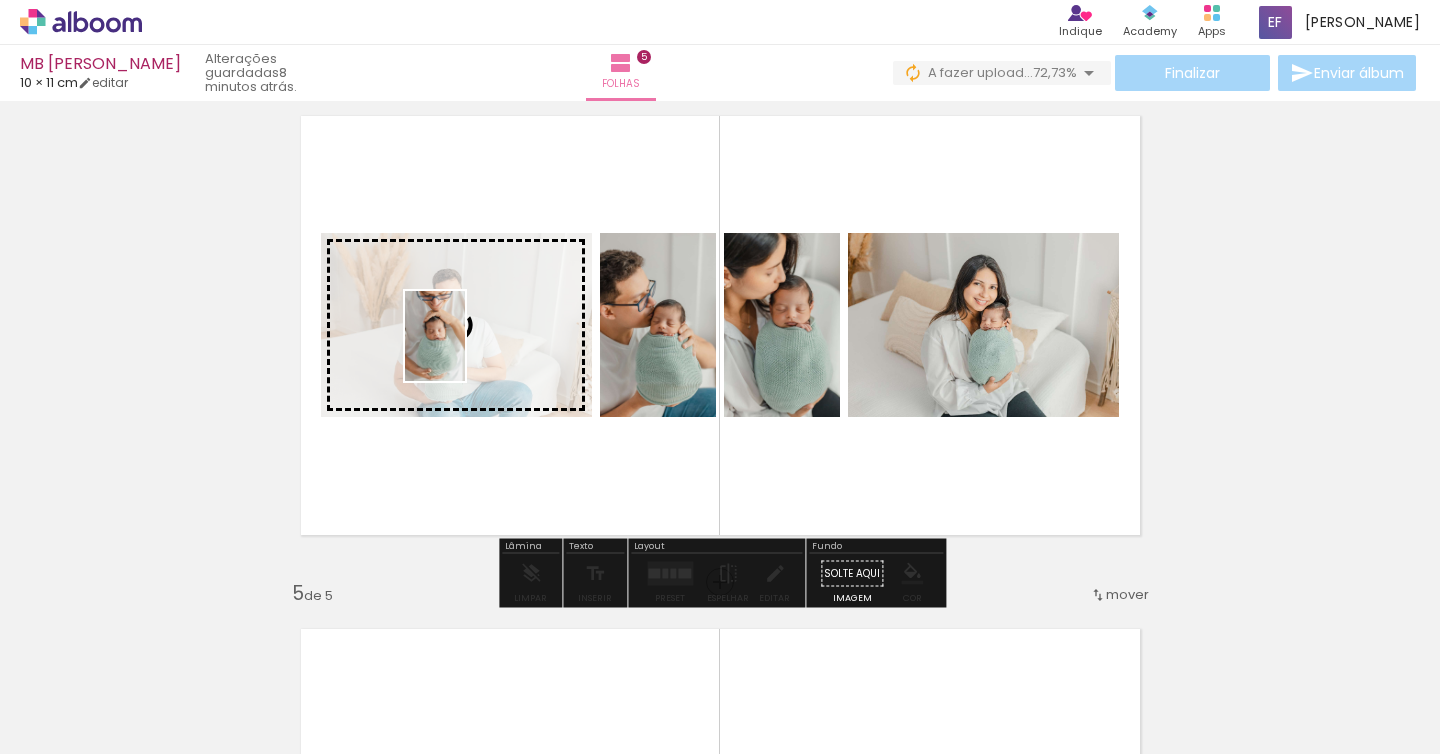 drag, startPoint x: 471, startPoint y: 689, endPoint x: 463, endPoint y: 350, distance: 339.0944 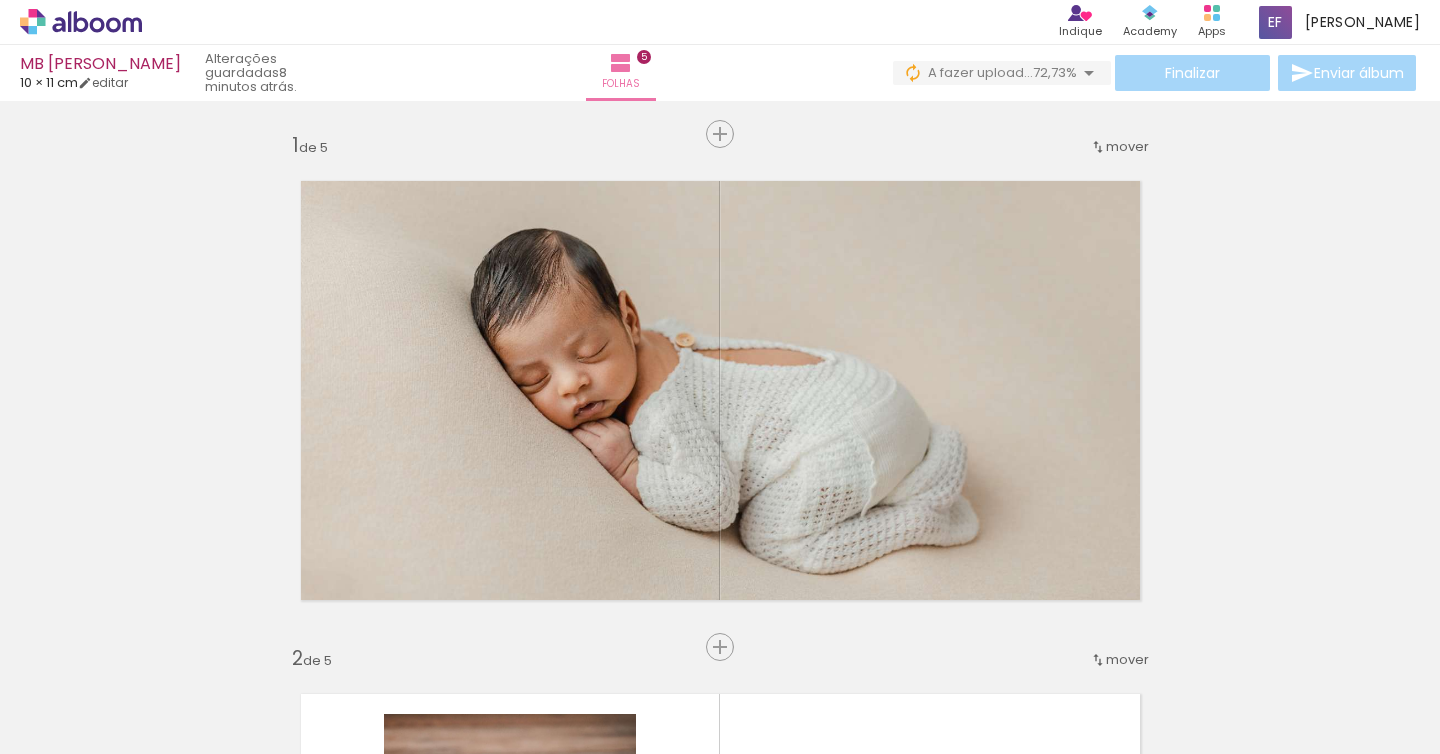 scroll, scrollTop: 0, scrollLeft: 0, axis: both 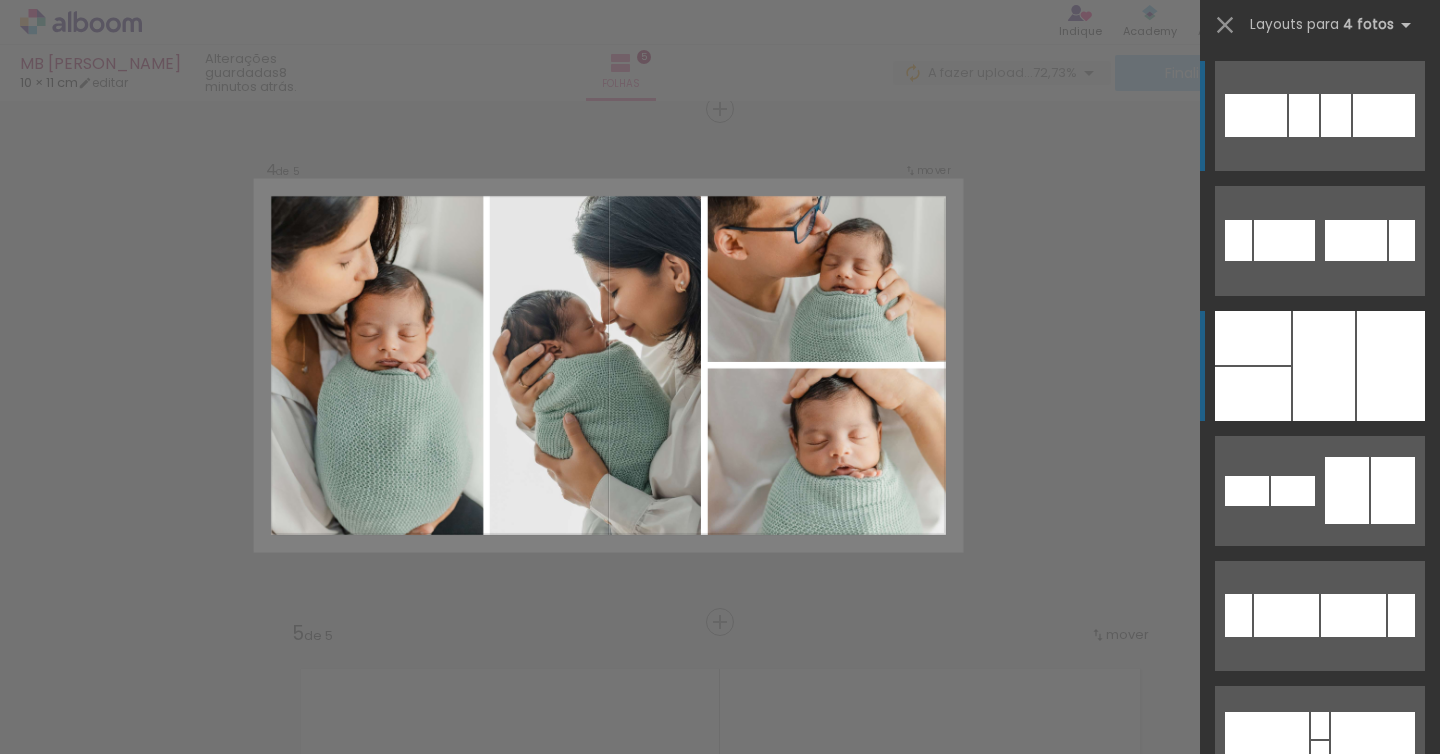click at bounding box center (1391, 366) 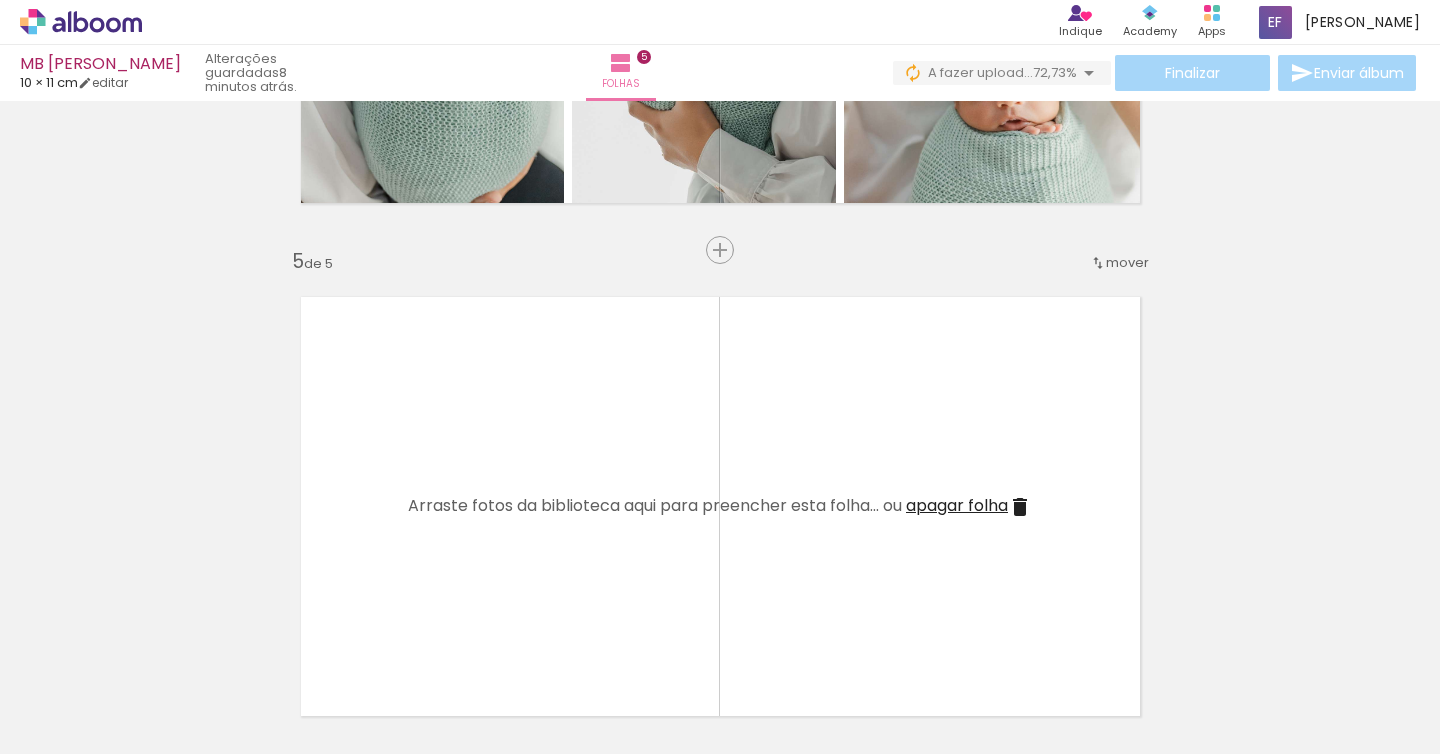 scroll, scrollTop: 2011, scrollLeft: 0, axis: vertical 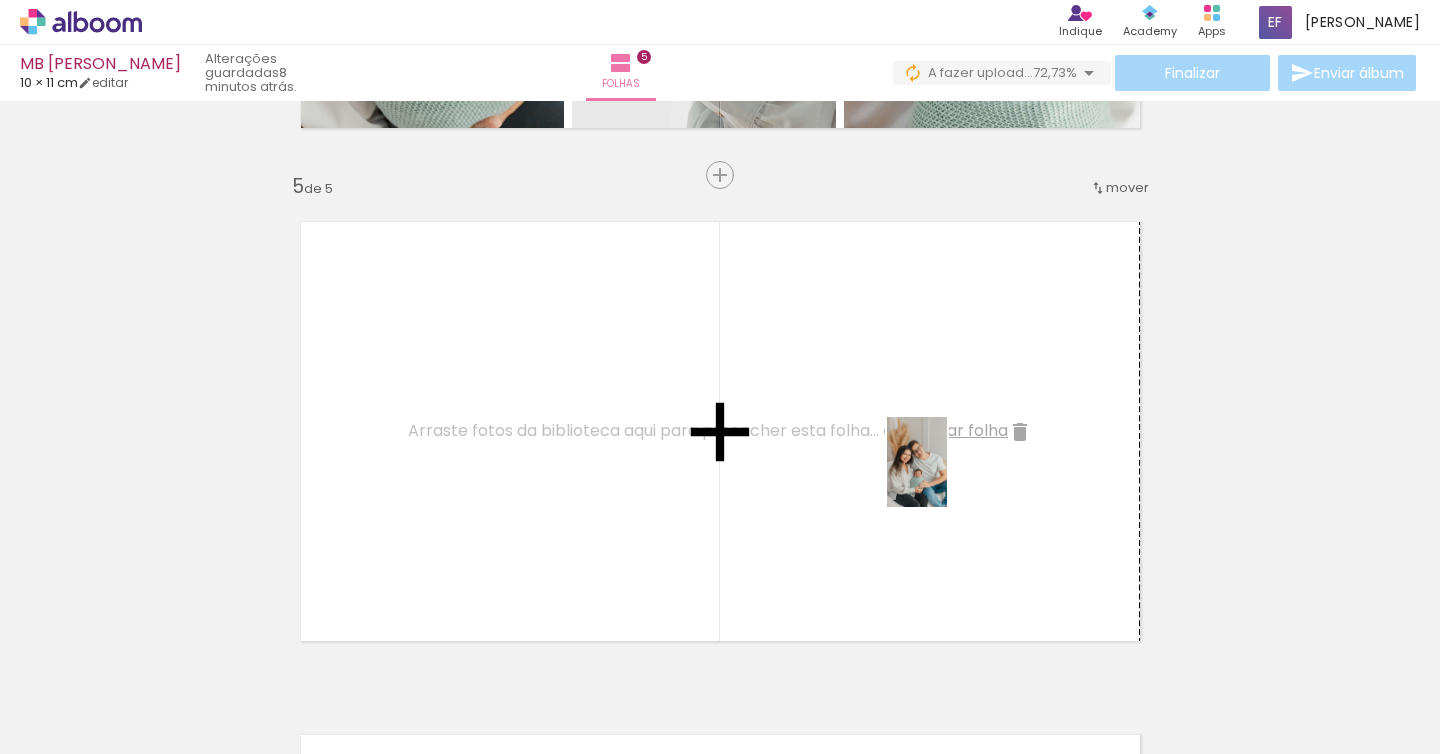 drag, startPoint x: 1031, startPoint y: 695, endPoint x: 947, endPoint y: 477, distance: 233.62363 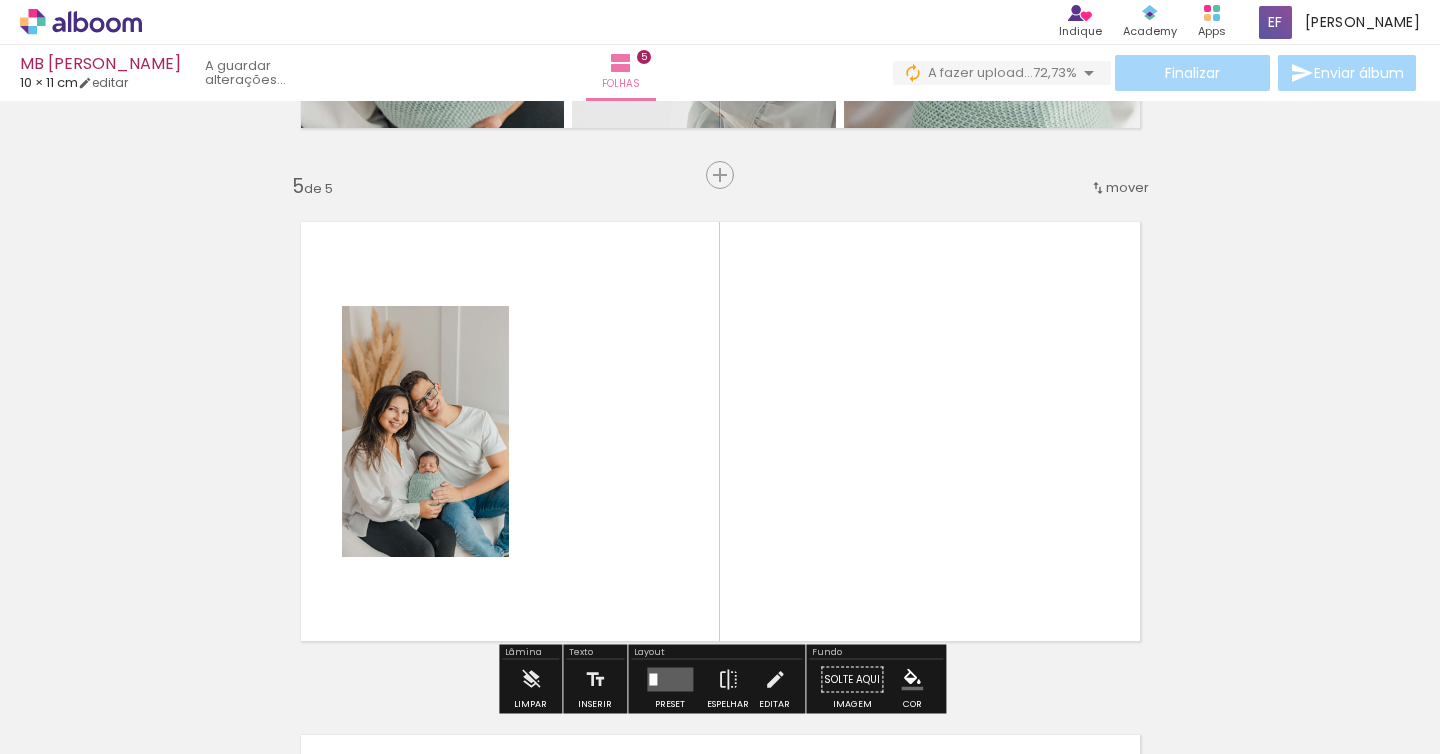 drag, startPoint x: 683, startPoint y: 720, endPoint x: 683, endPoint y: 484, distance: 236 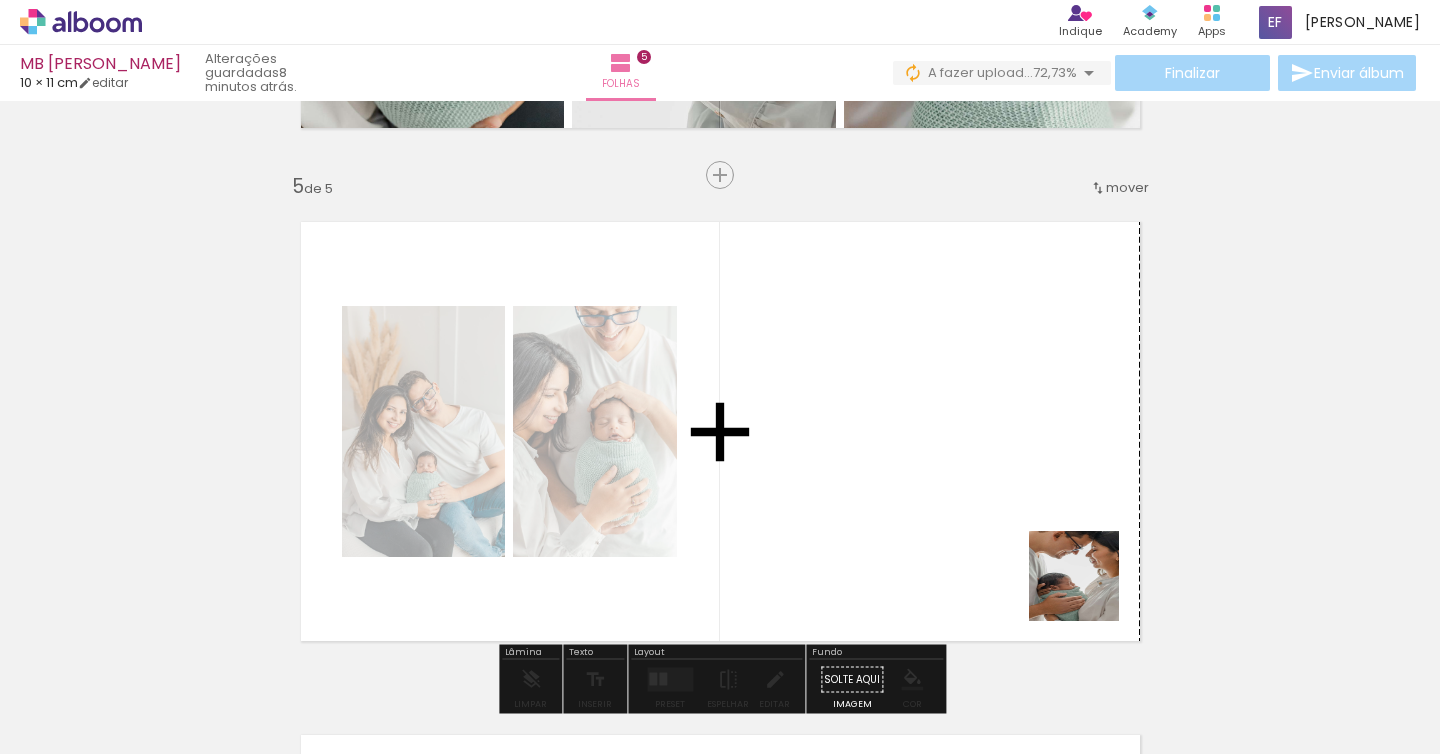 drag, startPoint x: 1234, startPoint y: 705, endPoint x: 1012, endPoint y: 582, distance: 253.79716 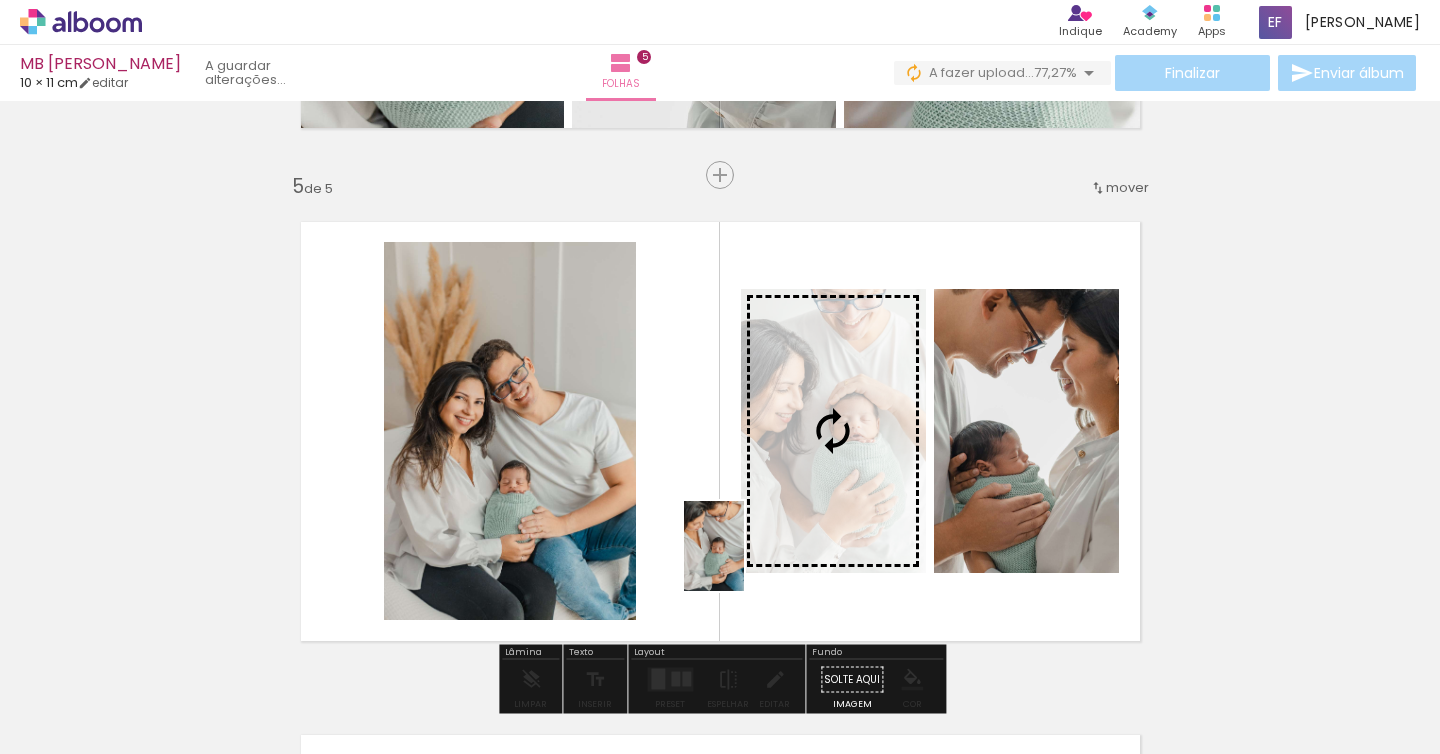 drag, startPoint x: 1153, startPoint y: 707, endPoint x: 743, endPoint y: 560, distance: 435.55597 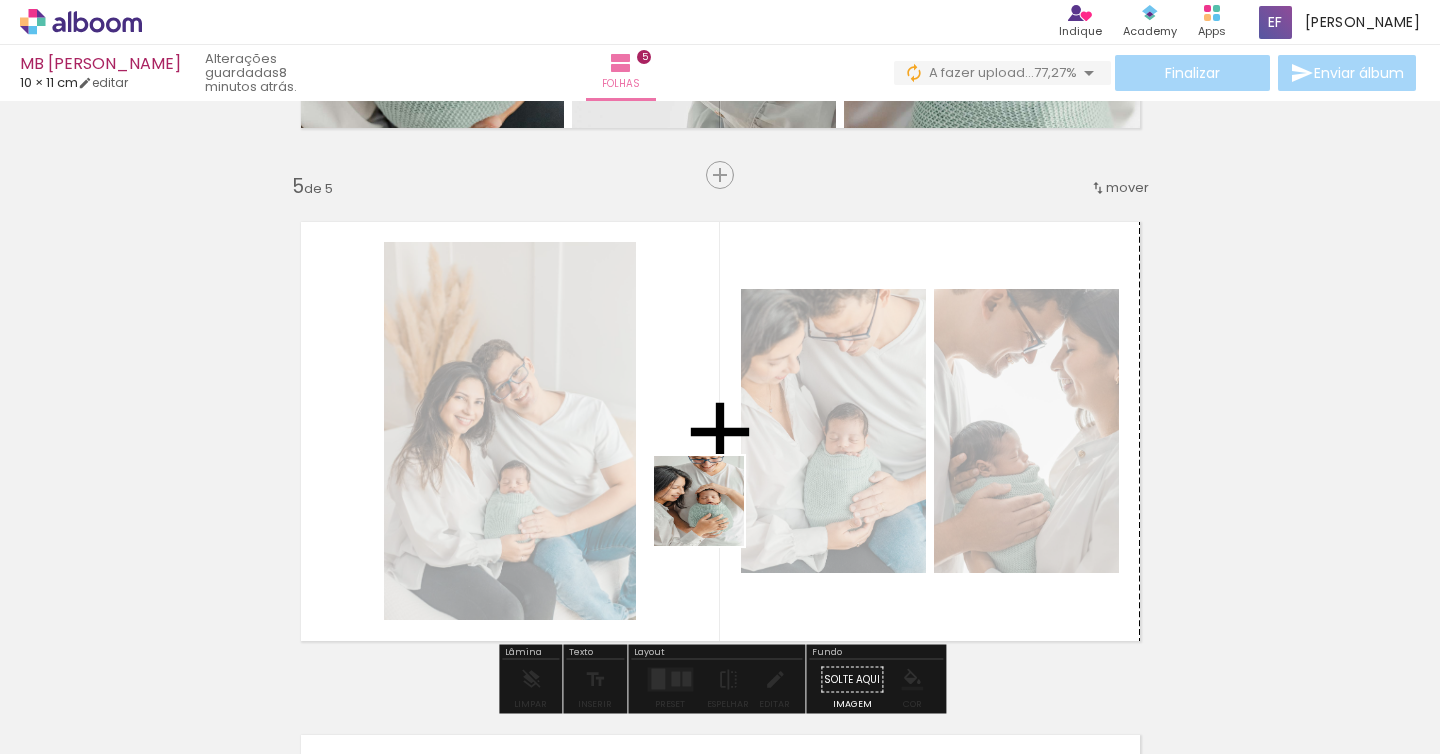 drag, startPoint x: 714, startPoint y: 696, endPoint x: 714, endPoint y: 514, distance: 182 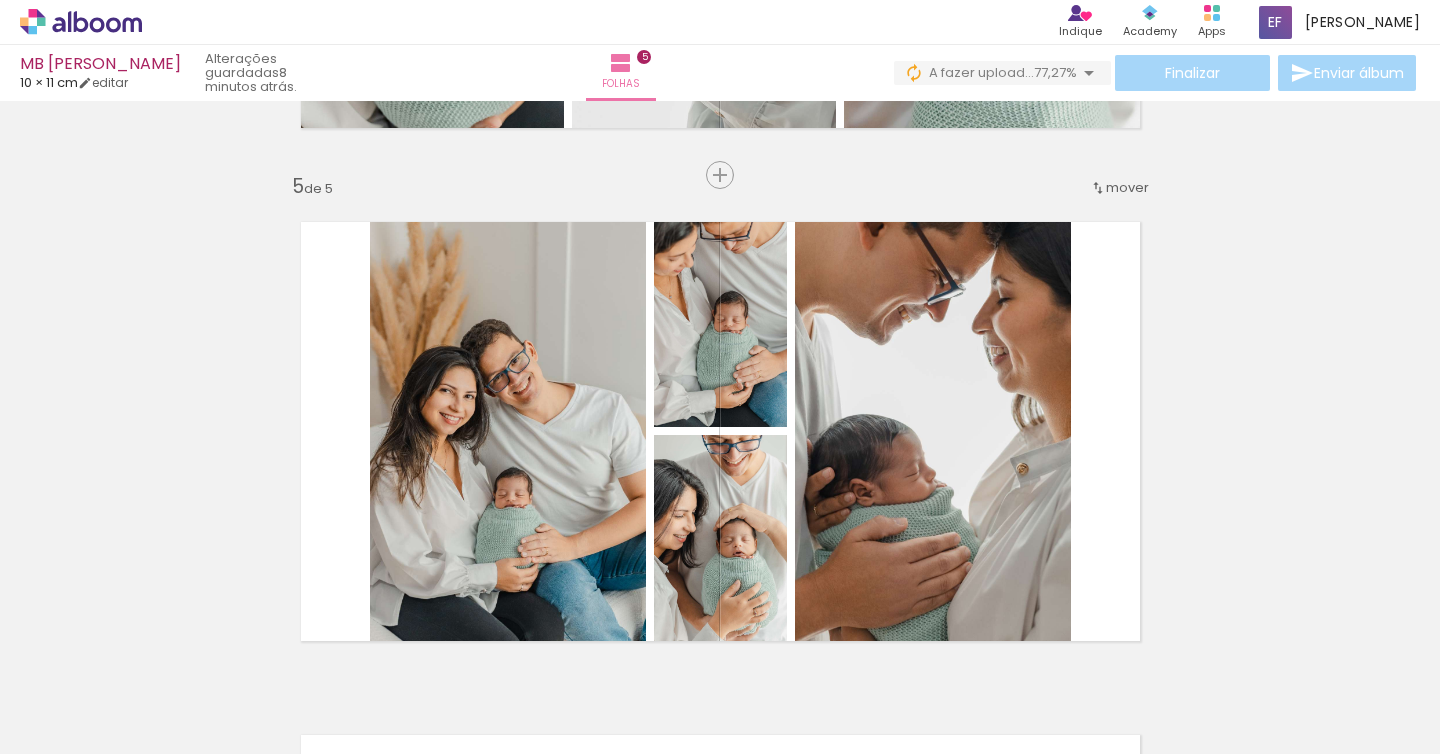 scroll, scrollTop: 0, scrollLeft: 673, axis: horizontal 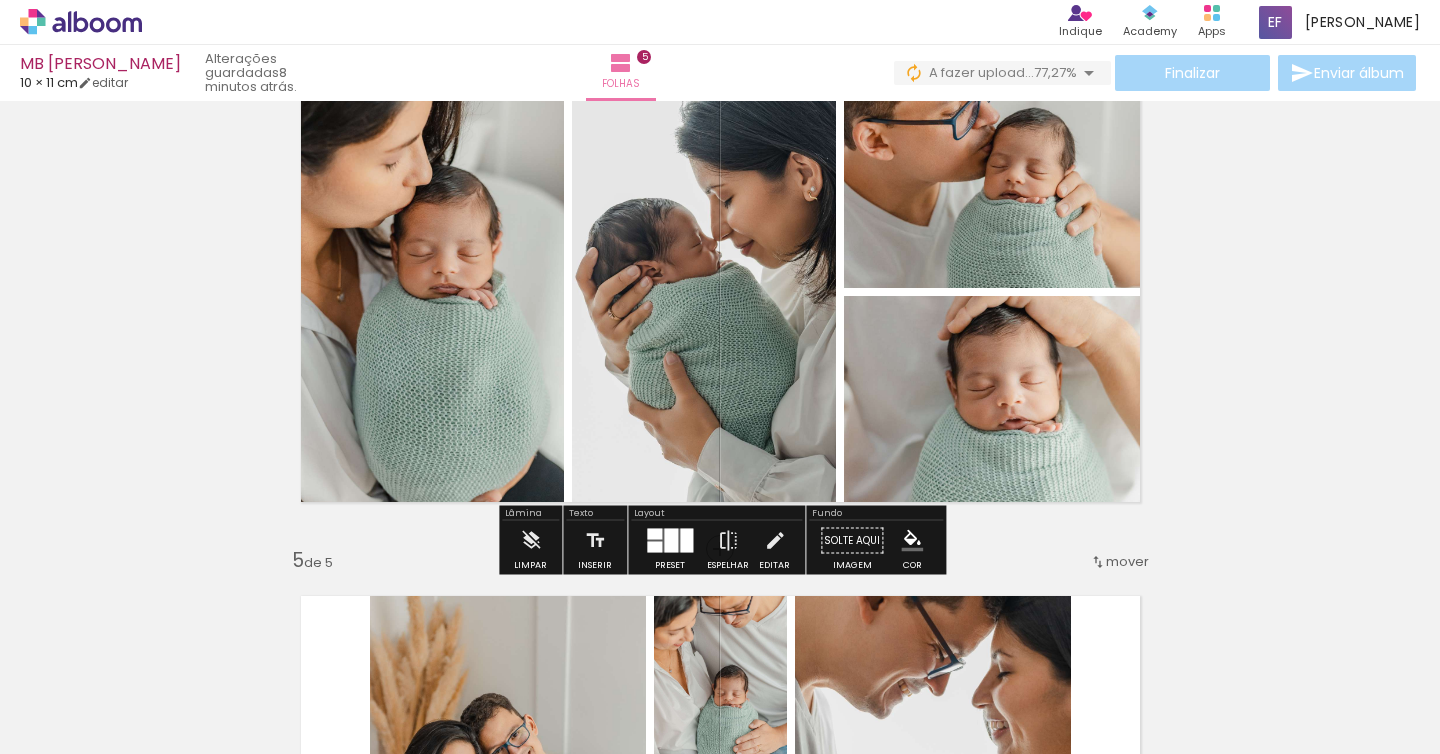 click at bounding box center [686, 541] 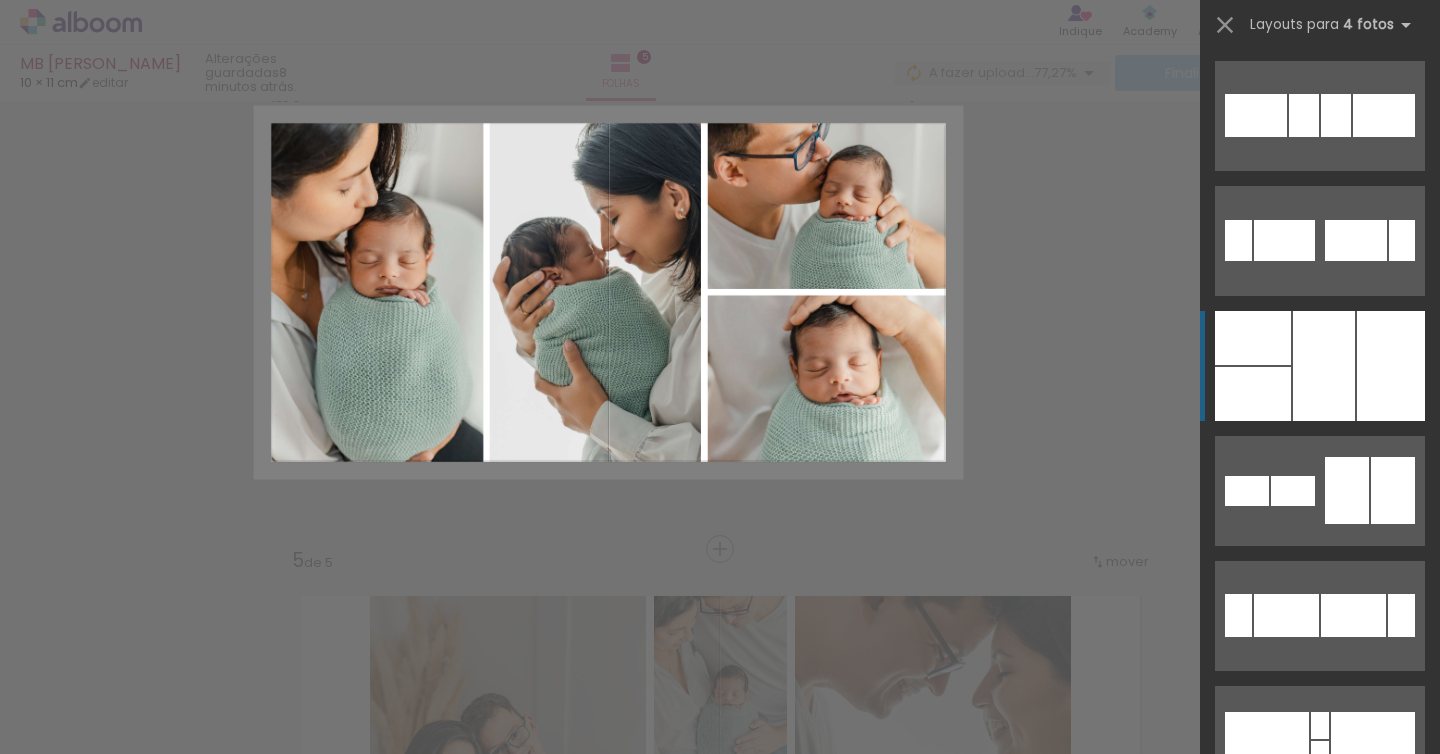 scroll, scrollTop: 16250, scrollLeft: 0, axis: vertical 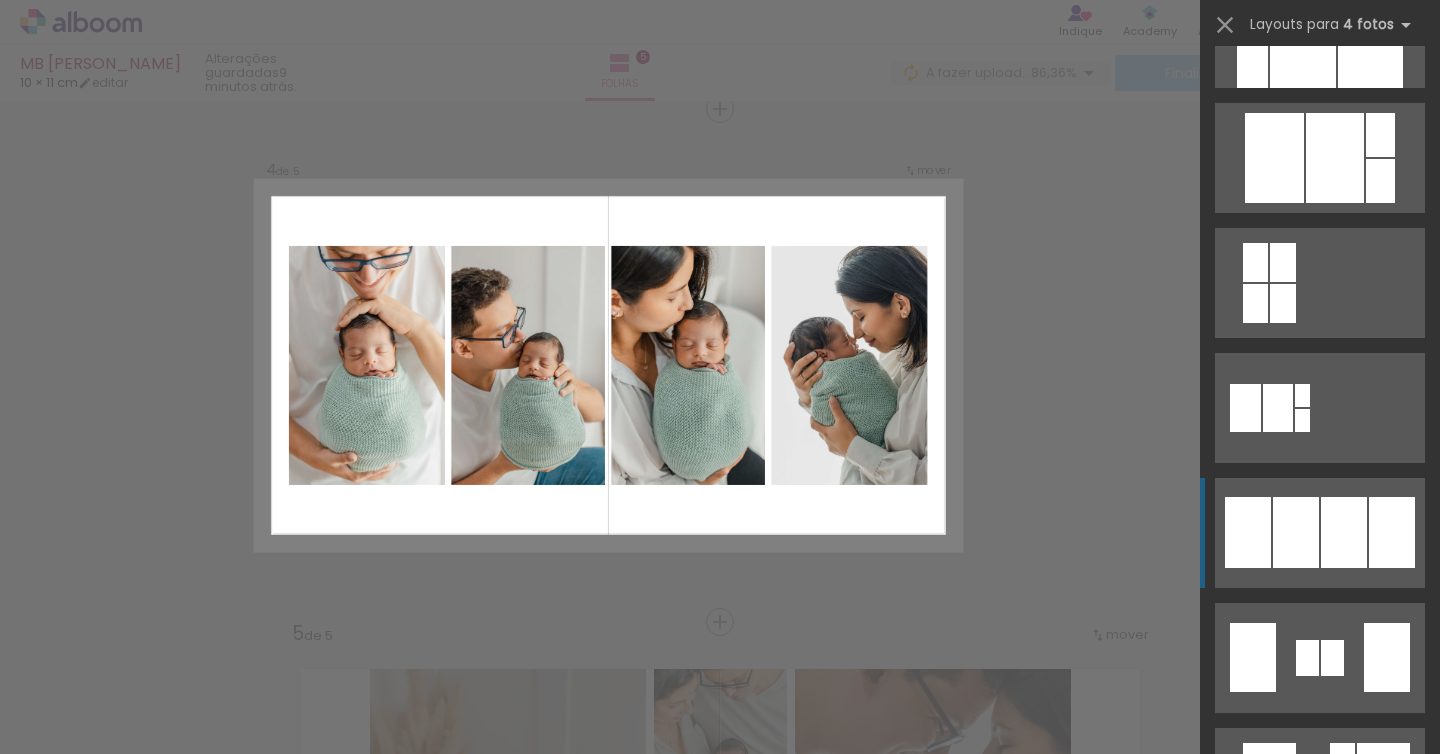 click at bounding box center (1303, 33) 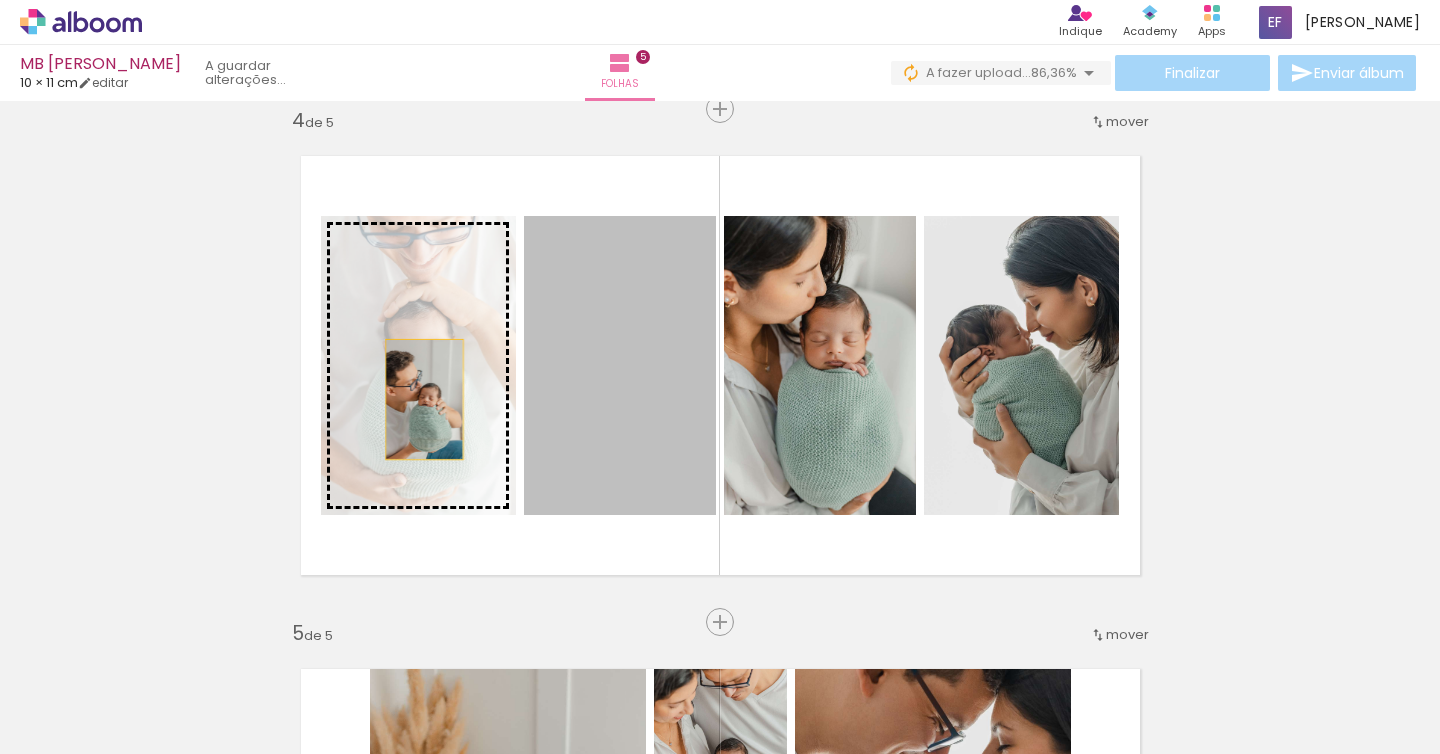 drag, startPoint x: 585, startPoint y: 405, endPoint x: 424, endPoint y: 399, distance: 161.11176 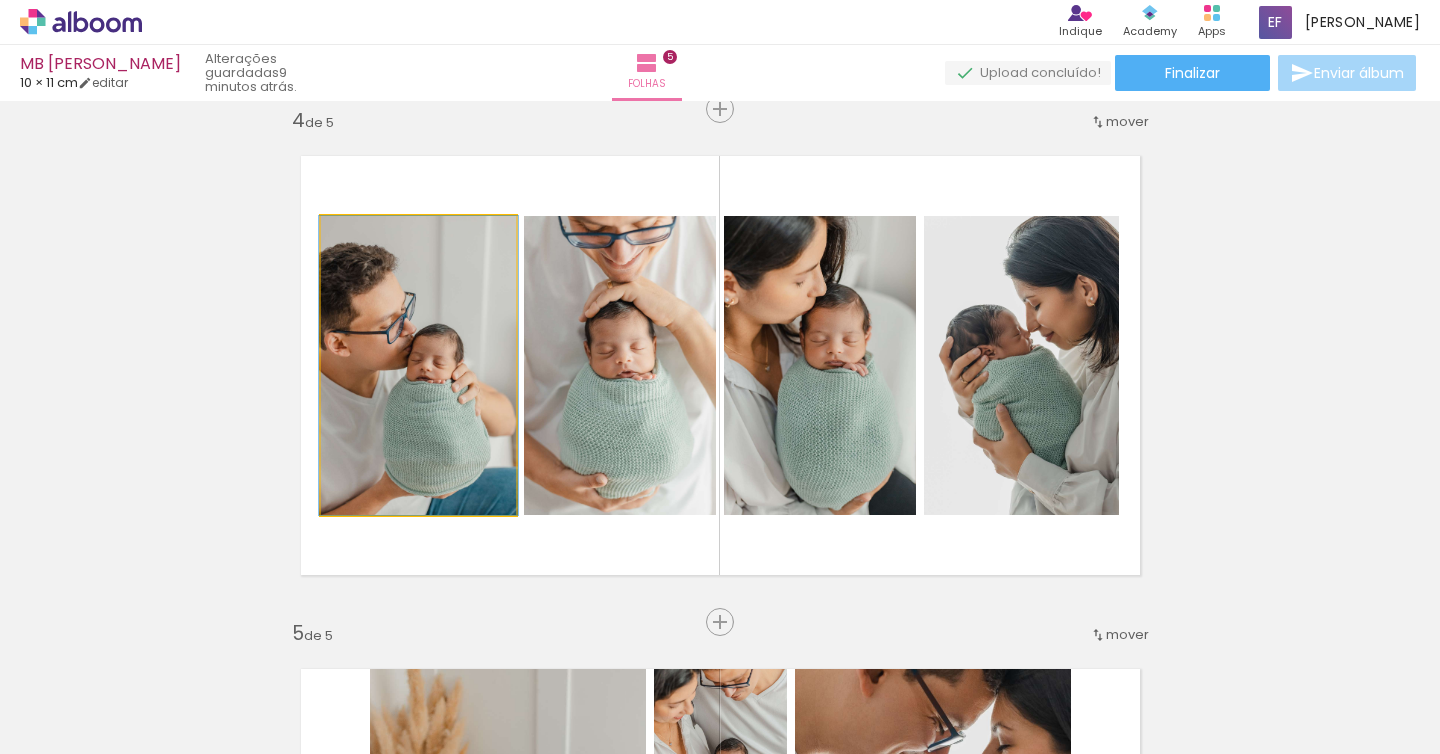 drag, startPoint x: 435, startPoint y: 328, endPoint x: 435, endPoint y: 302, distance: 26 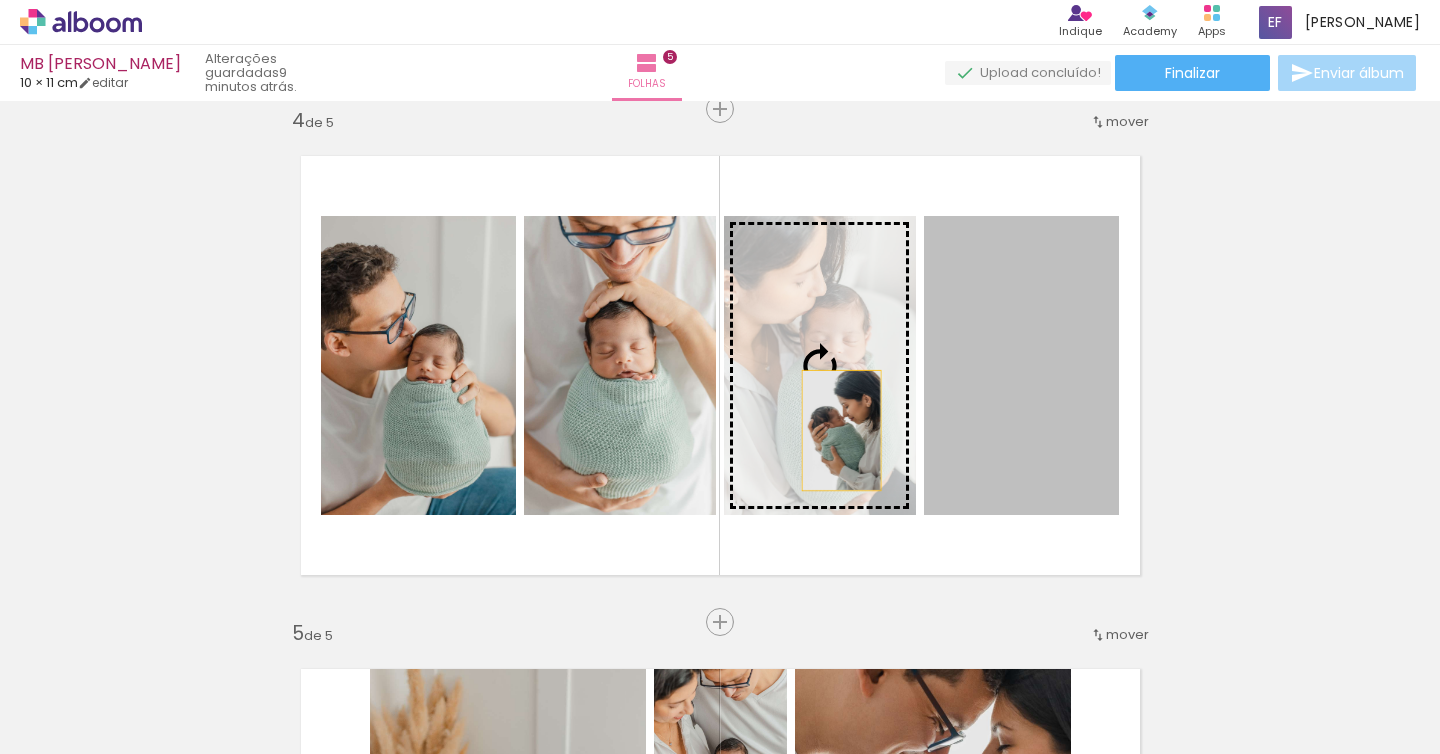 drag, startPoint x: 1048, startPoint y: 434, endPoint x: 842, endPoint y: 428, distance: 206.08736 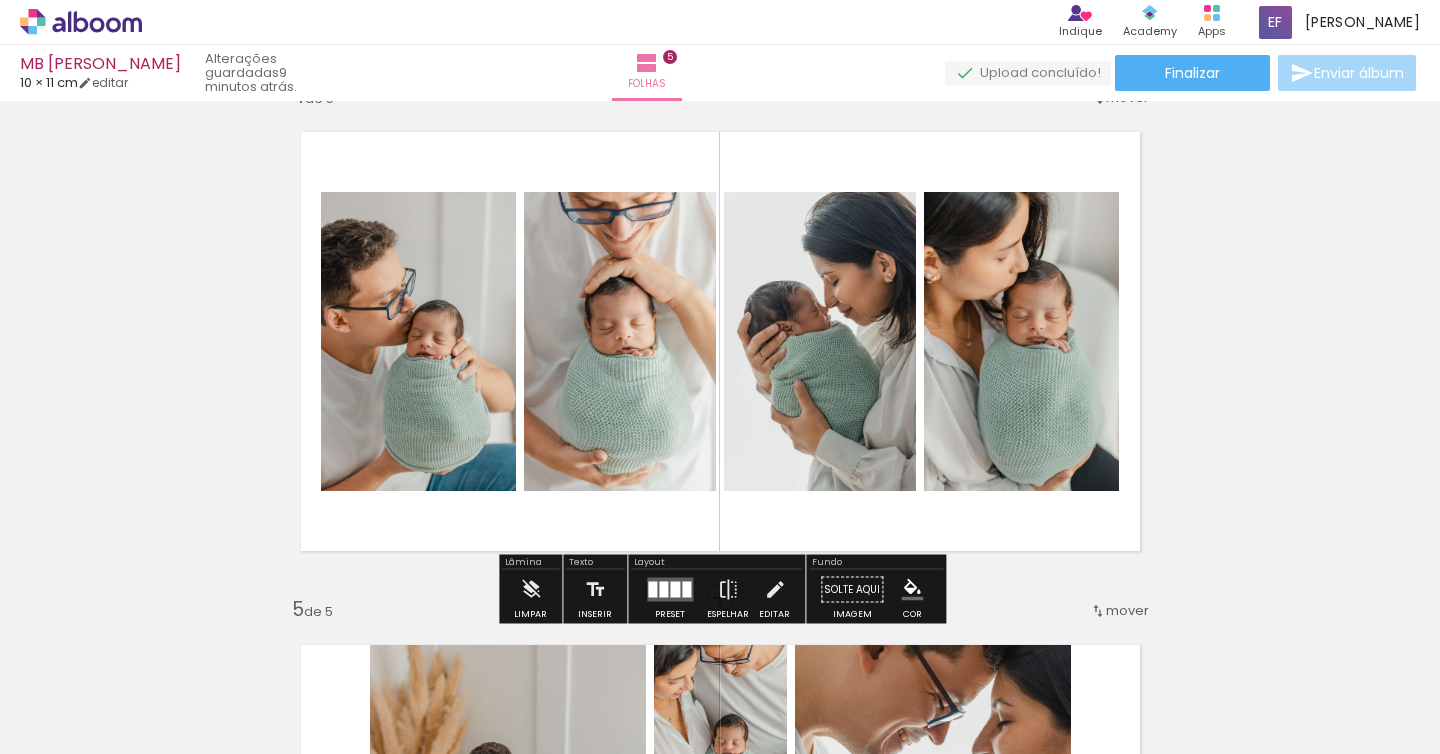 scroll, scrollTop: 1603, scrollLeft: 0, axis: vertical 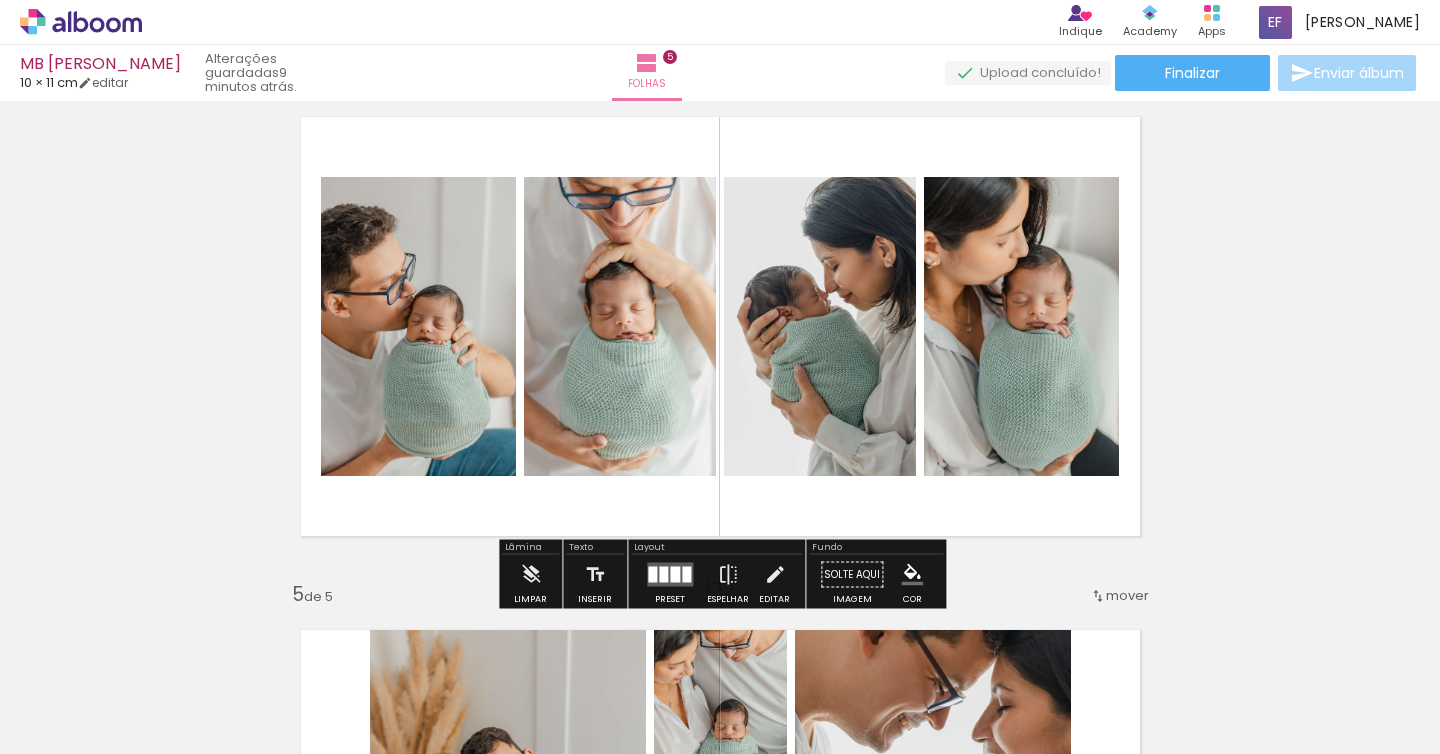 click at bounding box center [675, 575] 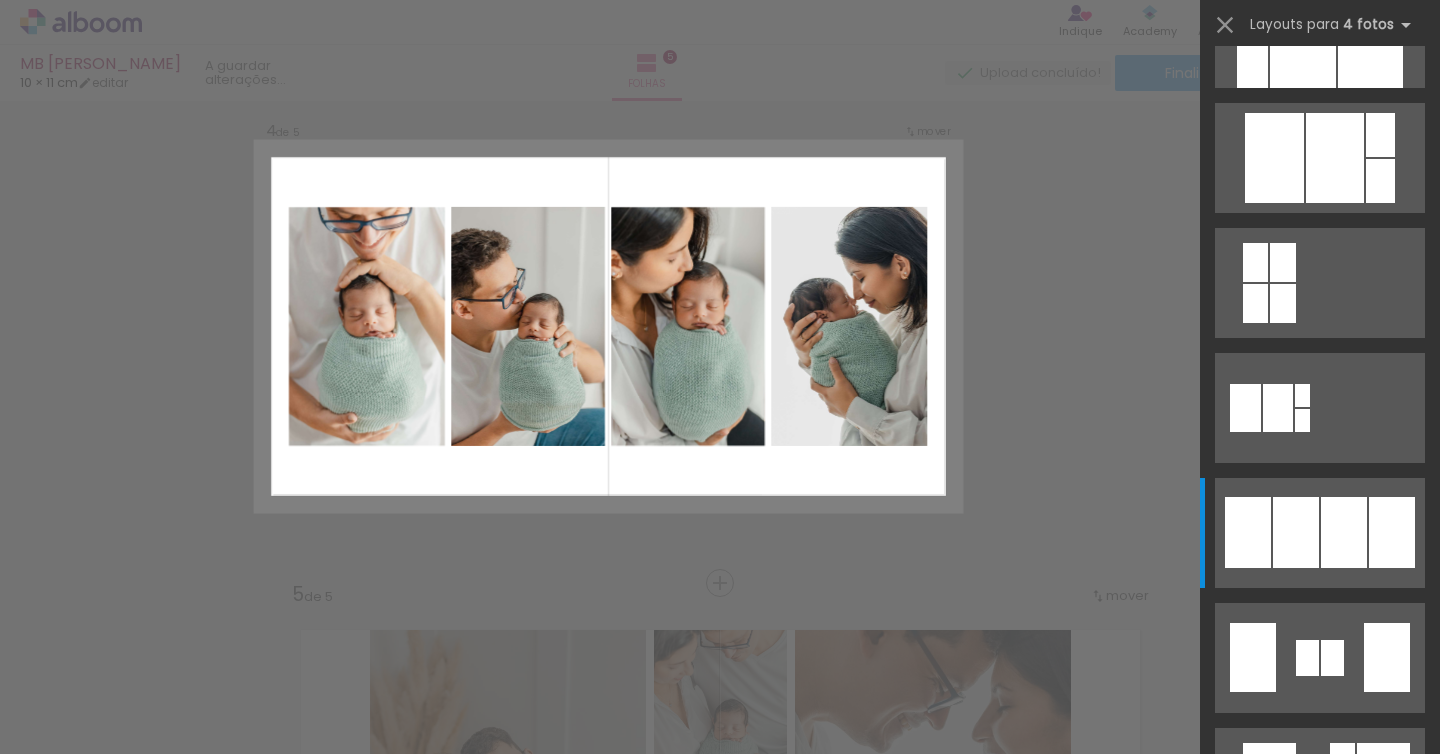 scroll, scrollTop: 1500, scrollLeft: 0, axis: vertical 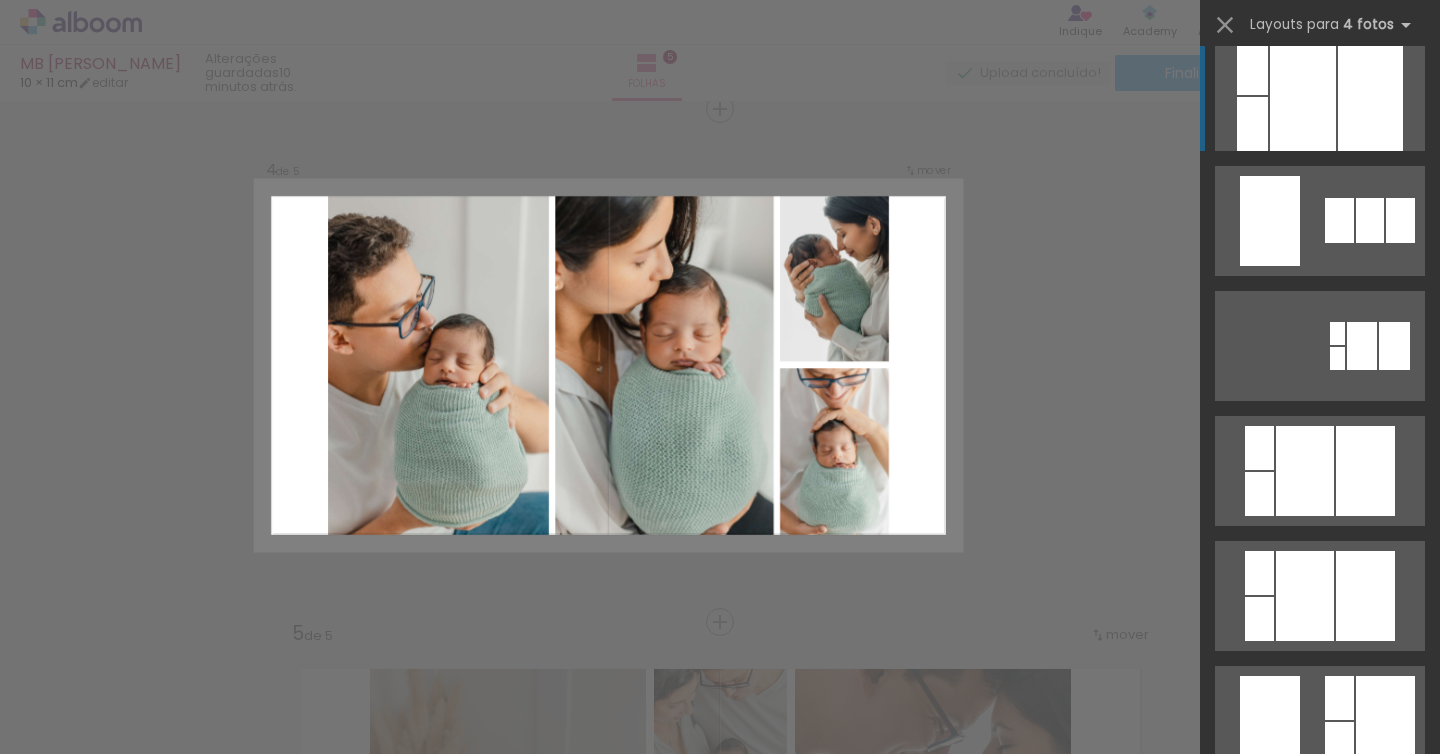 click at bounding box center [1303, 96] 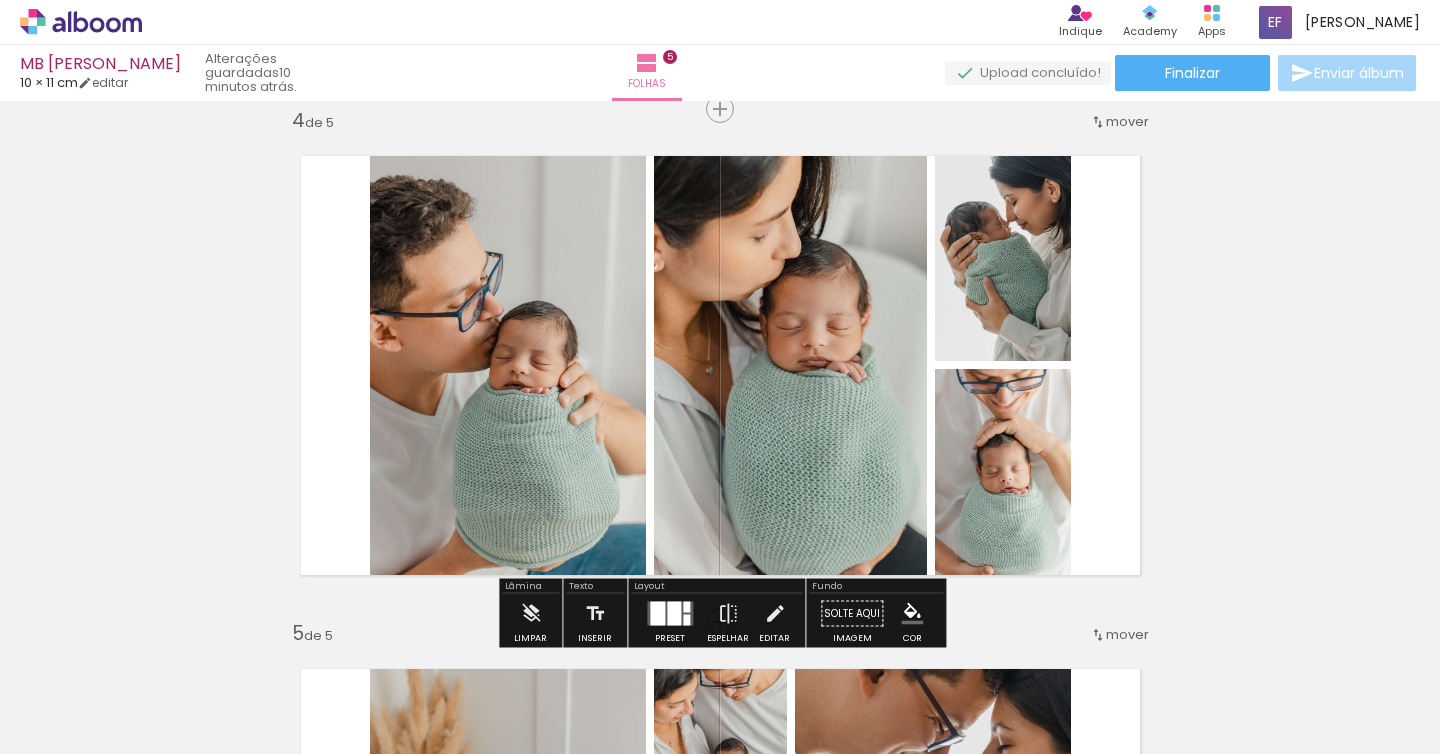 click at bounding box center [0, 0] 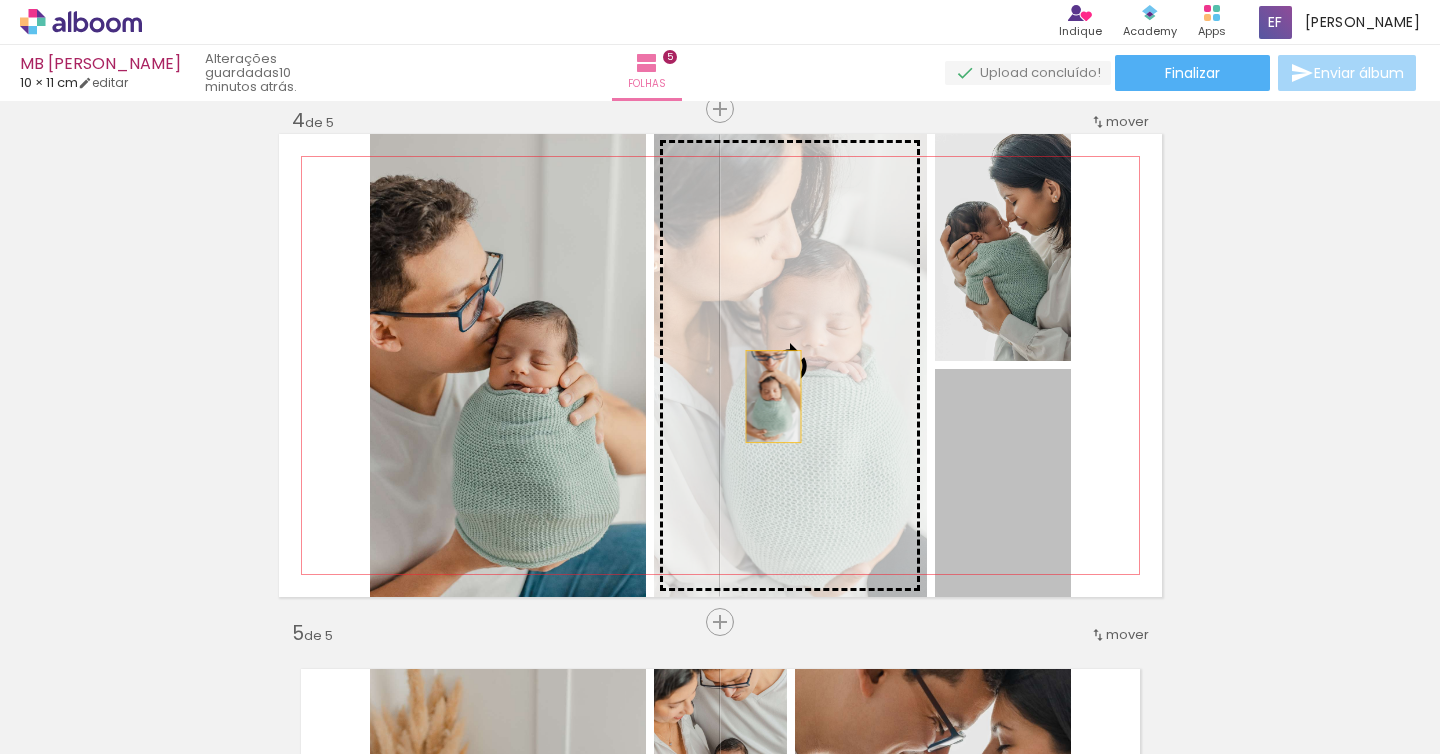 drag, startPoint x: 1041, startPoint y: 426, endPoint x: 773, endPoint y: 396, distance: 269.6739 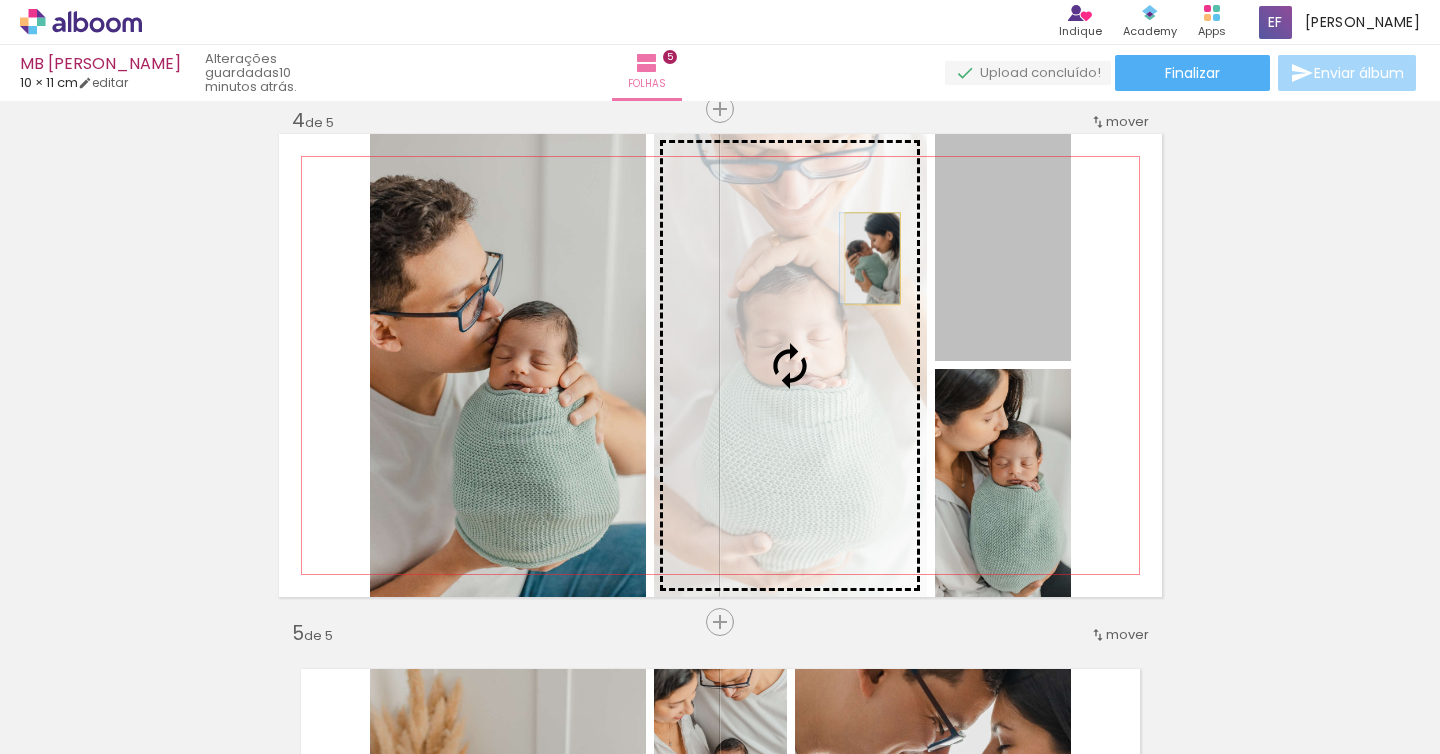 drag, startPoint x: 1024, startPoint y: 248, endPoint x: 872, endPoint y: 258, distance: 152.3286 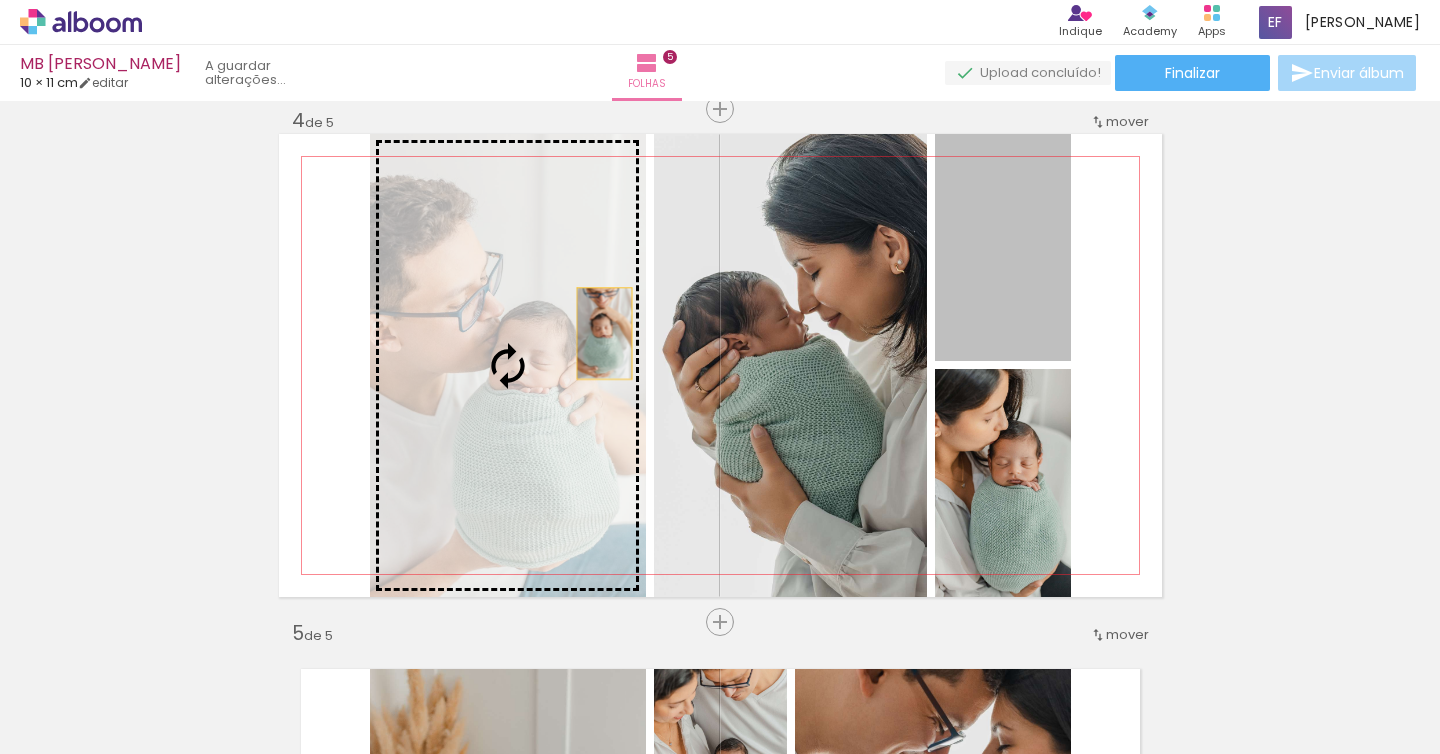 drag, startPoint x: 1024, startPoint y: 295, endPoint x: 604, endPoint y: 333, distance: 421.71555 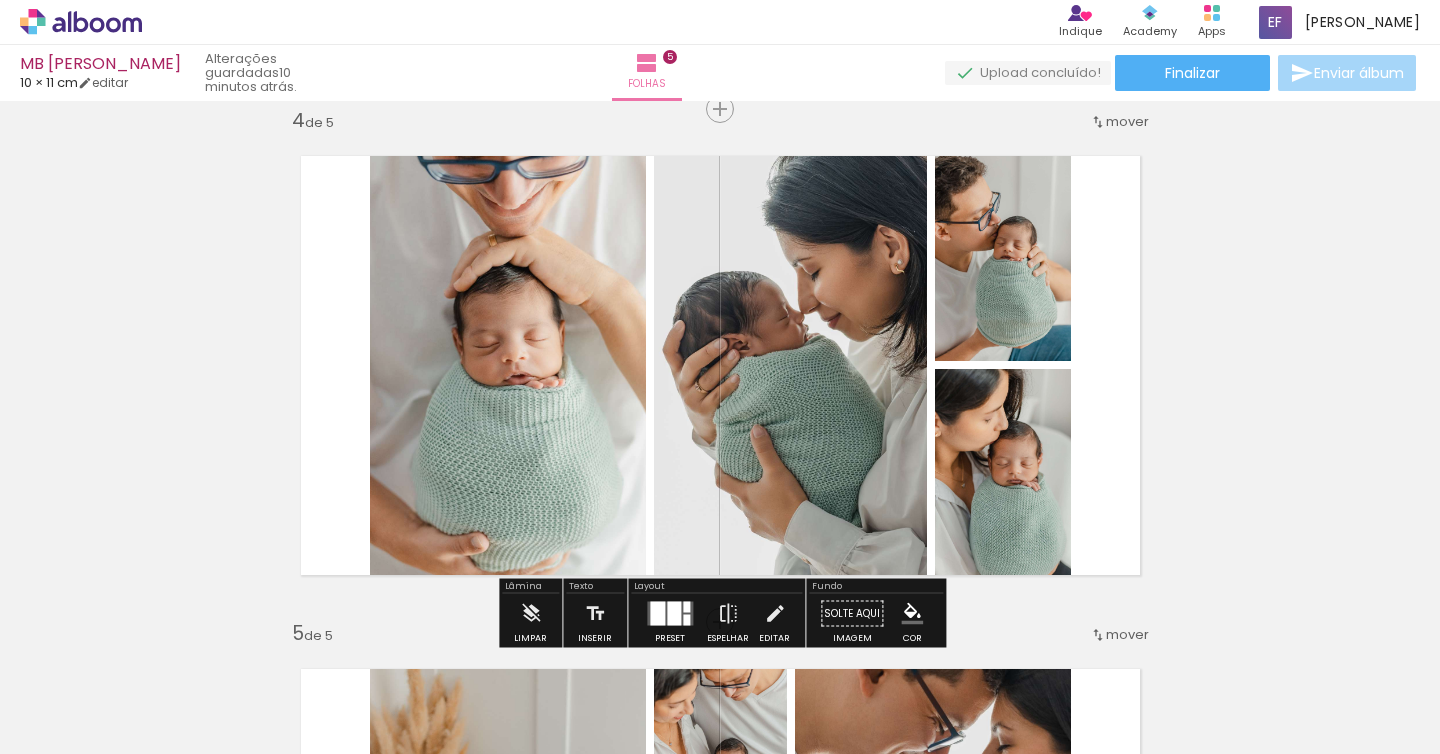 click on "Inserir folha 1  de 5  Inserir folha 2  de 5  Inserir folha 3  de 5  Inserir folha 4  de 5  Inserir folha 5  de 5" at bounding box center (720, 83) 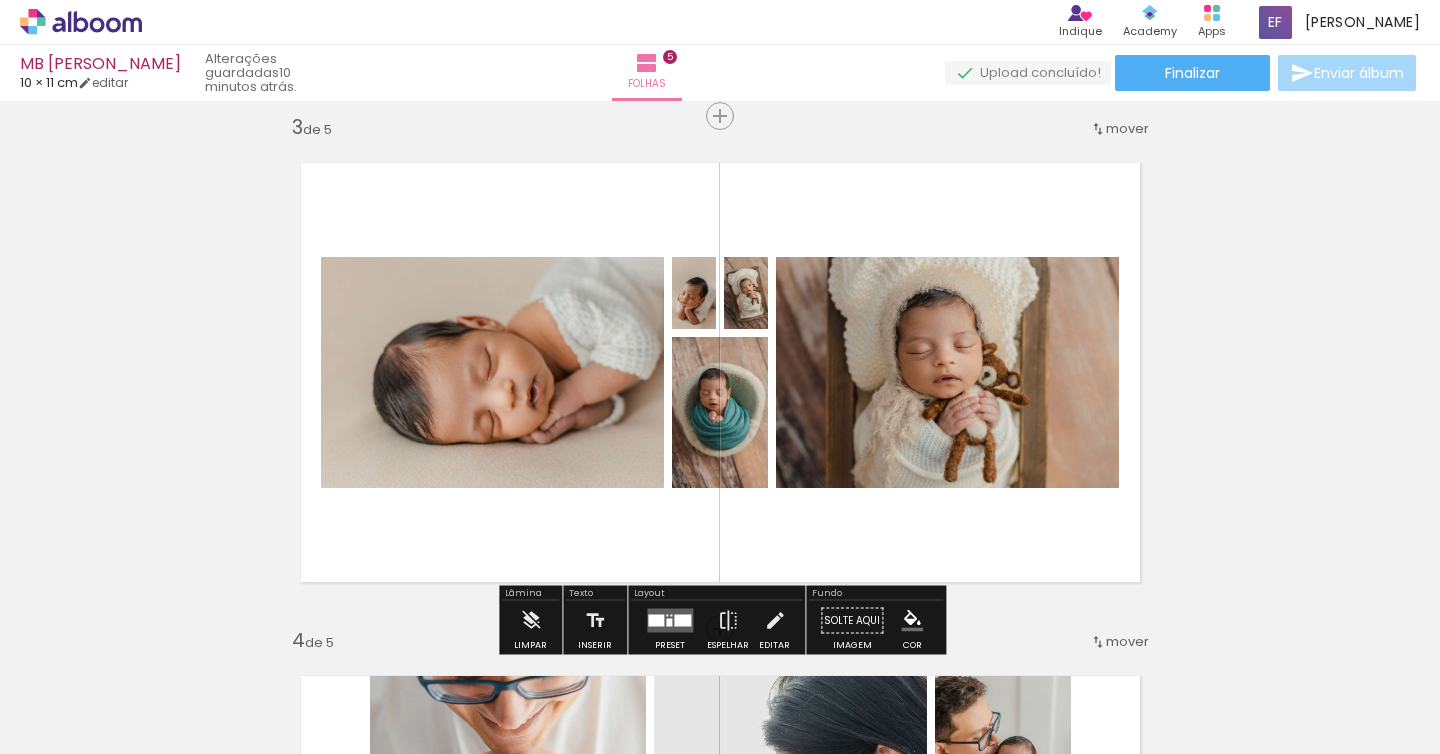 scroll, scrollTop: 1105, scrollLeft: 0, axis: vertical 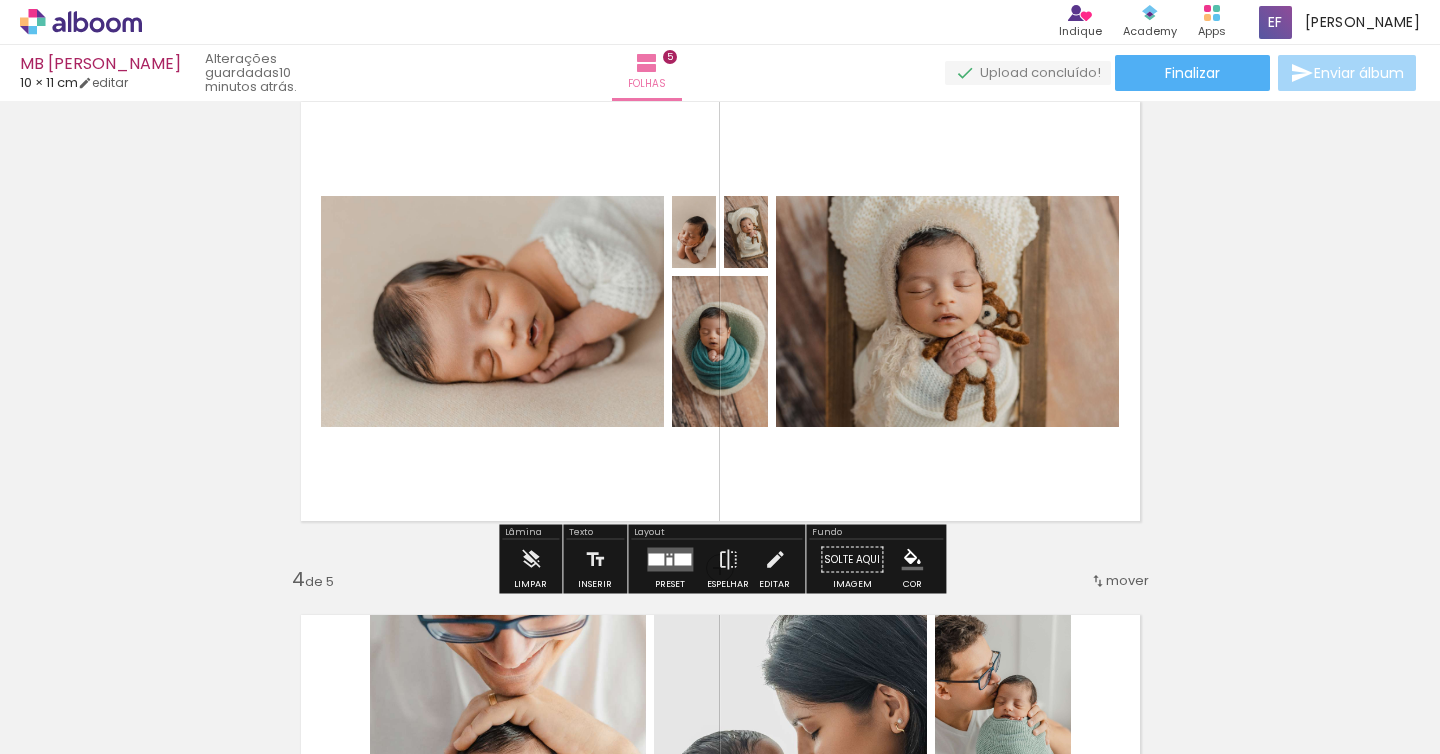 click at bounding box center (670, 560) 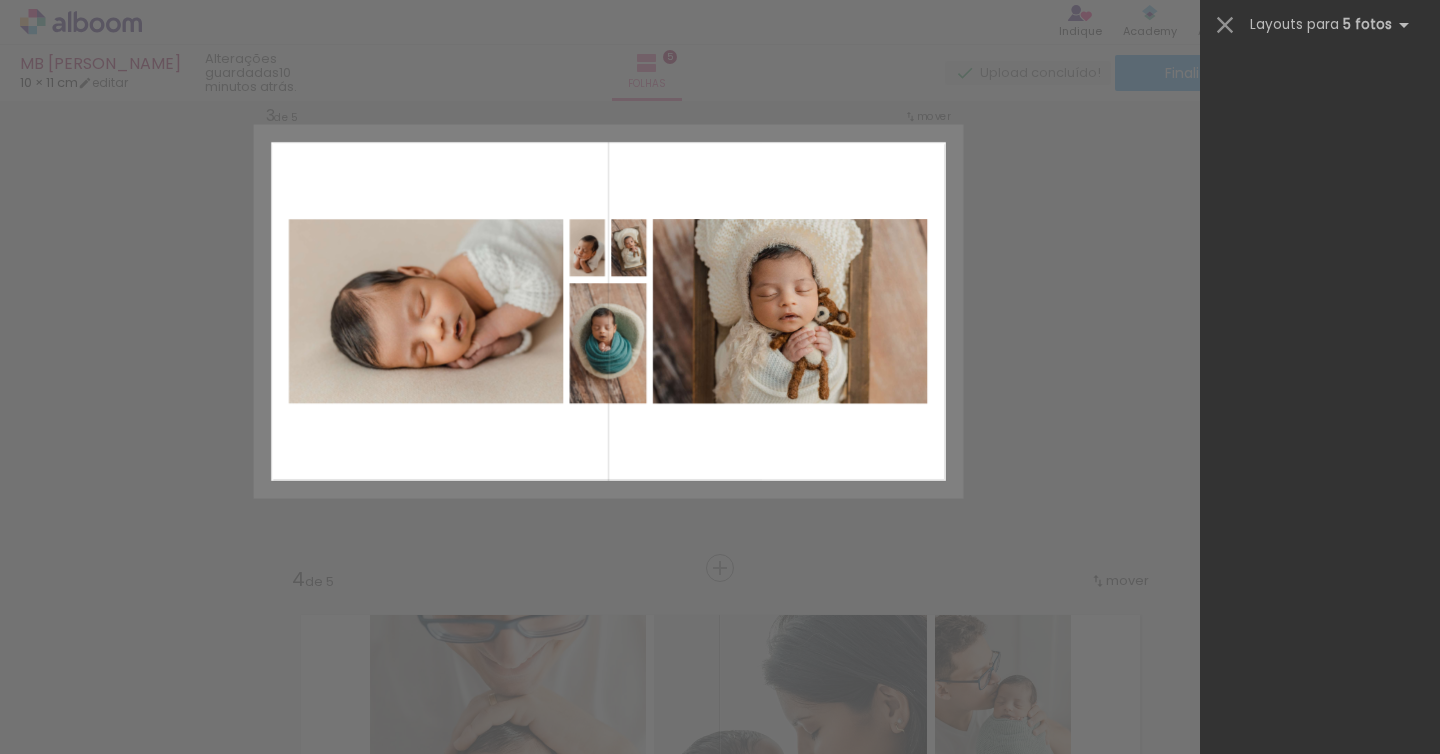 scroll, scrollTop: 0, scrollLeft: 0, axis: both 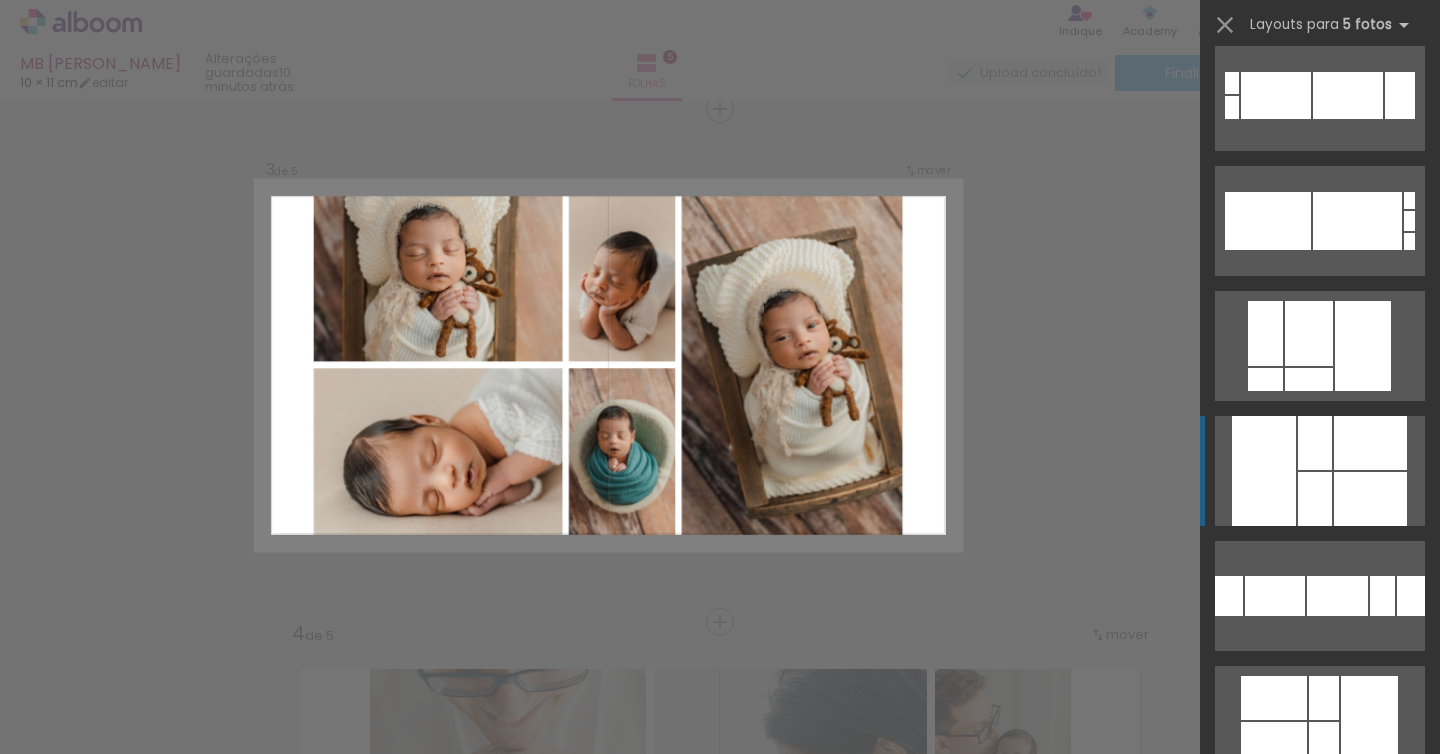 click at bounding box center (1315, 443) 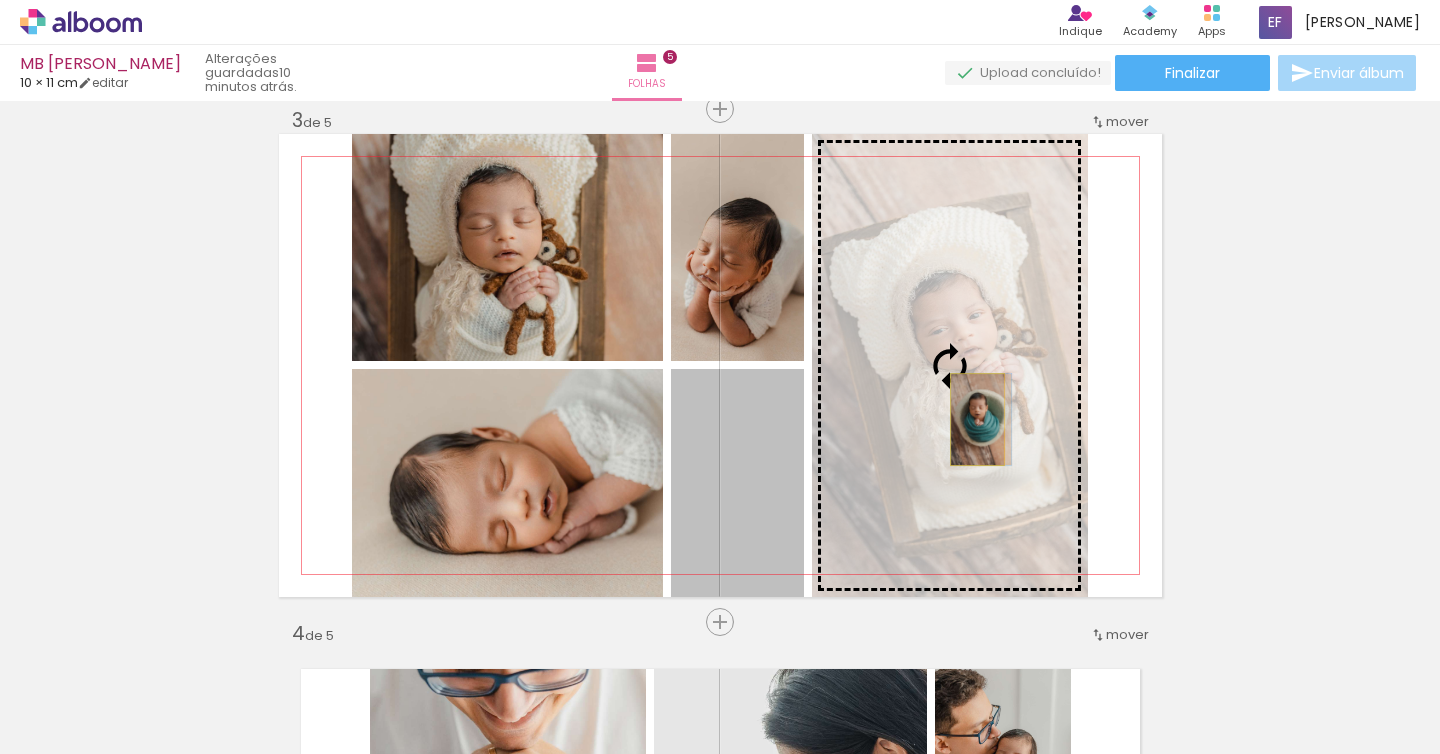 drag, startPoint x: 759, startPoint y: 480, endPoint x: 977, endPoint y: 419, distance: 226.37358 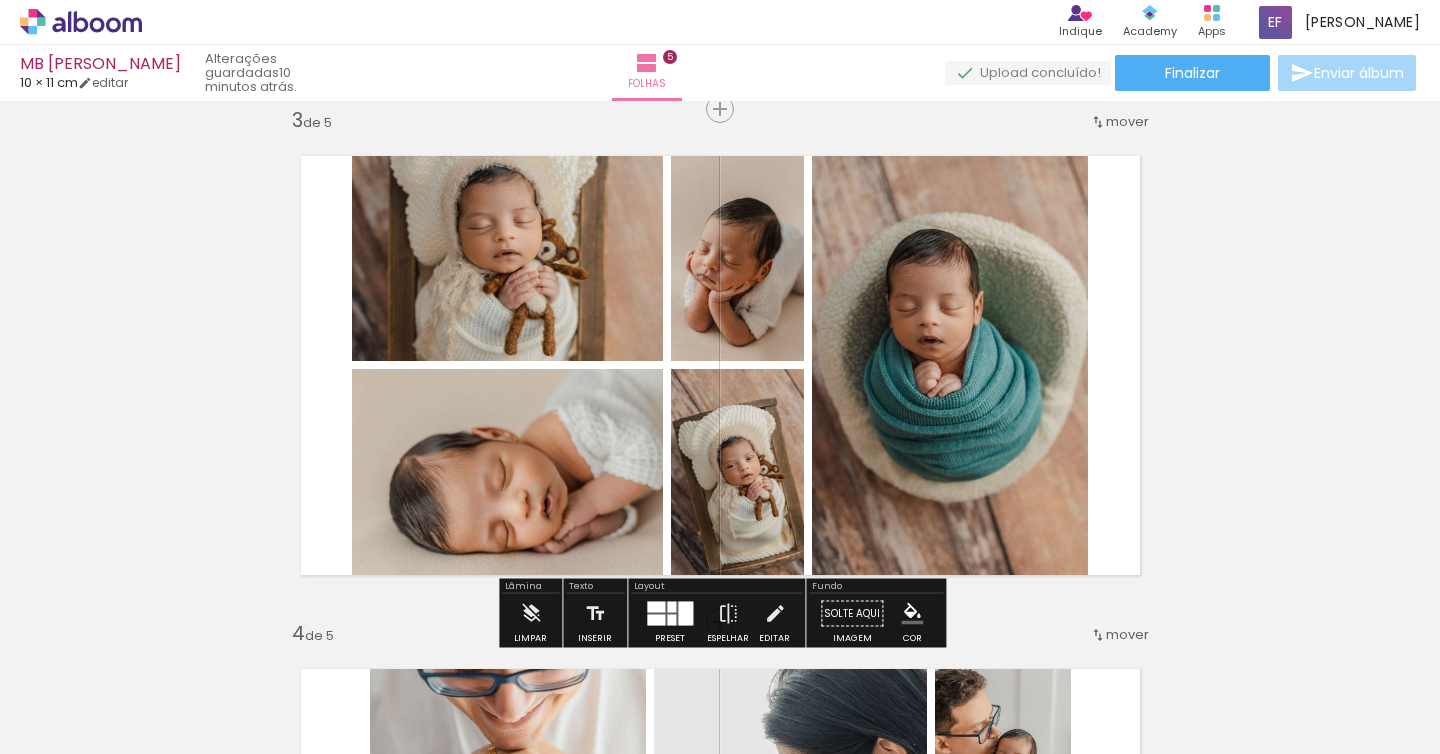 click on "Inserir folha 1  de 5  Inserir folha 2  de 5  Inserir folha 3  de 5  Inserir folha 4  de 5  Inserir folha 5  de 5" at bounding box center (720, 596) 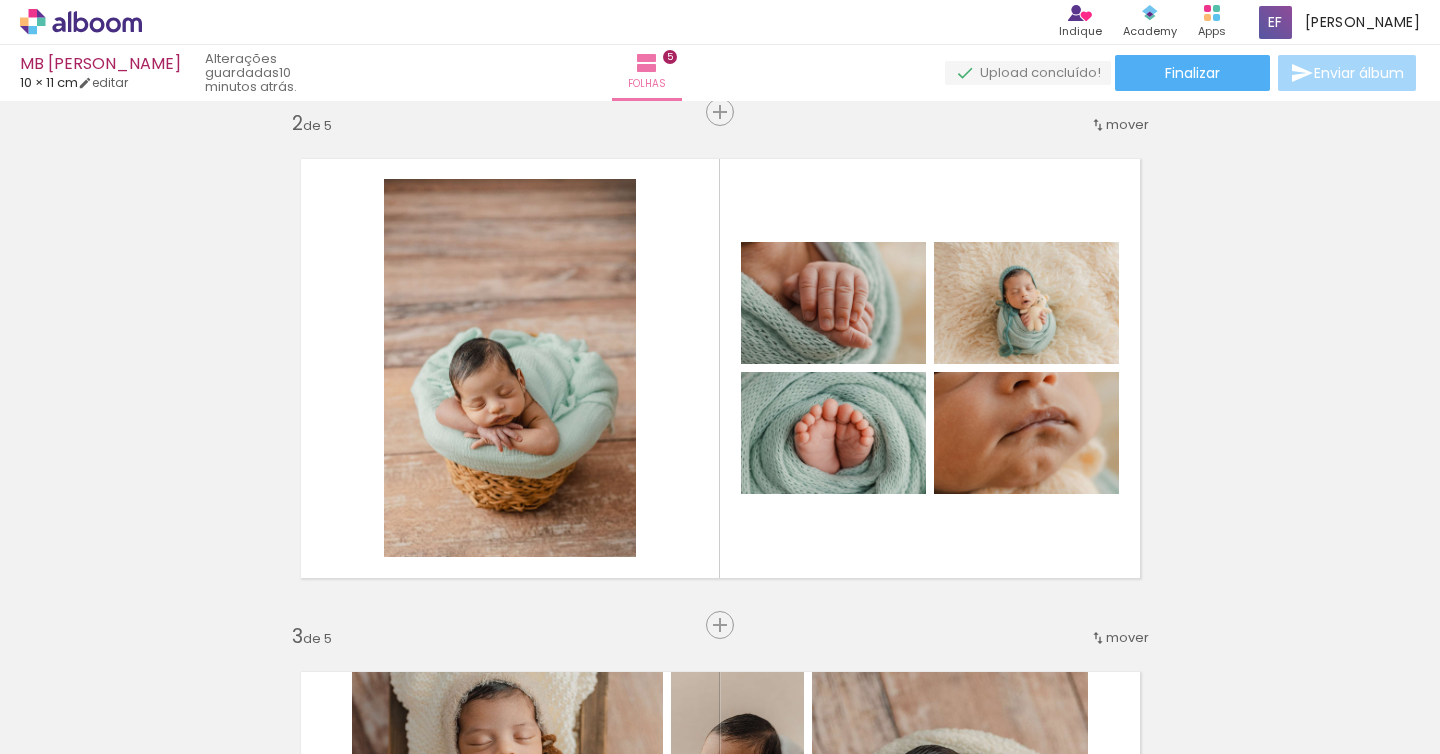scroll, scrollTop: 531, scrollLeft: 0, axis: vertical 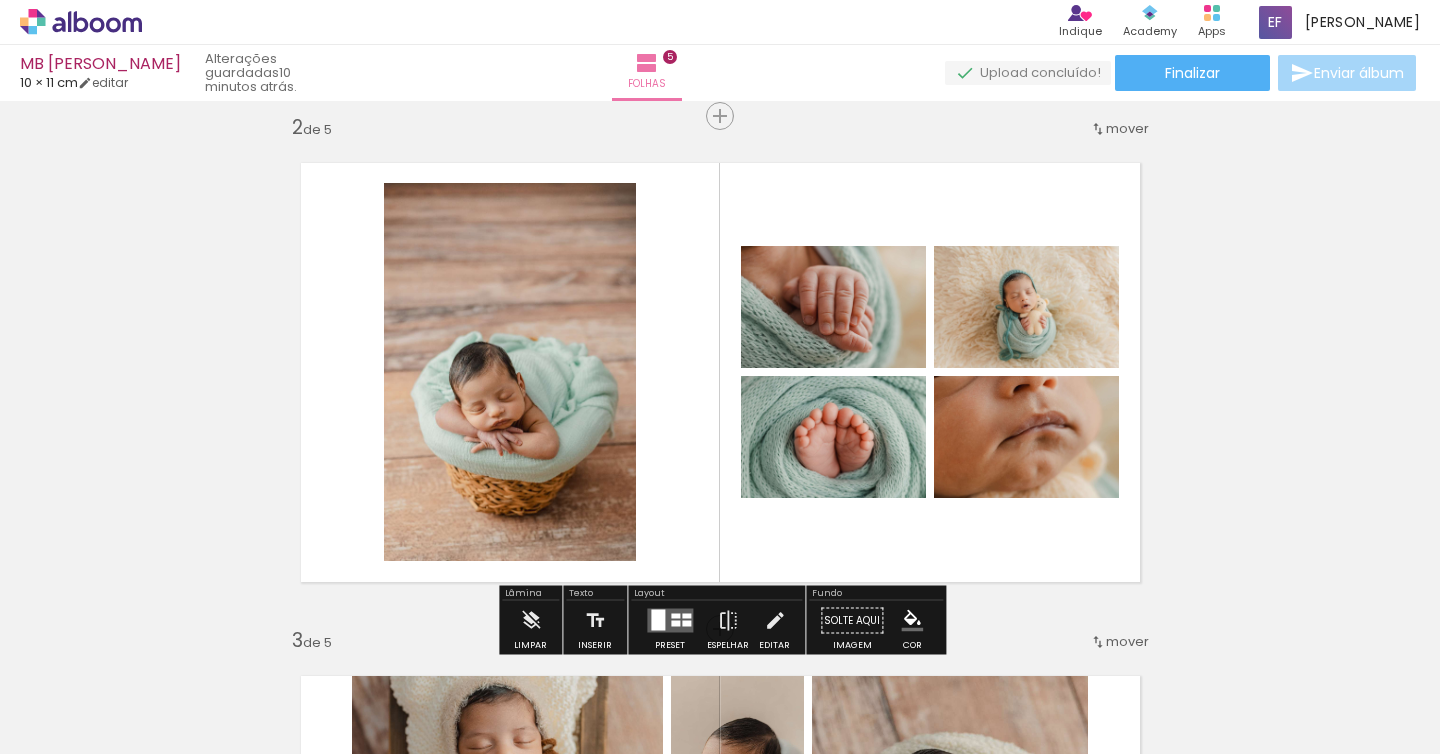 click at bounding box center (720, 372) 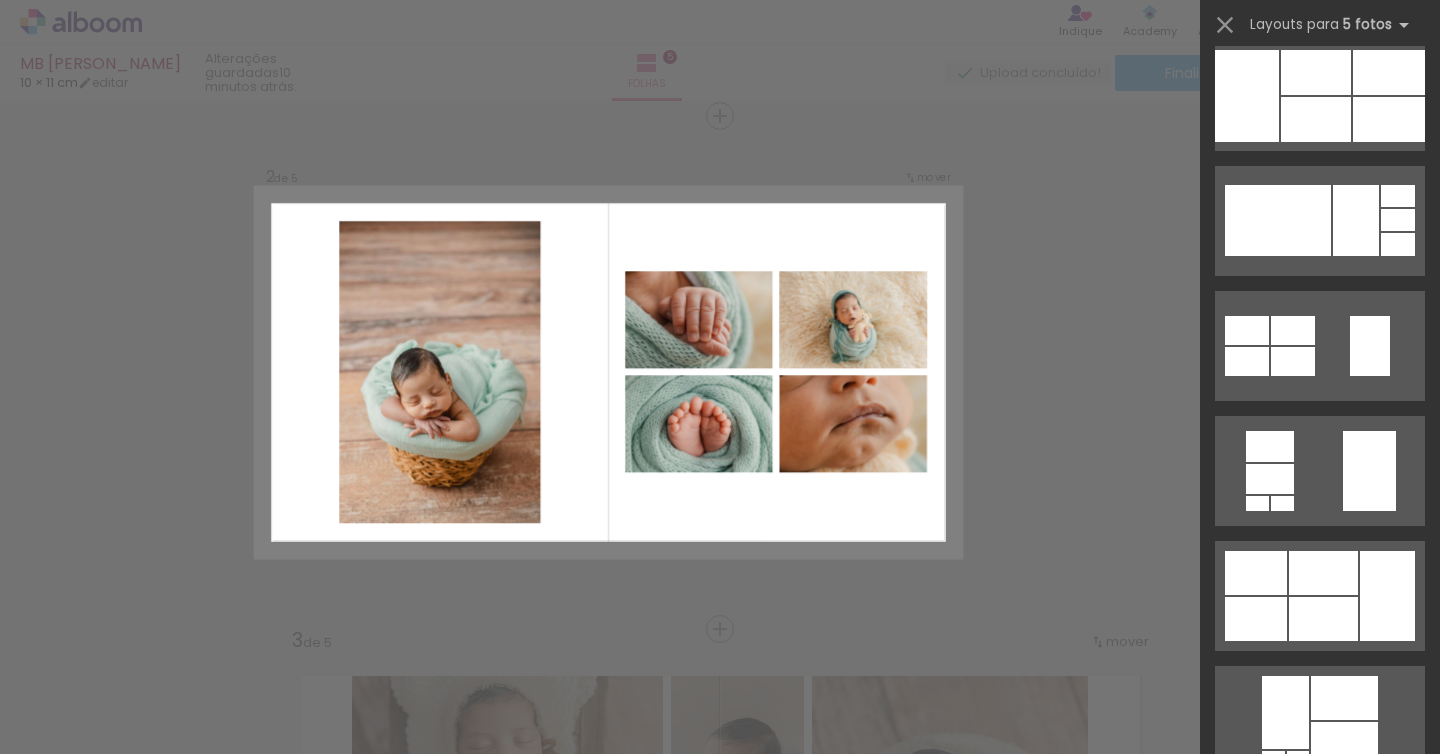 scroll, scrollTop: 0, scrollLeft: 0, axis: both 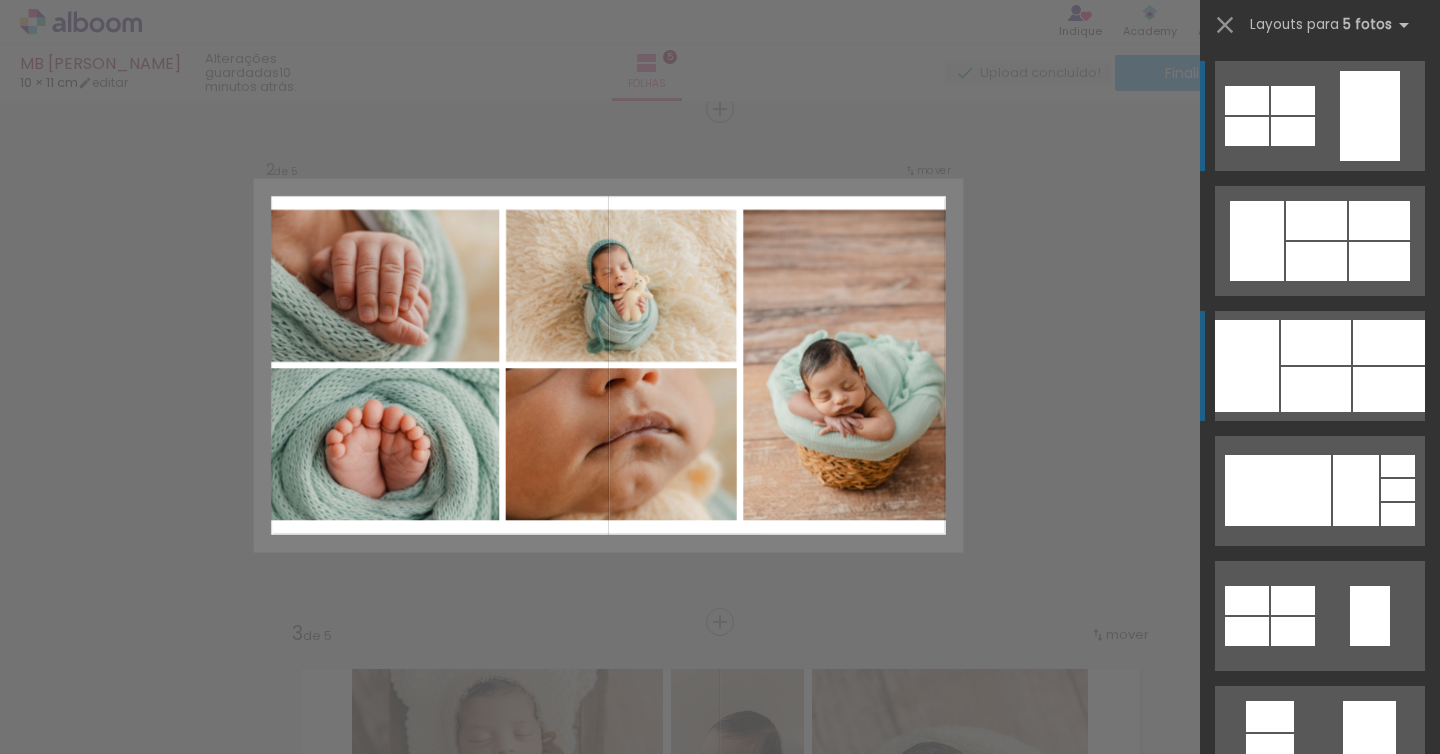 click at bounding box center (1316, 220) 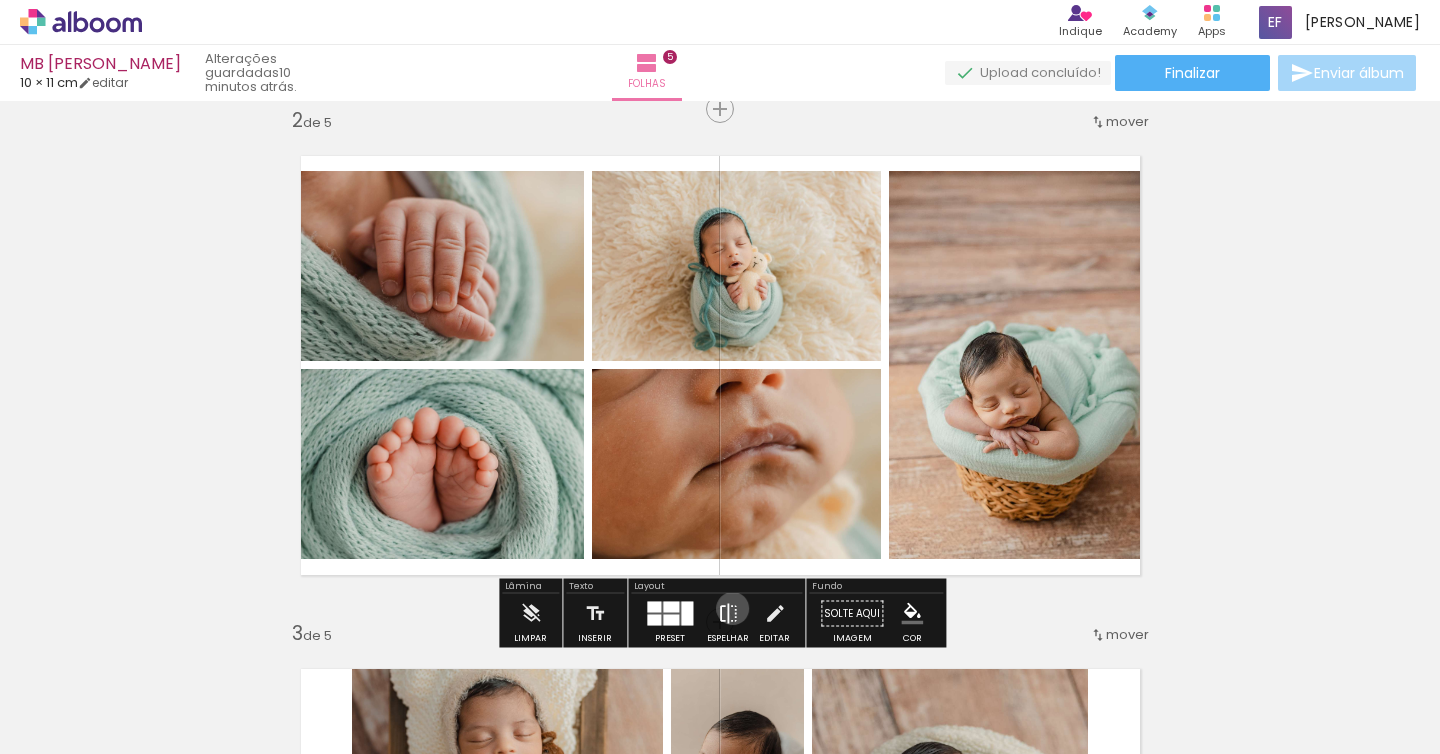 click at bounding box center (728, 614) 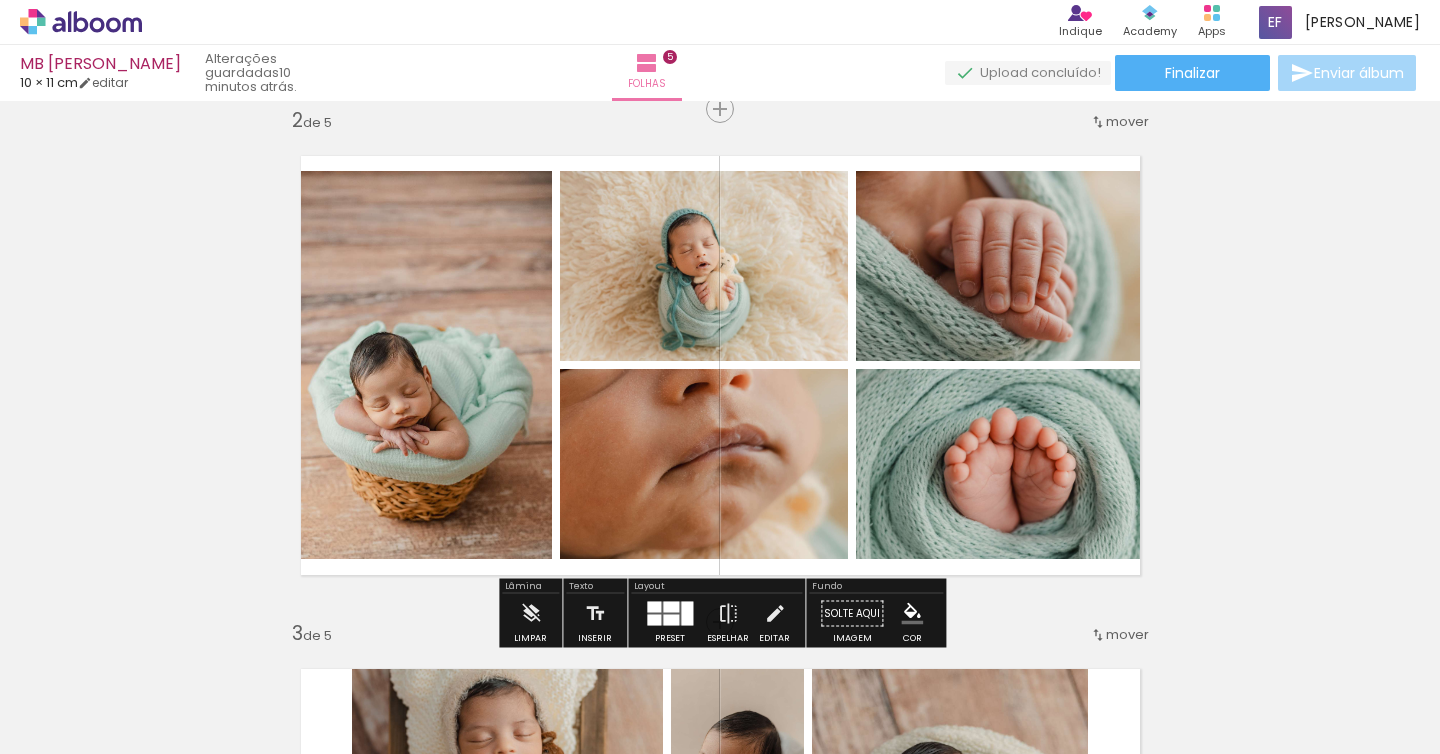 click on "Inserir folha 1  de 5  Inserir folha 2  de 5  Inserir folha 3  de 5  Inserir folha 4  de 5  Inserir folha 5  de 5" at bounding box center [720, 1109] 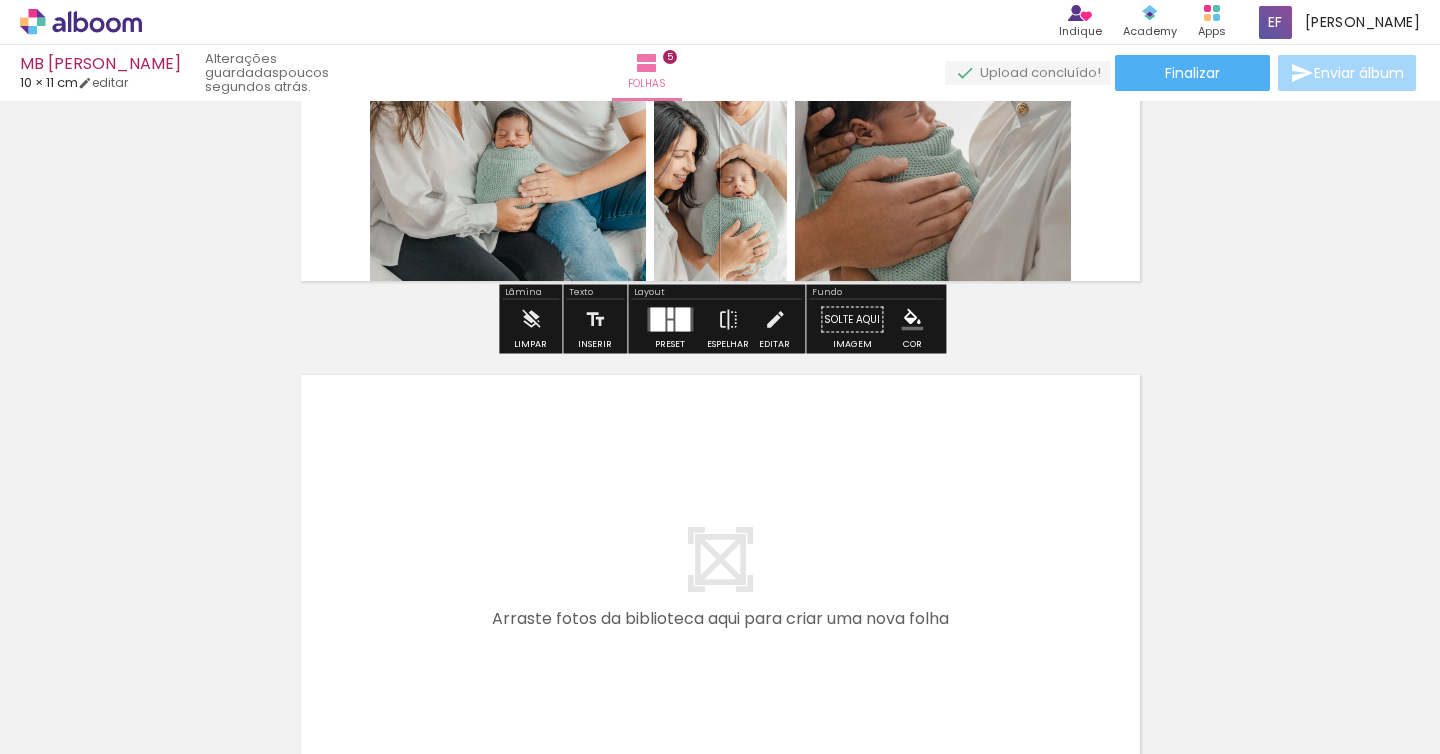 scroll, scrollTop: 2452, scrollLeft: 0, axis: vertical 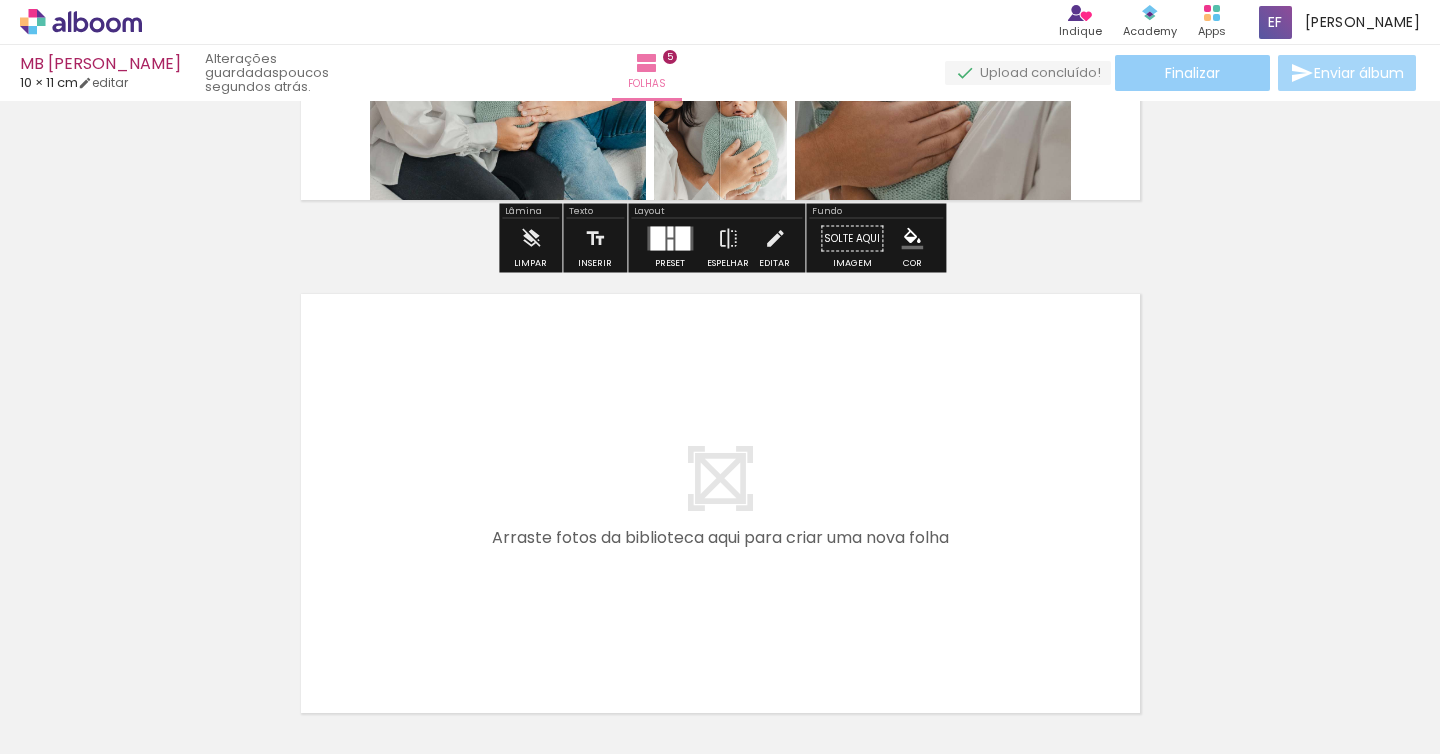 click on "Finalizar" 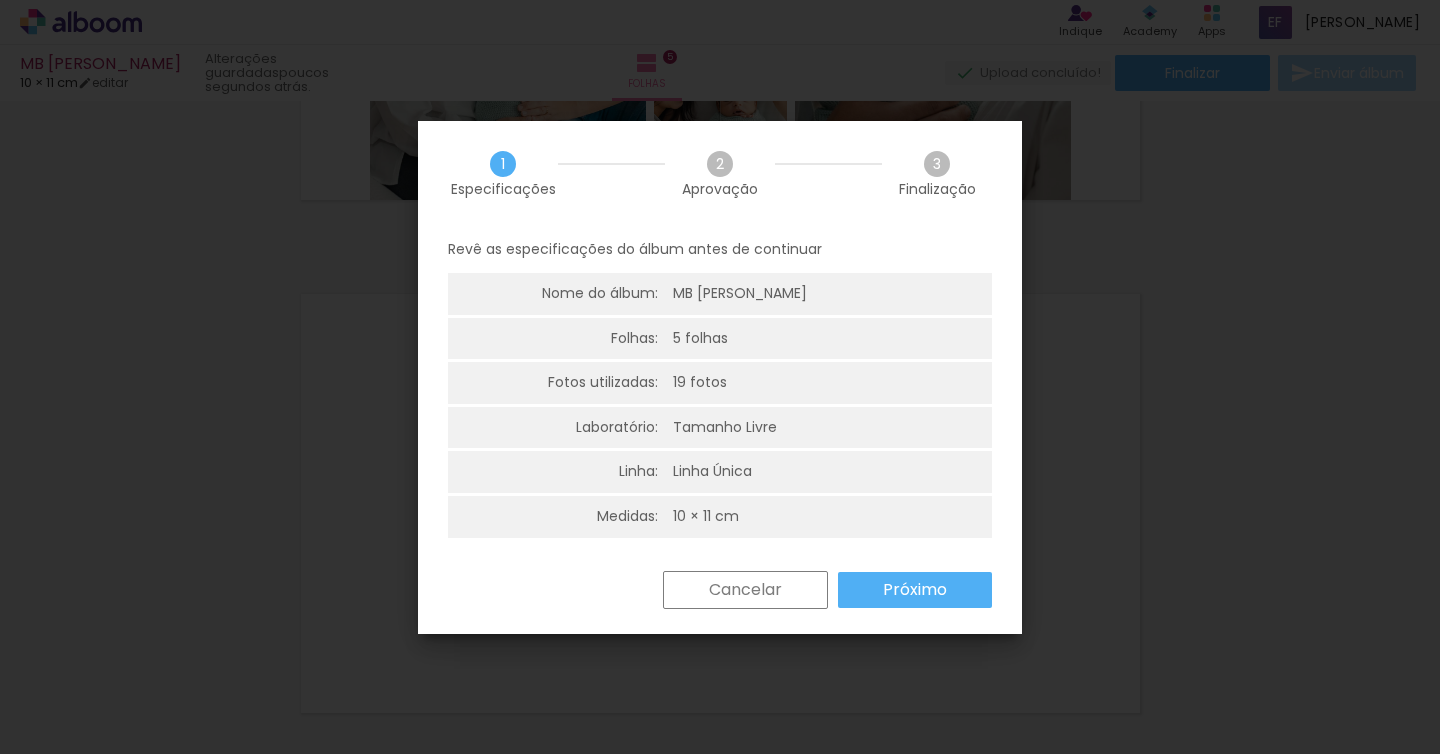 click on "Próximo" at bounding box center (0, 0) 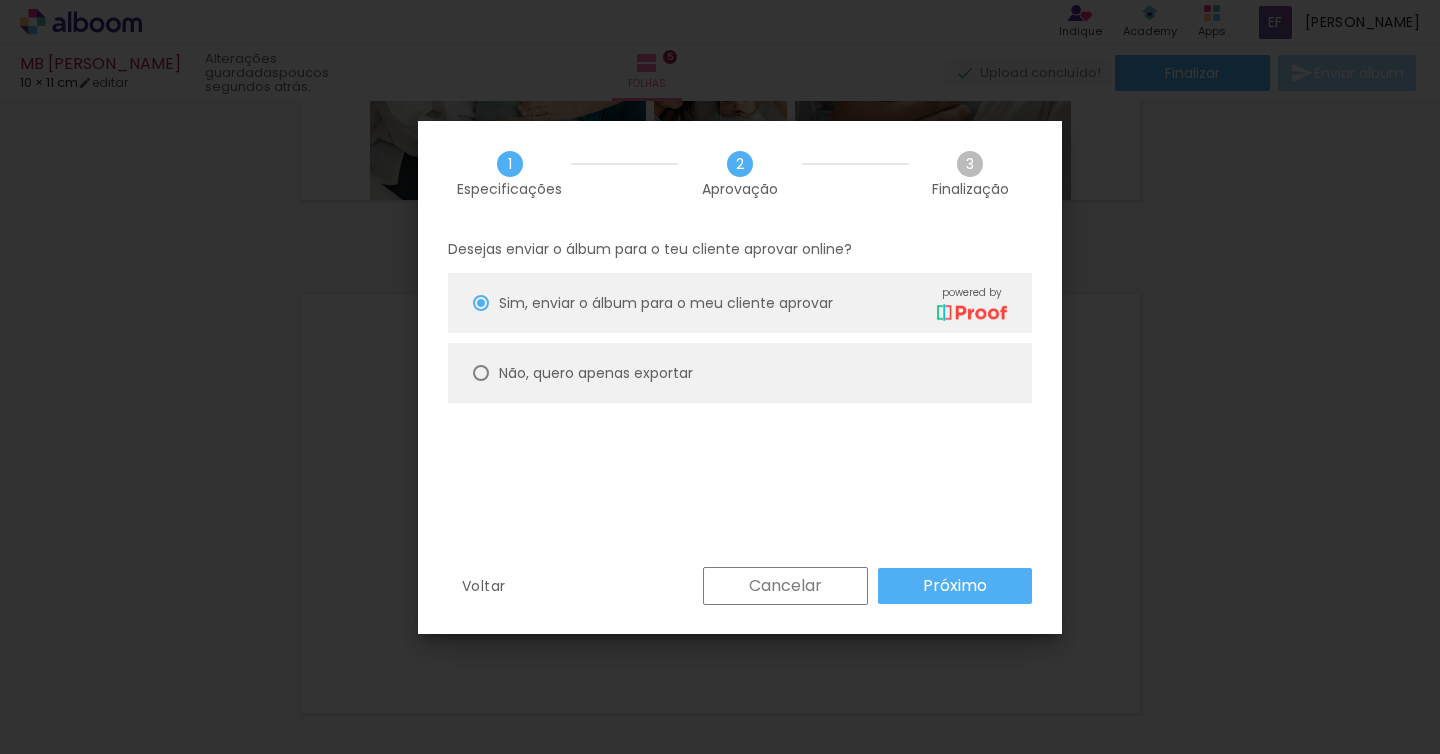 click on "Não, quero apenas exportar" at bounding box center [0, 0] 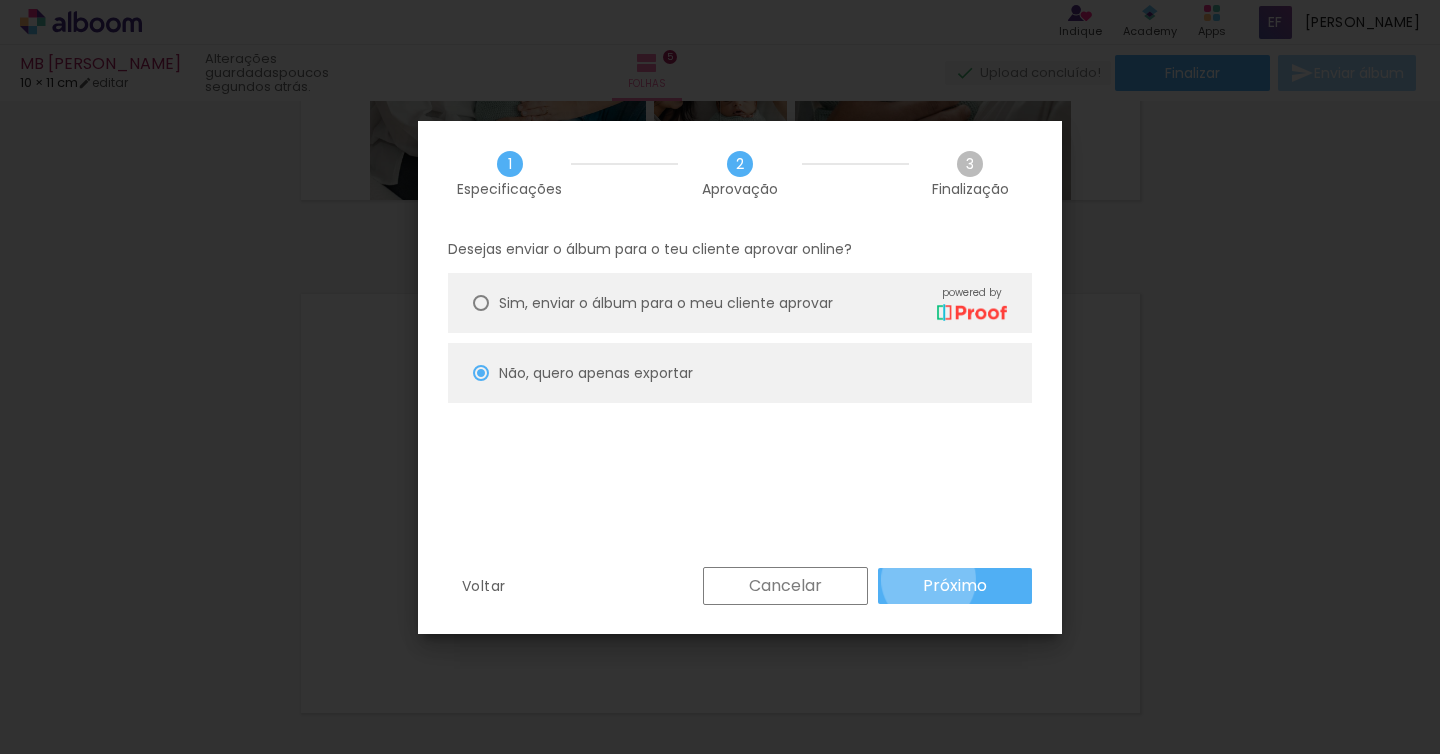 click on "Próximo" at bounding box center [0, 0] 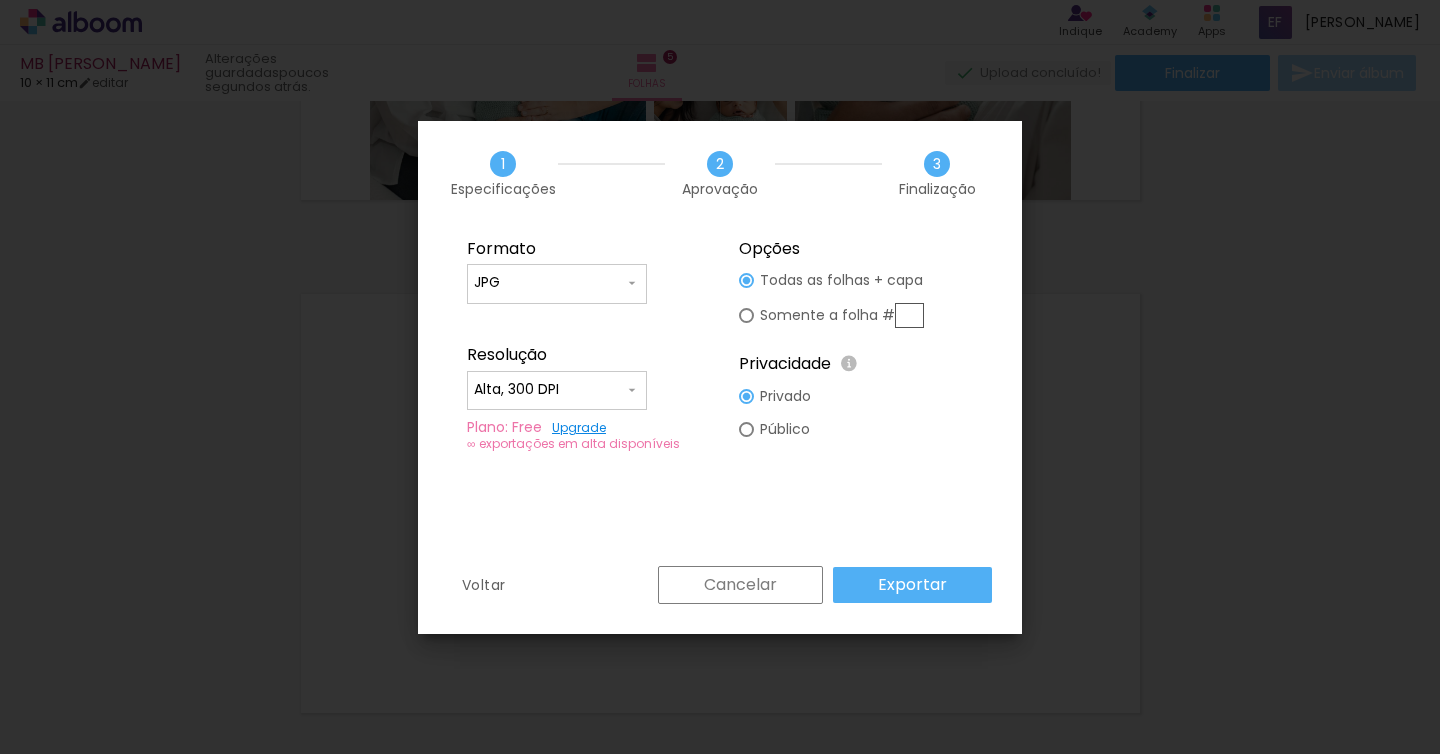 click on "Exportar" at bounding box center [0, 0] 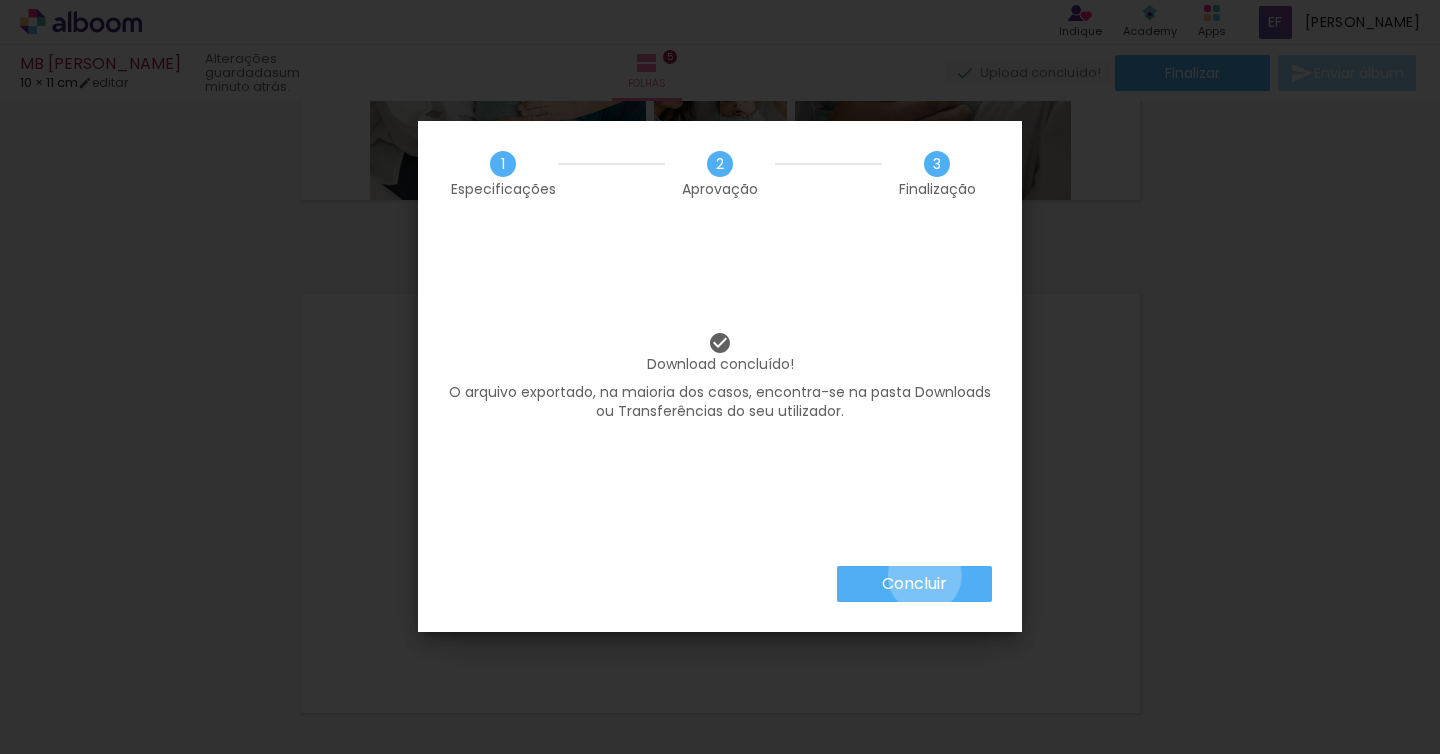 click on "Concluir" at bounding box center (0, 0) 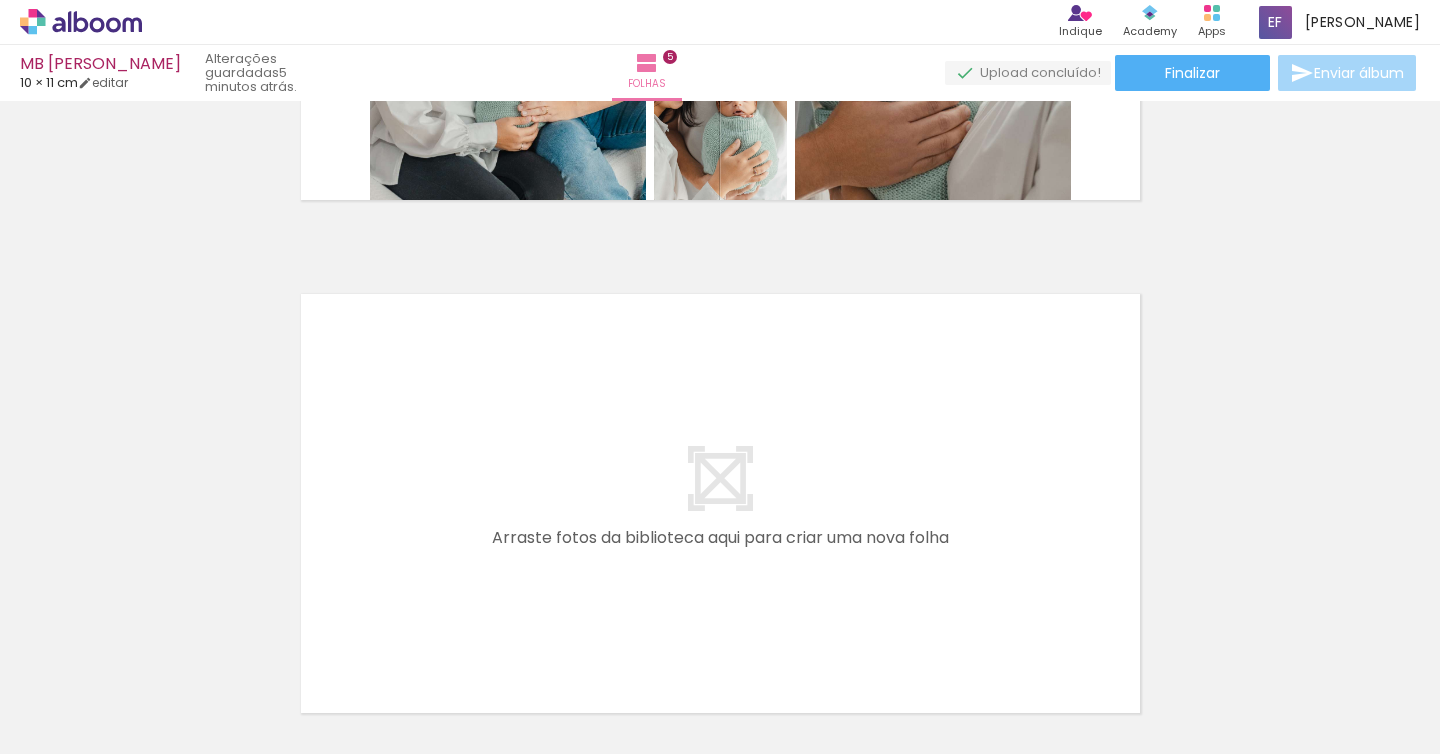 scroll, scrollTop: 0, scrollLeft: 0, axis: both 